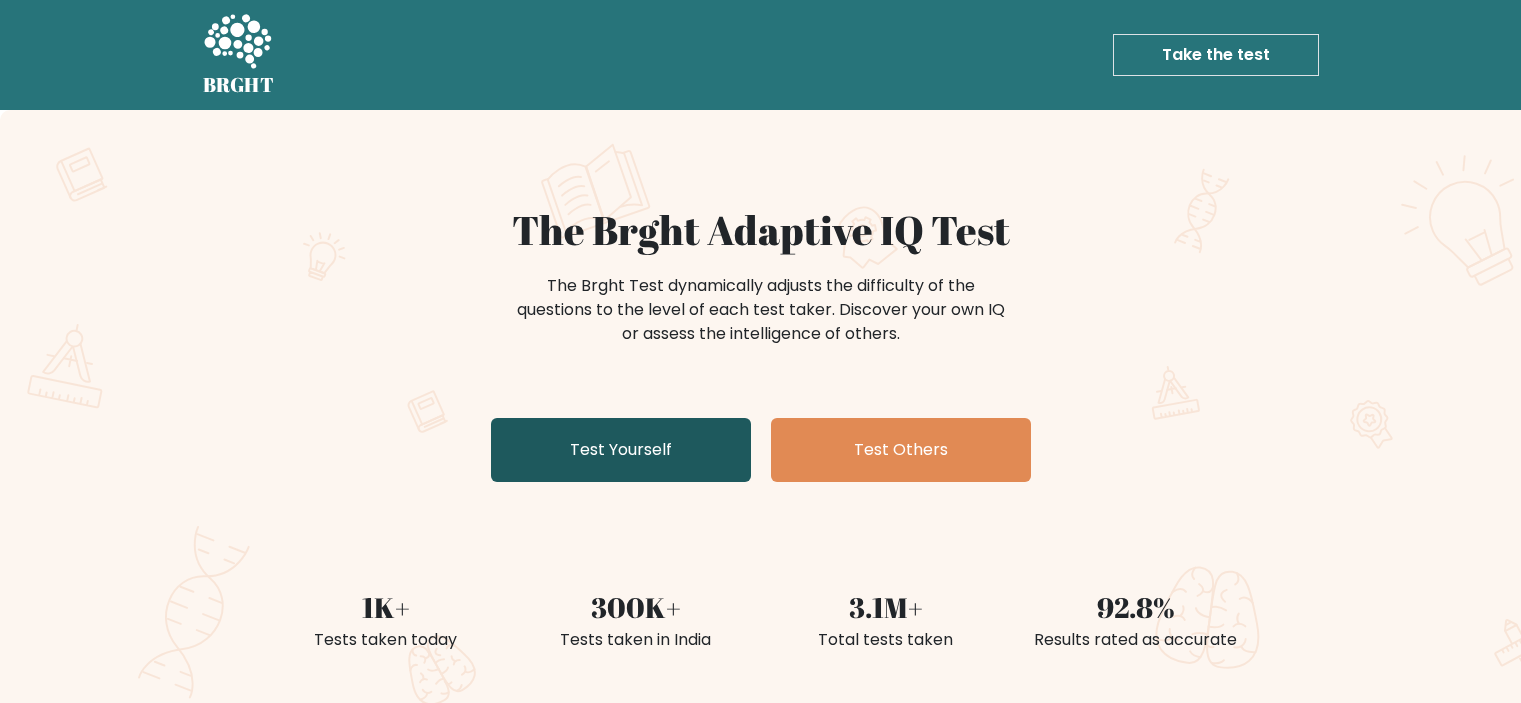 scroll, scrollTop: 0, scrollLeft: 0, axis: both 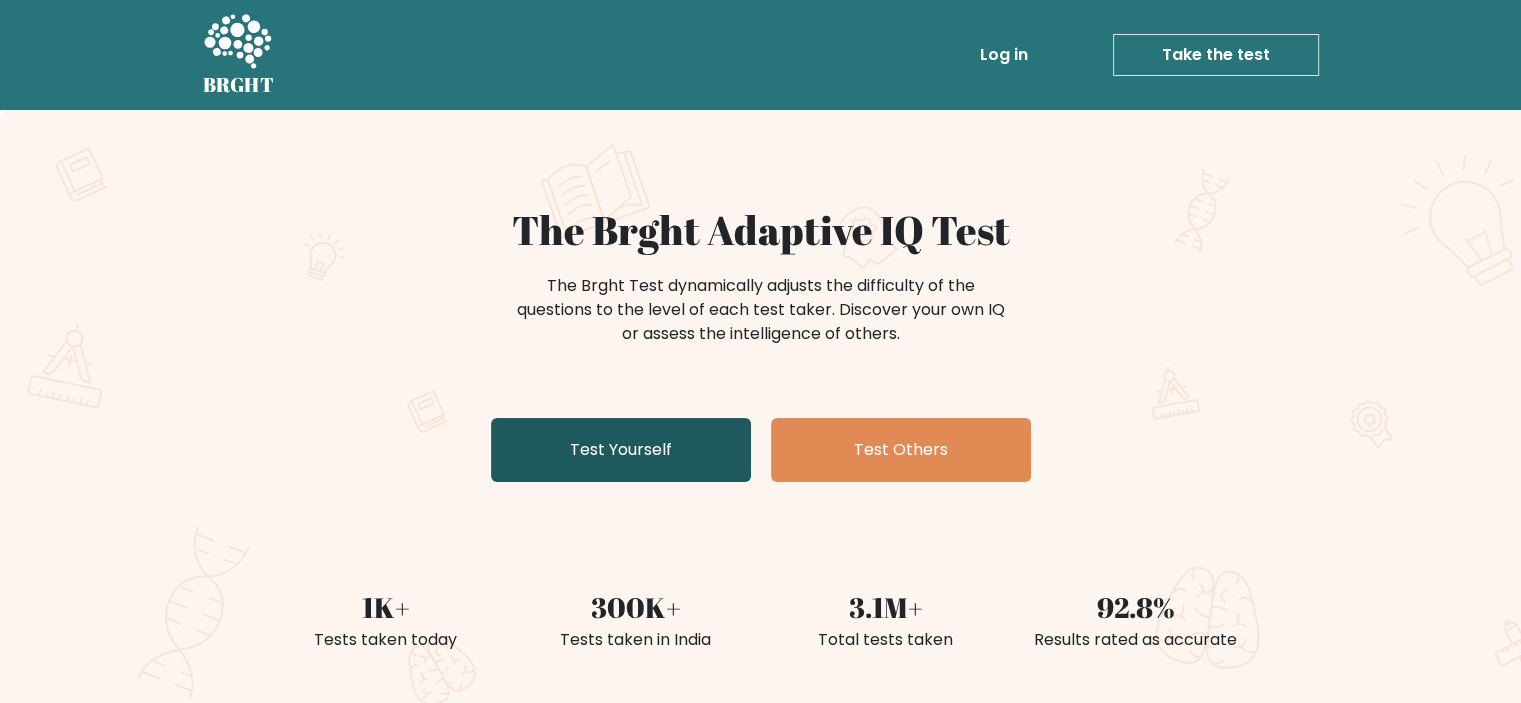 click on "Test Yourself" at bounding box center [621, 450] 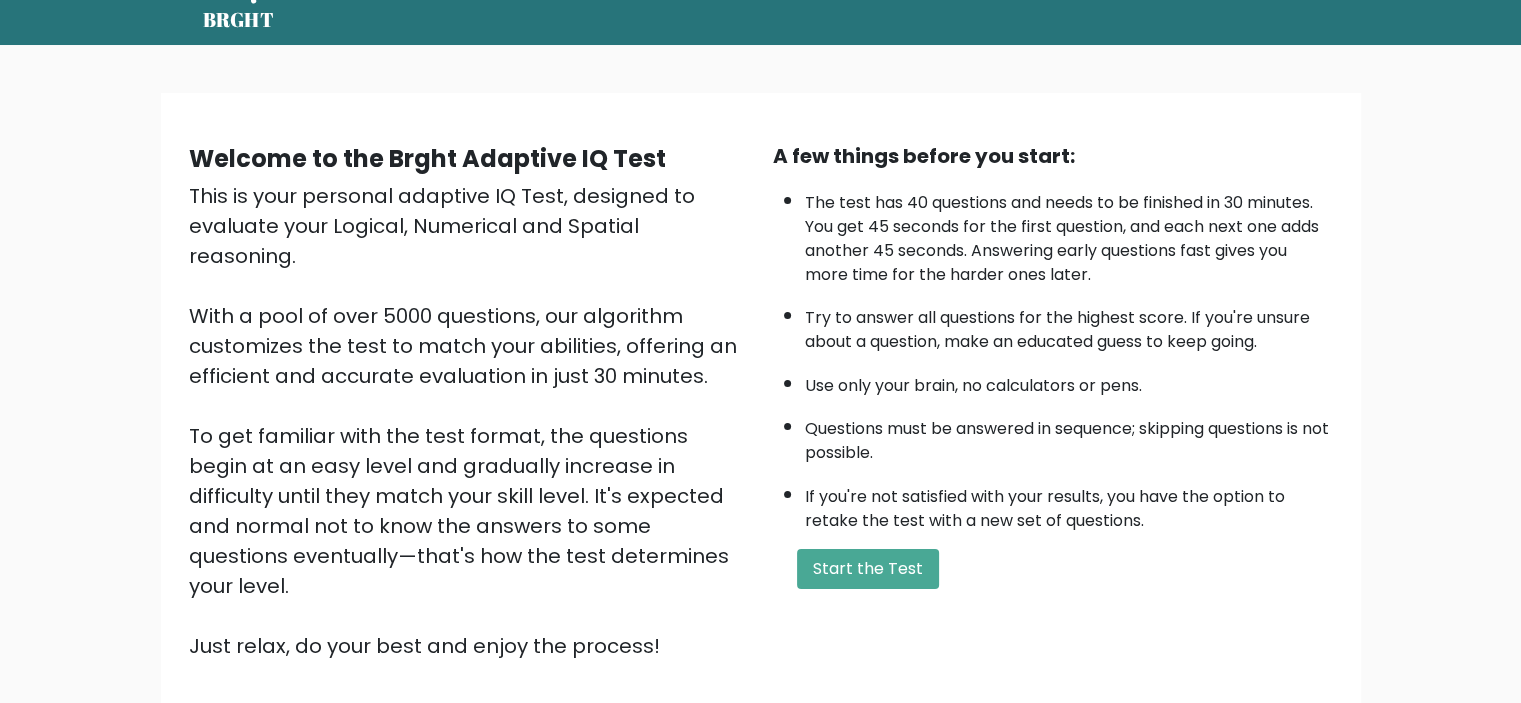 scroll, scrollTop: 212, scrollLeft: 0, axis: vertical 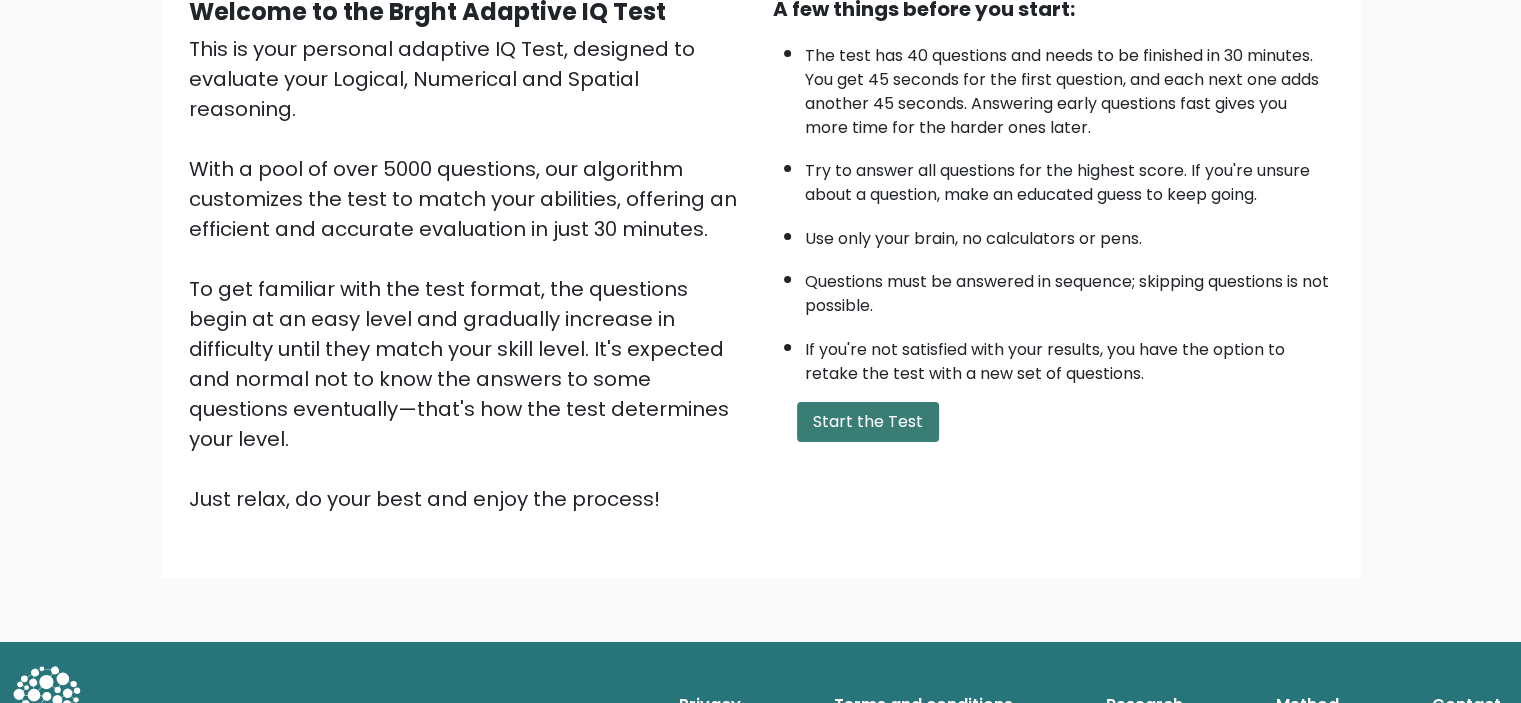click on "Start the Test" at bounding box center (868, 422) 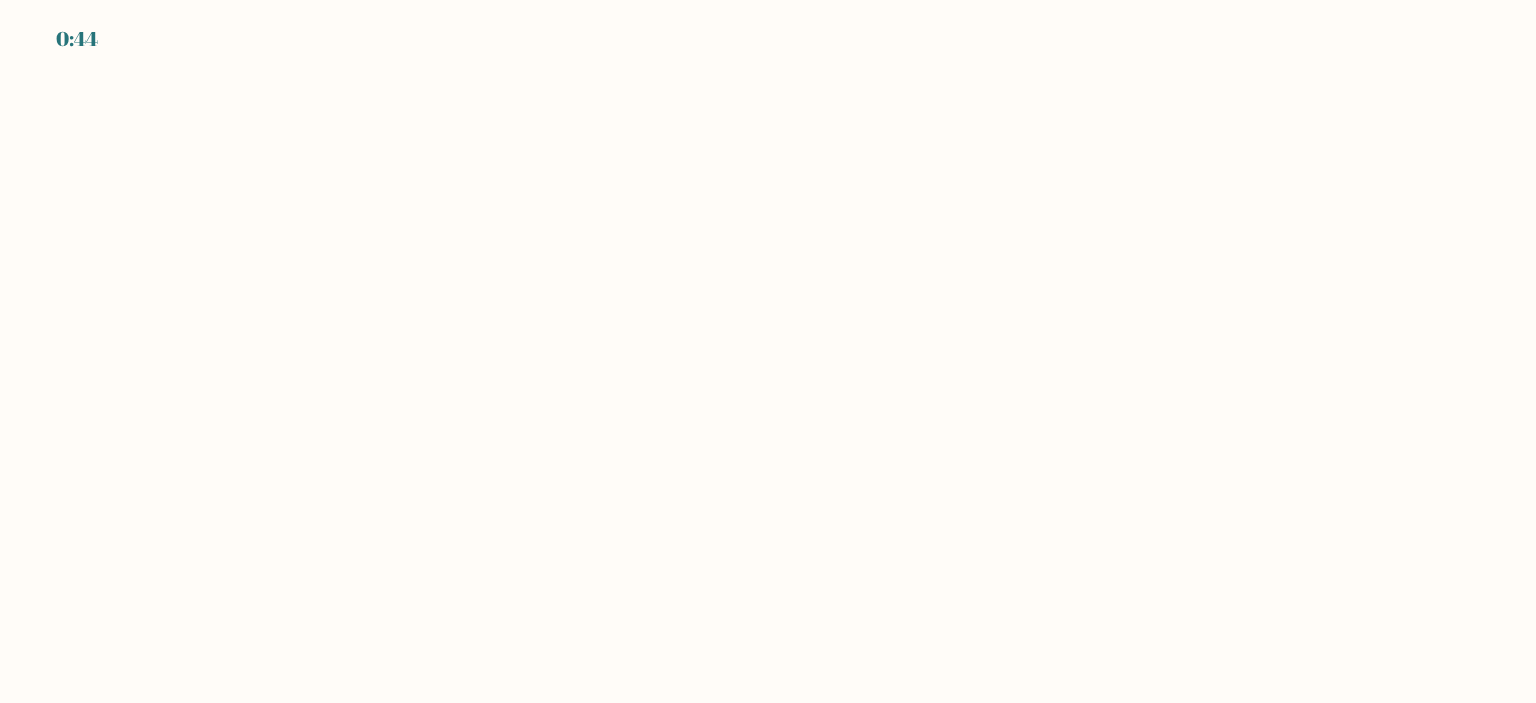 scroll, scrollTop: 0, scrollLeft: 0, axis: both 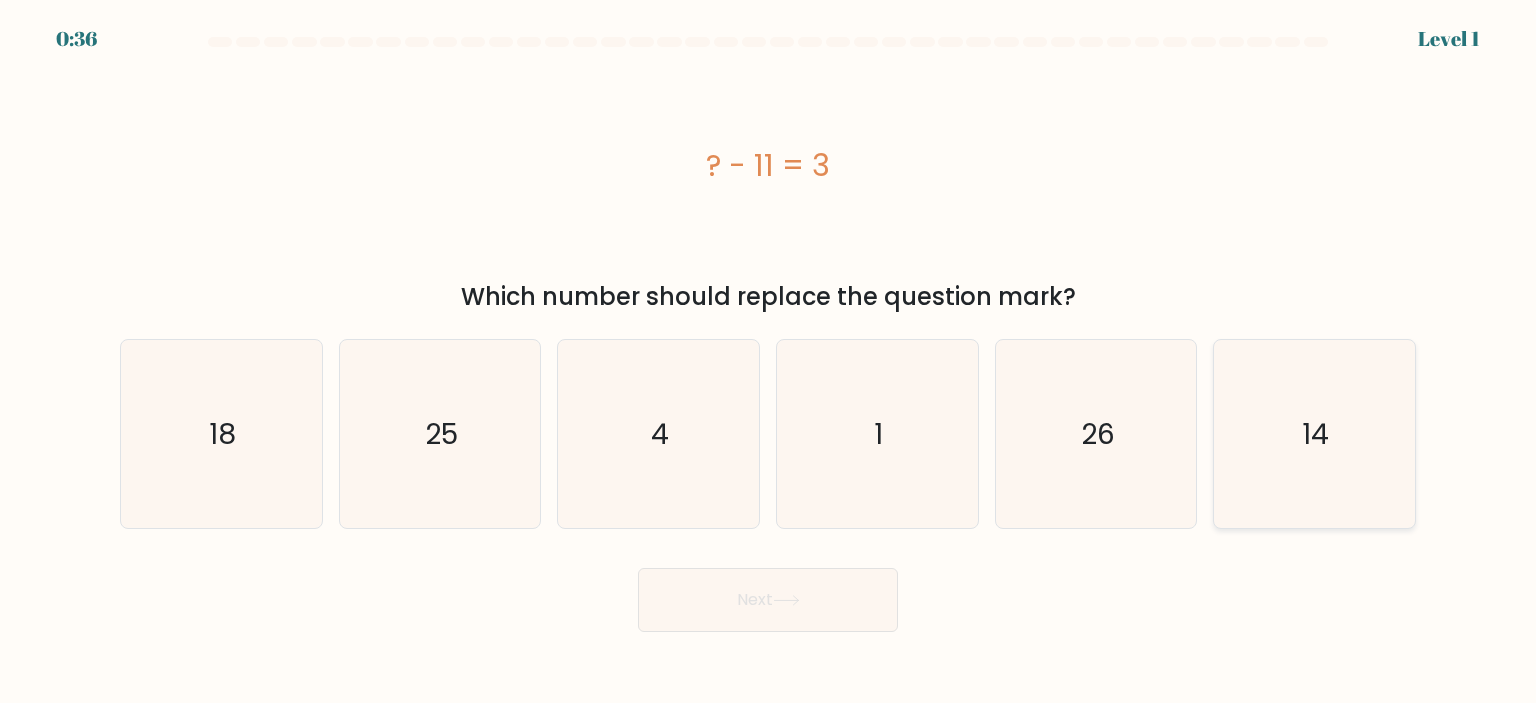 click on "14" at bounding box center [1316, 434] 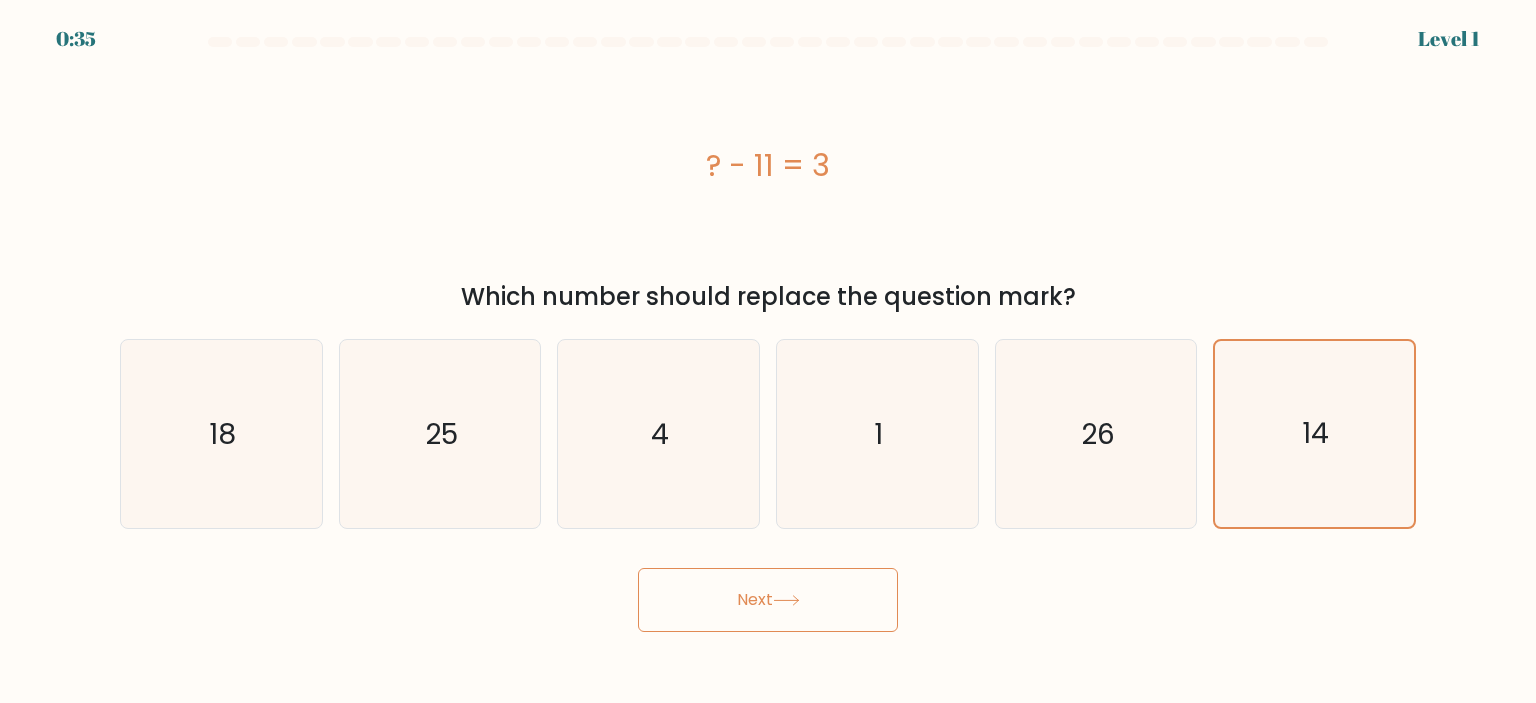 click on "Next" at bounding box center (768, 600) 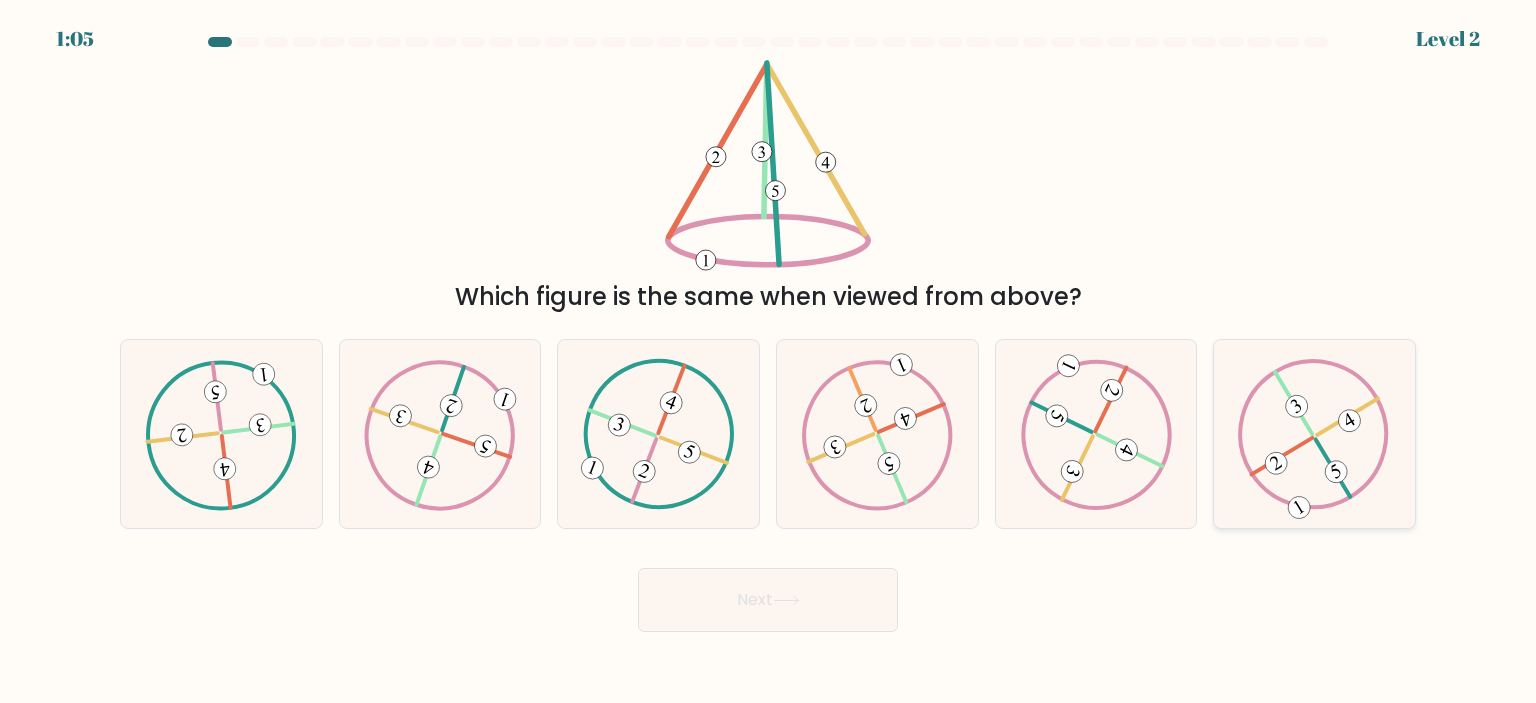 click at bounding box center [1314, 434] 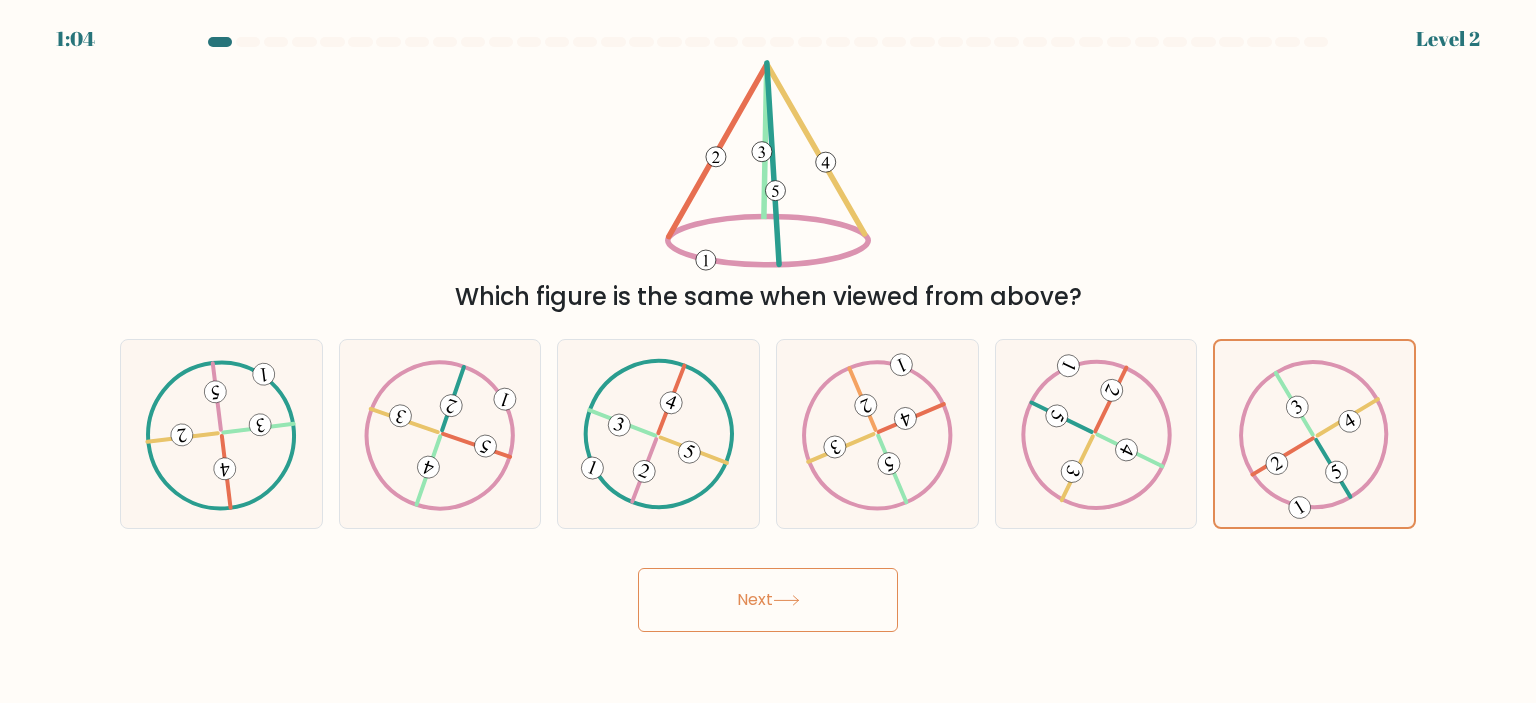 click at bounding box center (786, 600) 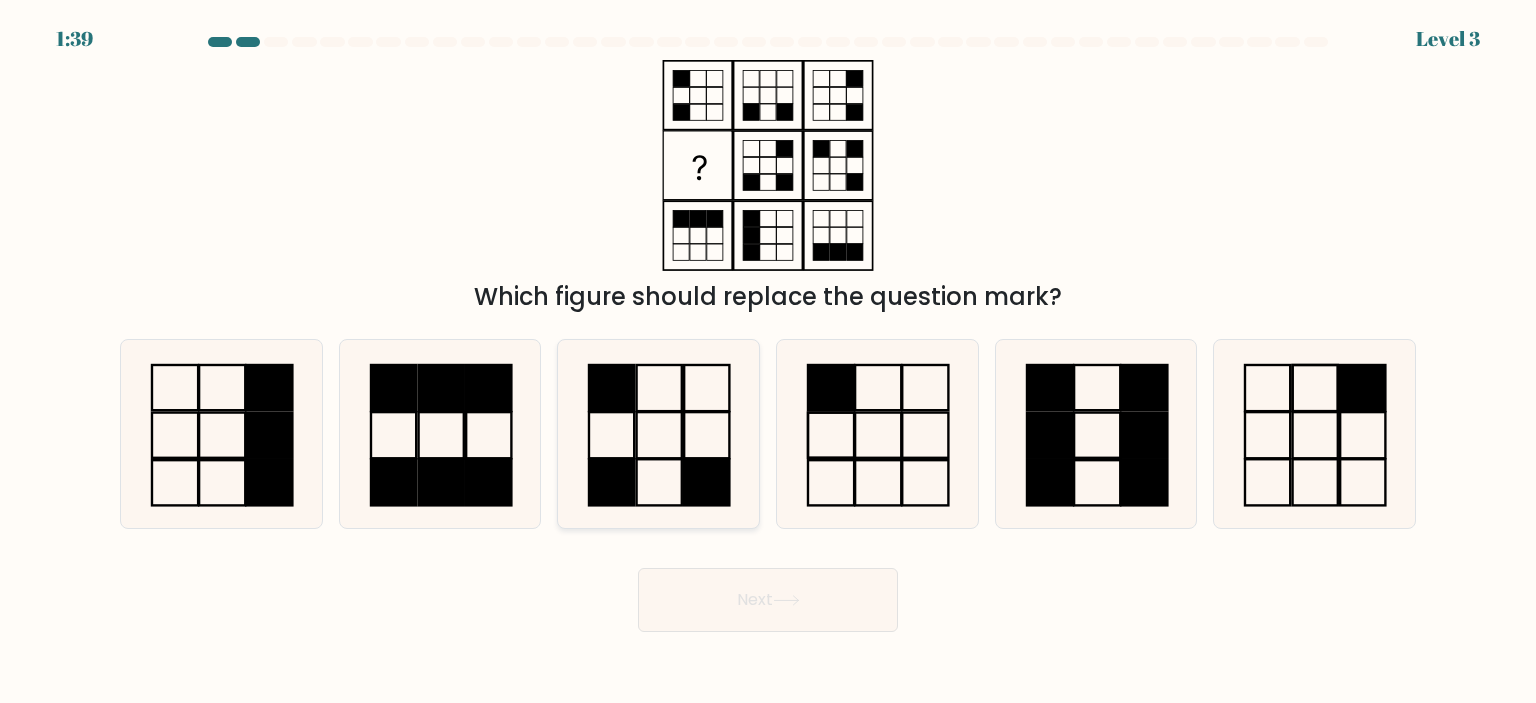 click at bounding box center [658, 434] 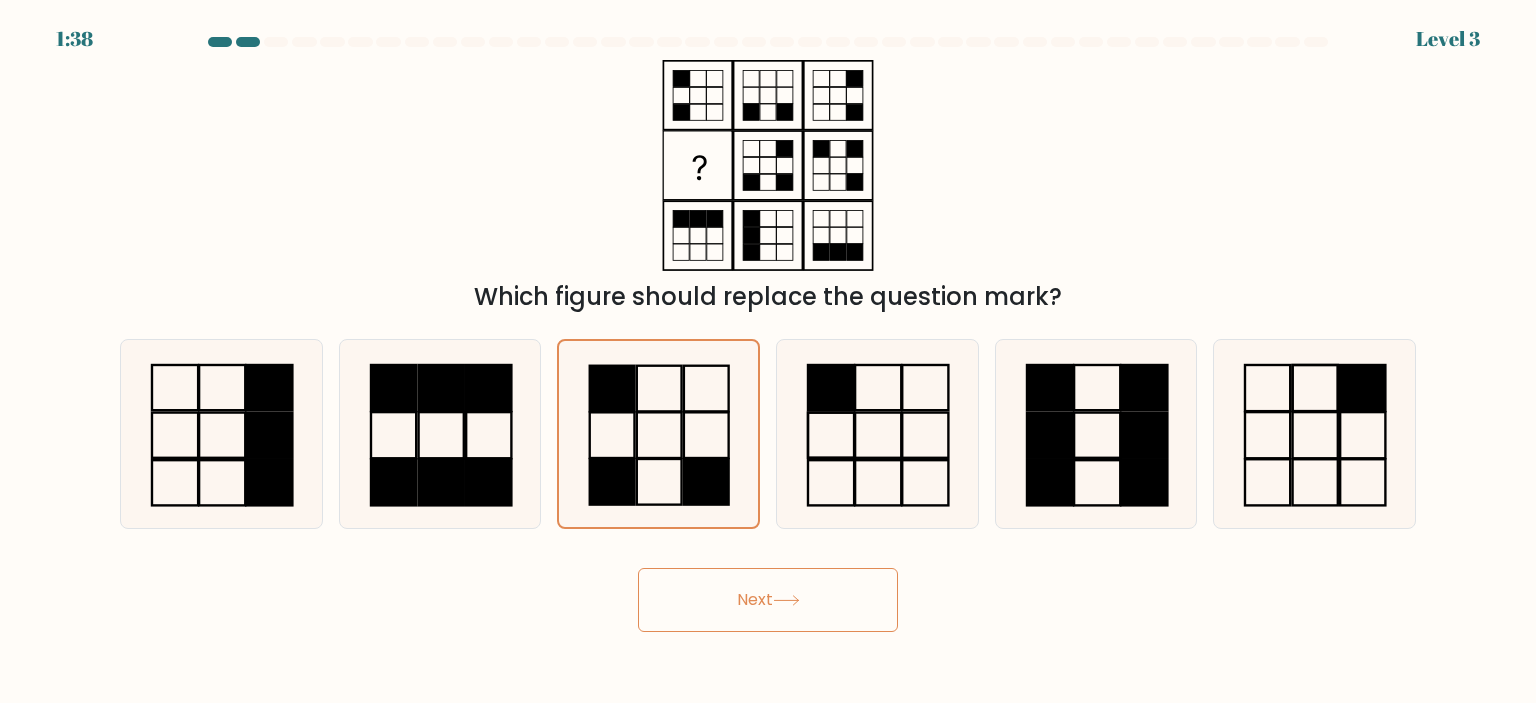click on "Next" at bounding box center [768, 600] 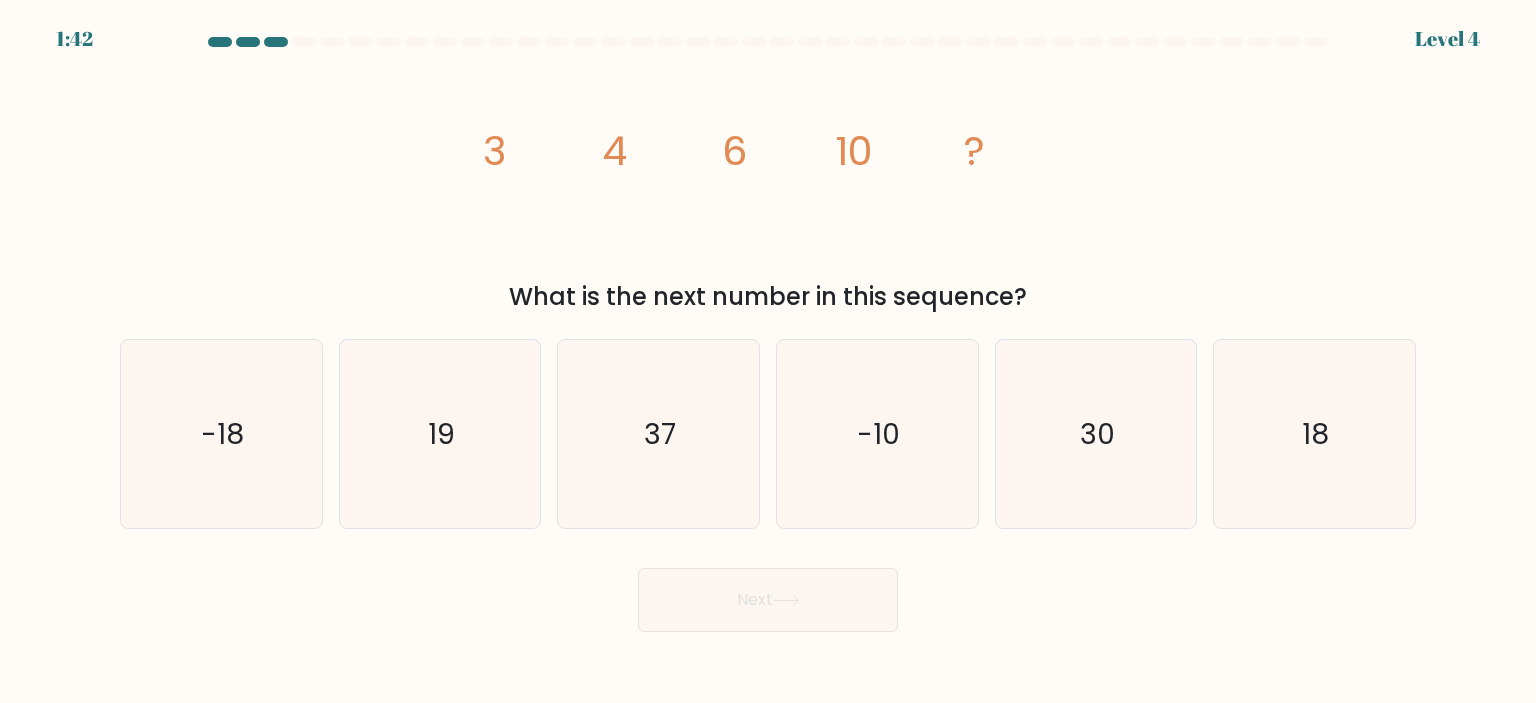 drag, startPoint x: 516, startPoint y: 287, endPoint x: 1056, endPoint y: 286, distance: 540.0009 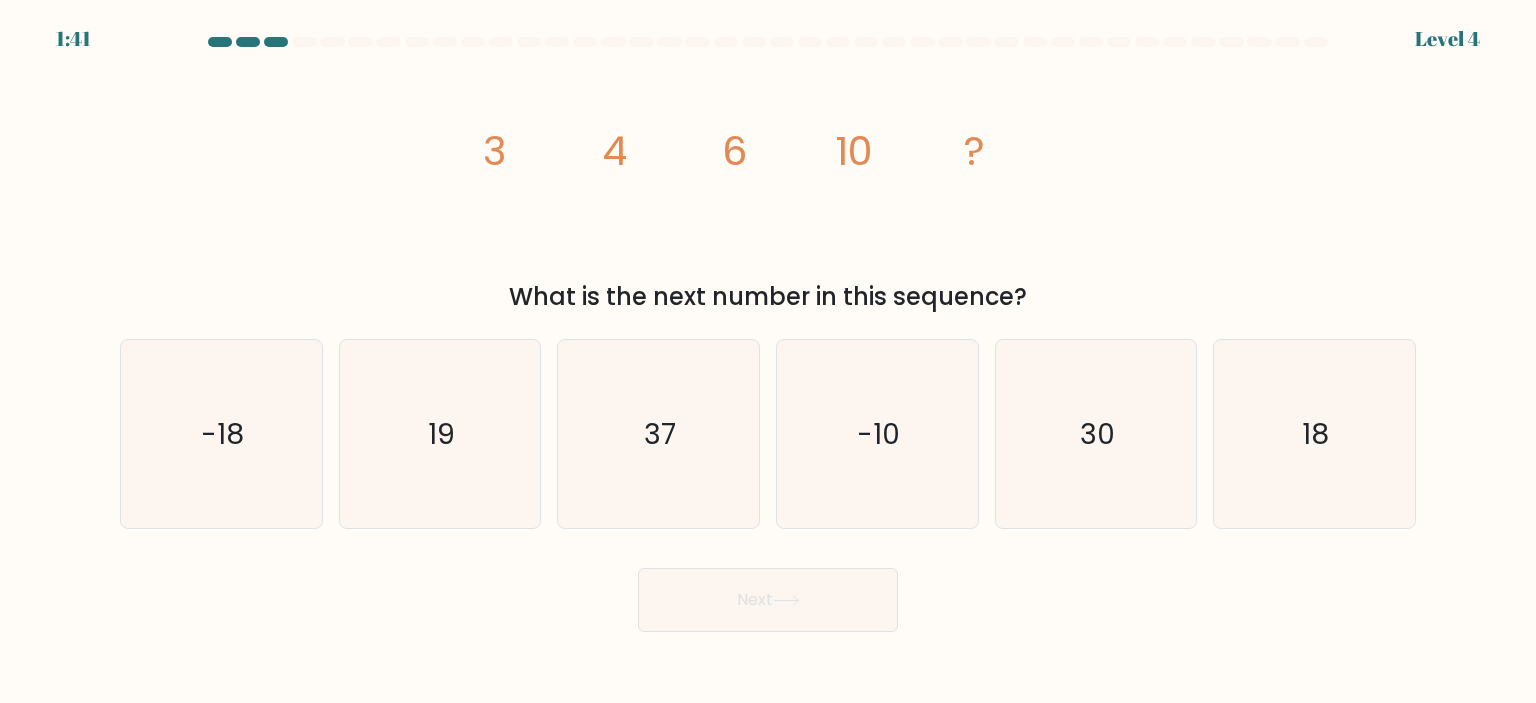 click on "What is the next number in this sequence?" at bounding box center (768, 297) 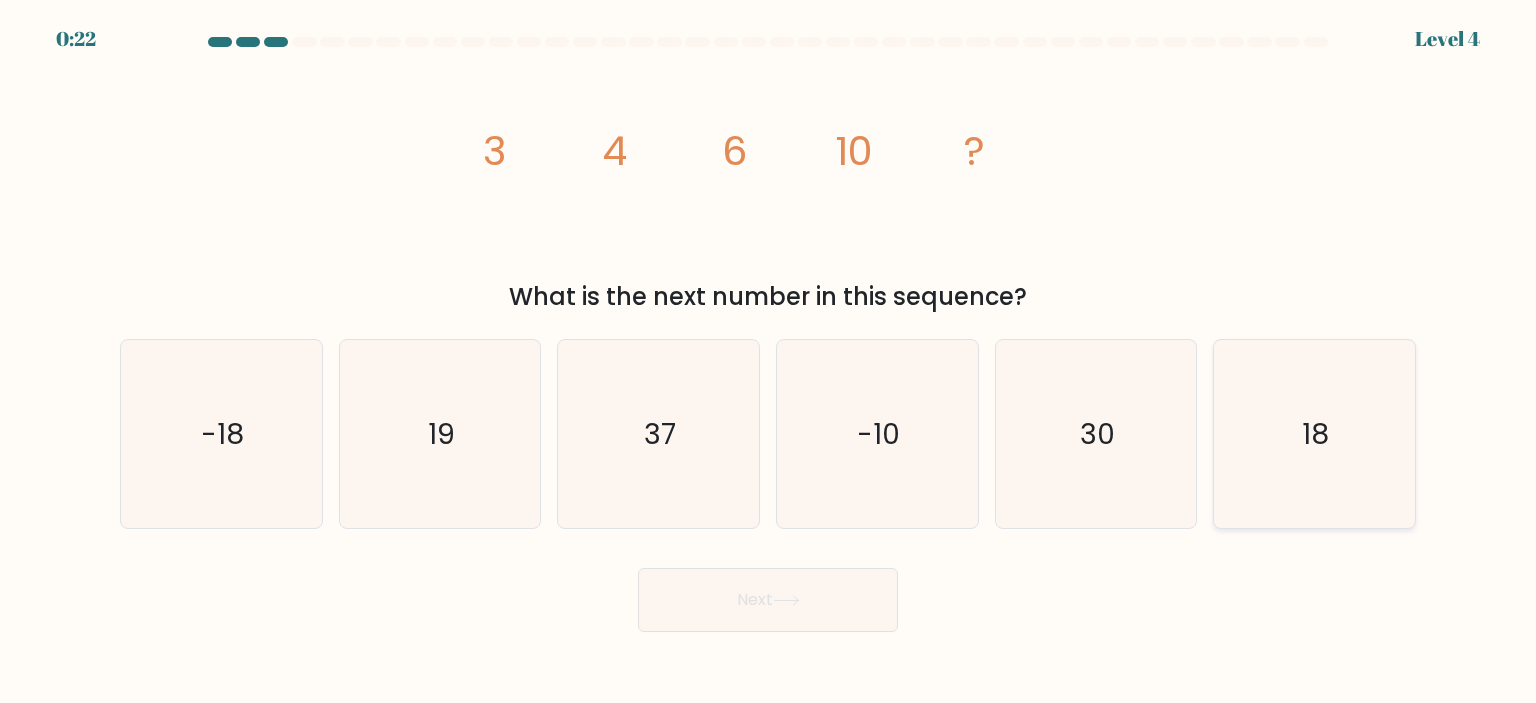 click on "18" at bounding box center [1314, 434] 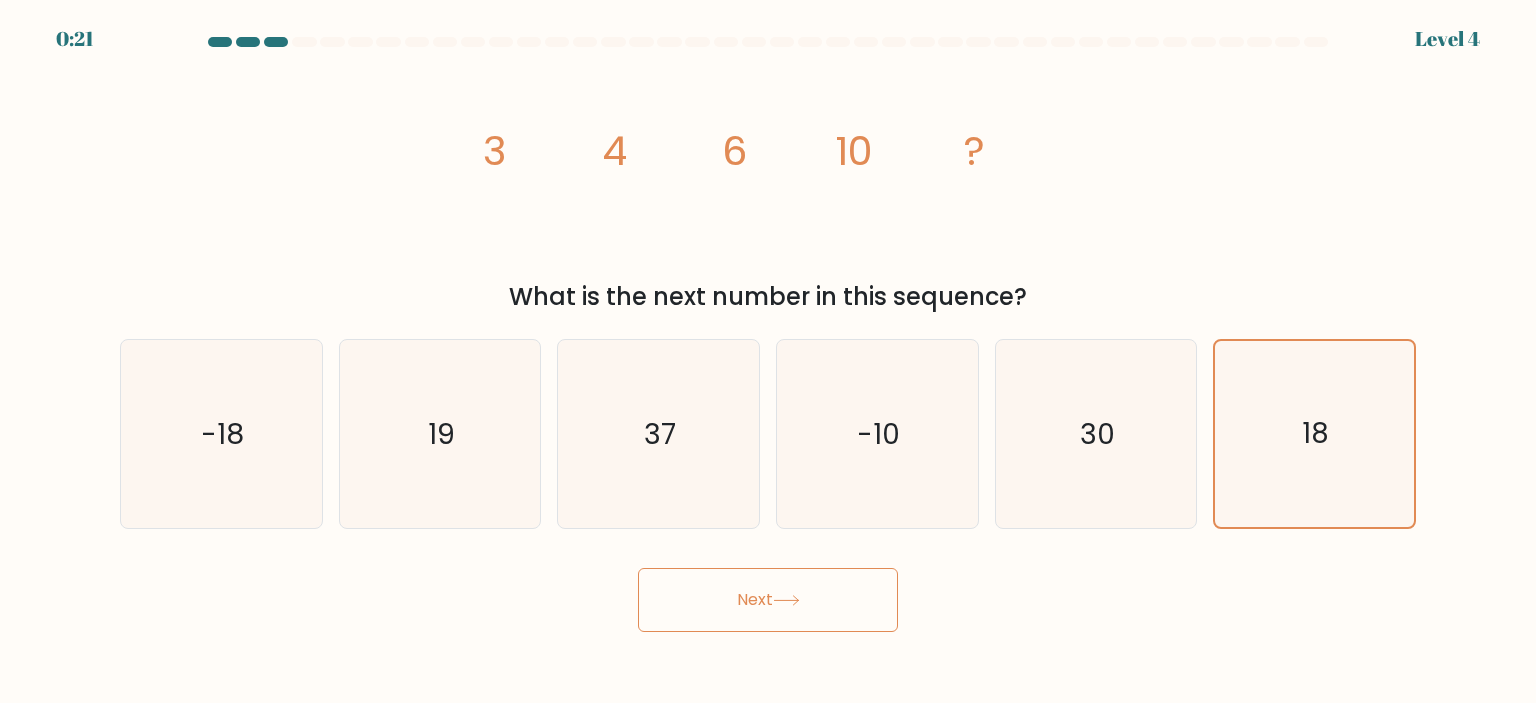 click on "Next" at bounding box center [768, 600] 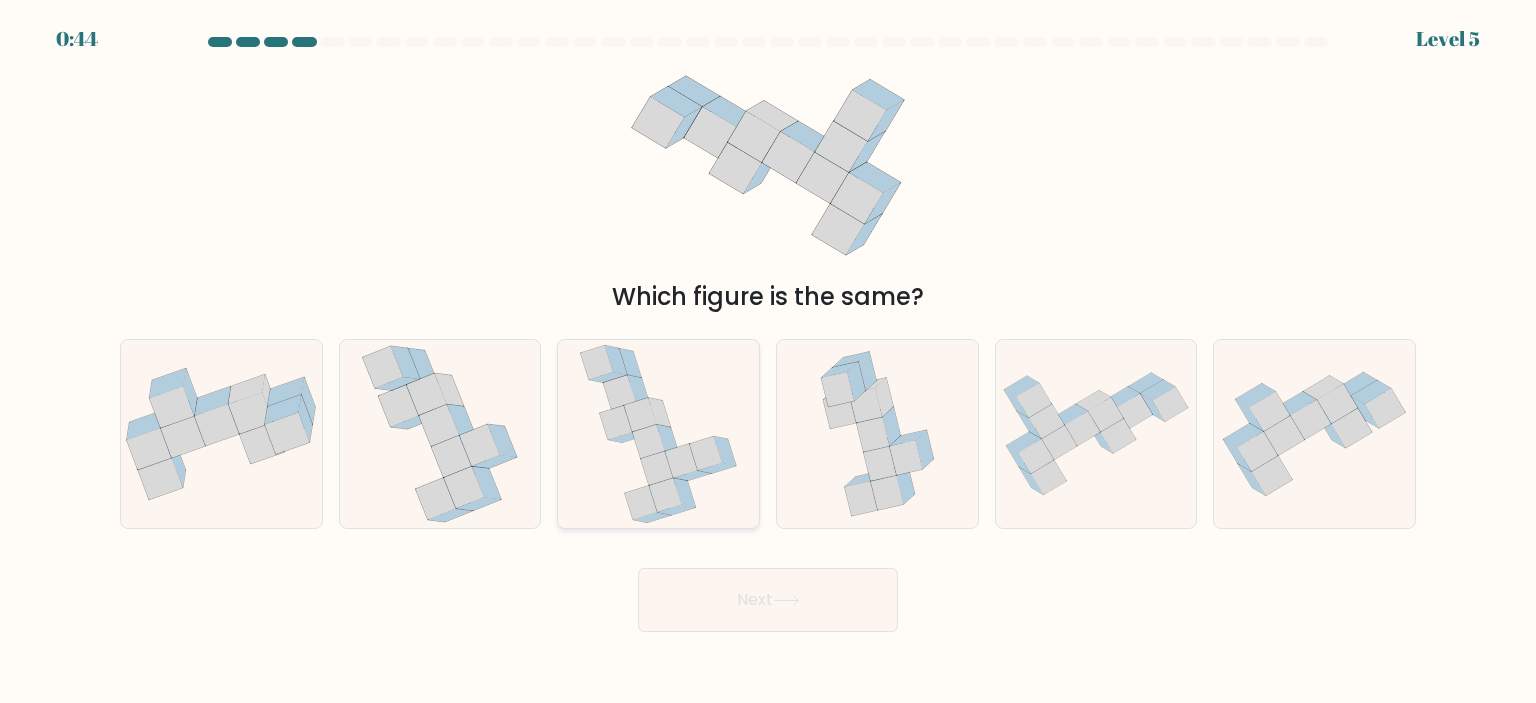 click at bounding box center (668, 439) 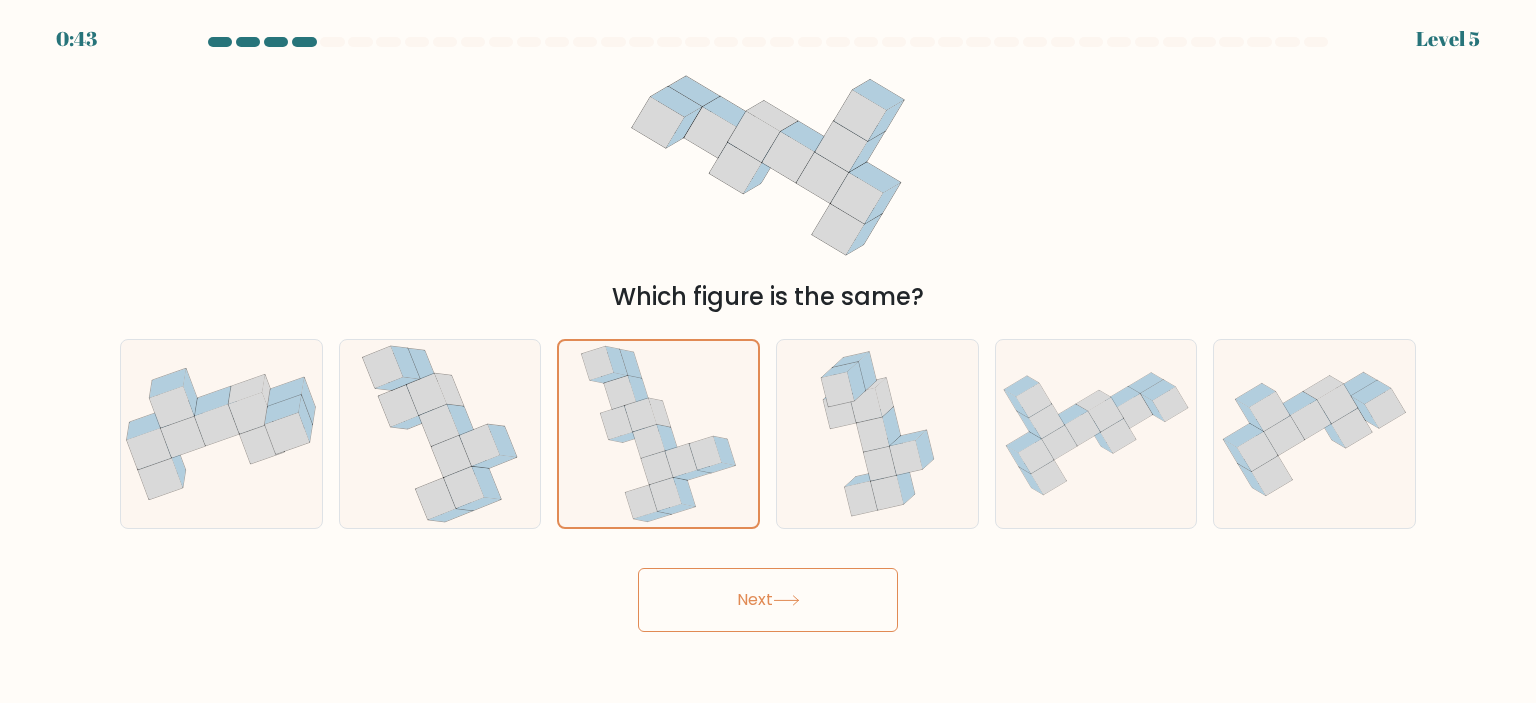 click on "Next" at bounding box center [768, 600] 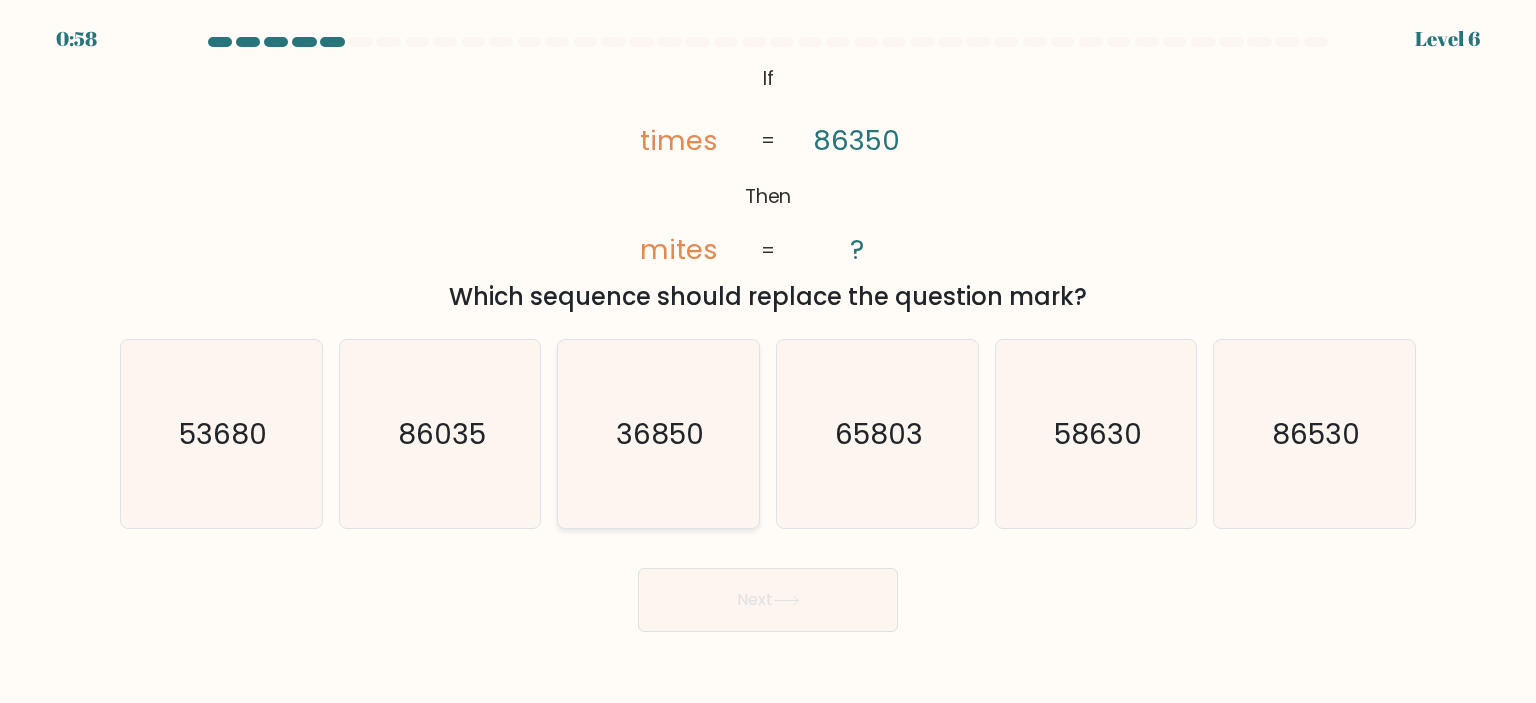 click on "36850" at bounding box center (661, 434) 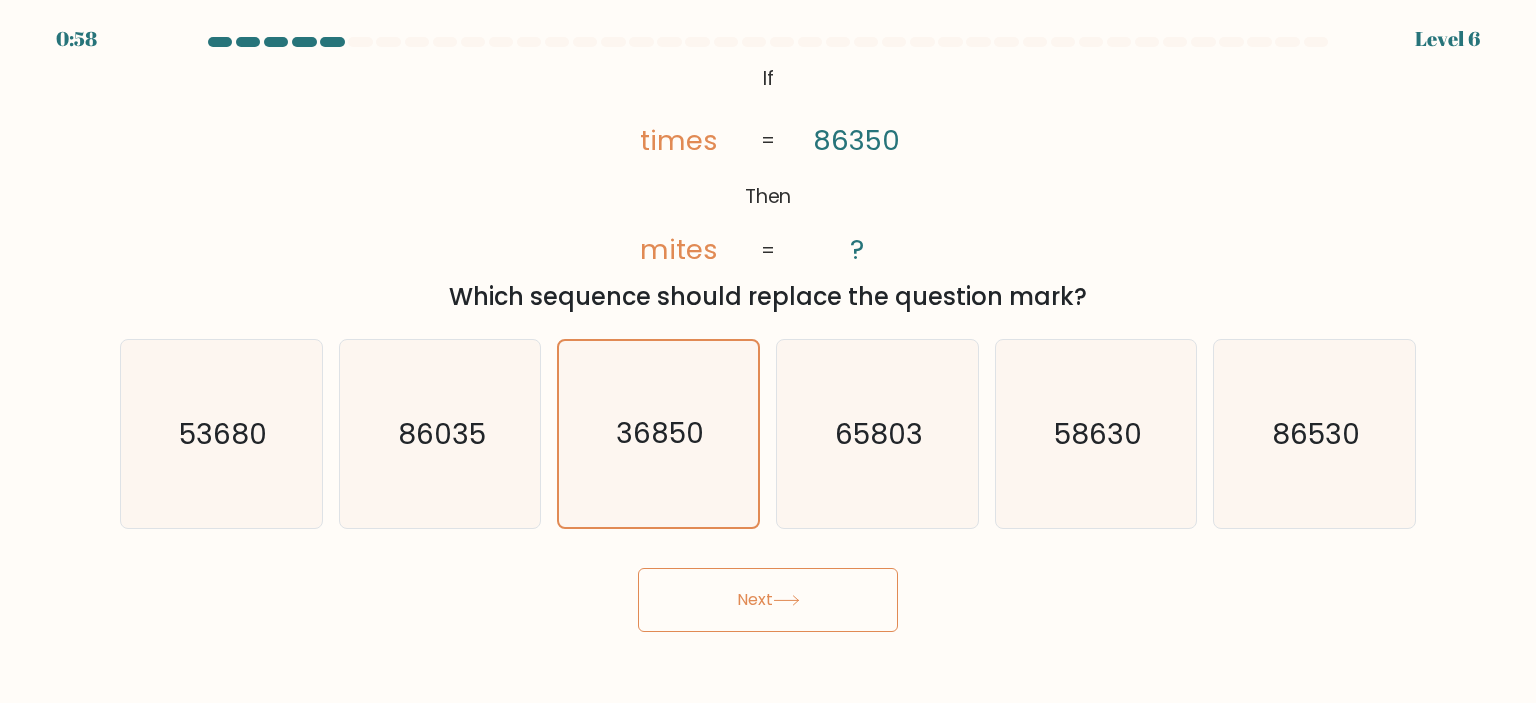 click on "Next" at bounding box center (768, 600) 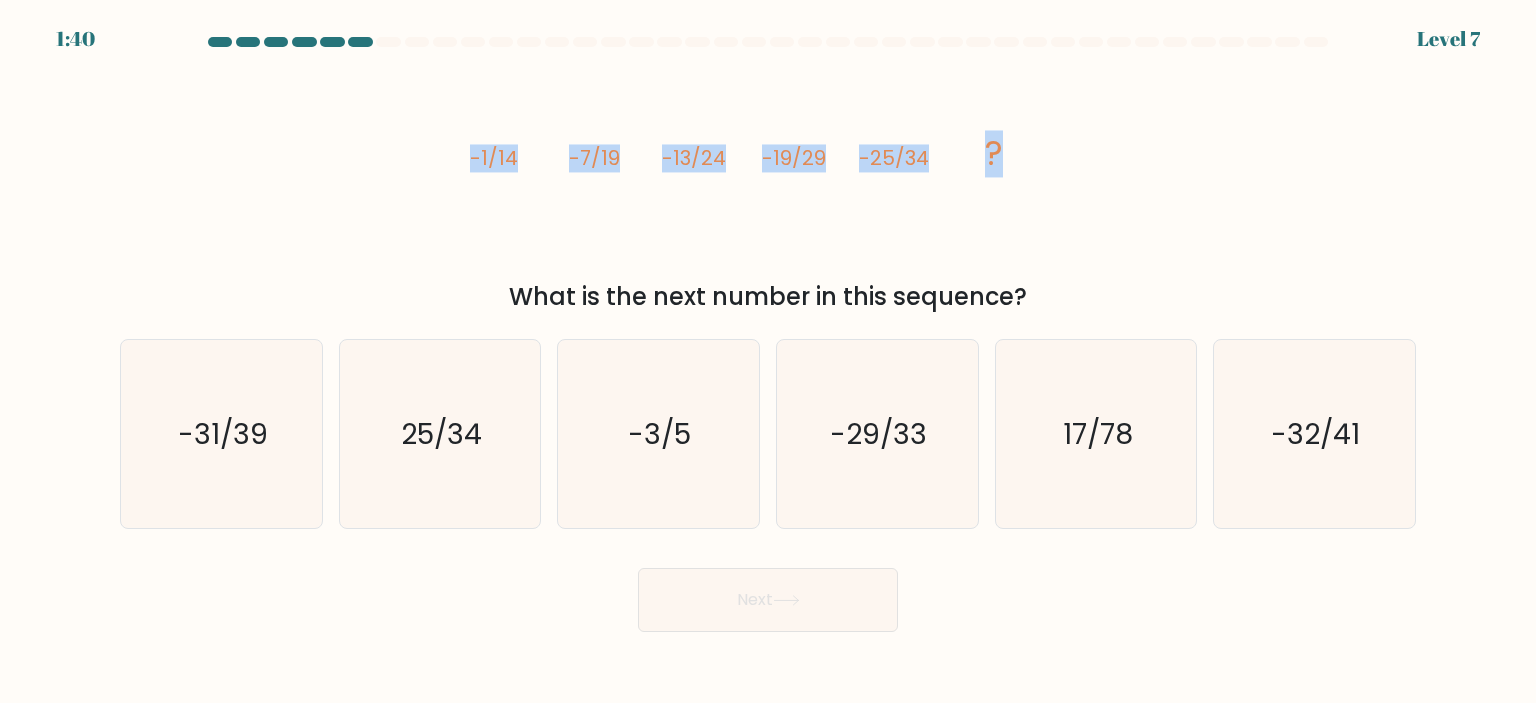 drag, startPoint x: 470, startPoint y: 167, endPoint x: 1008, endPoint y: 158, distance: 538.07526 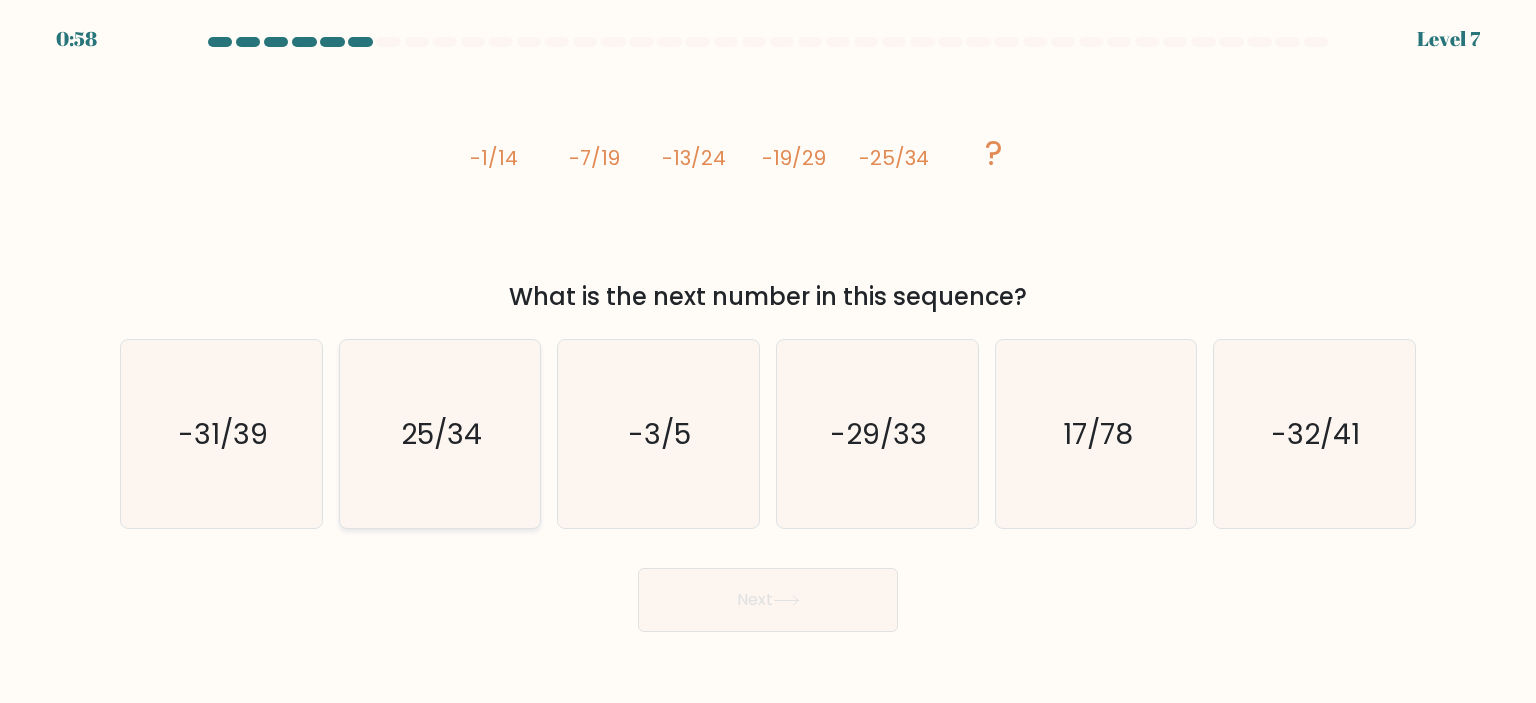 click on "25/34" at bounding box center (440, 434) 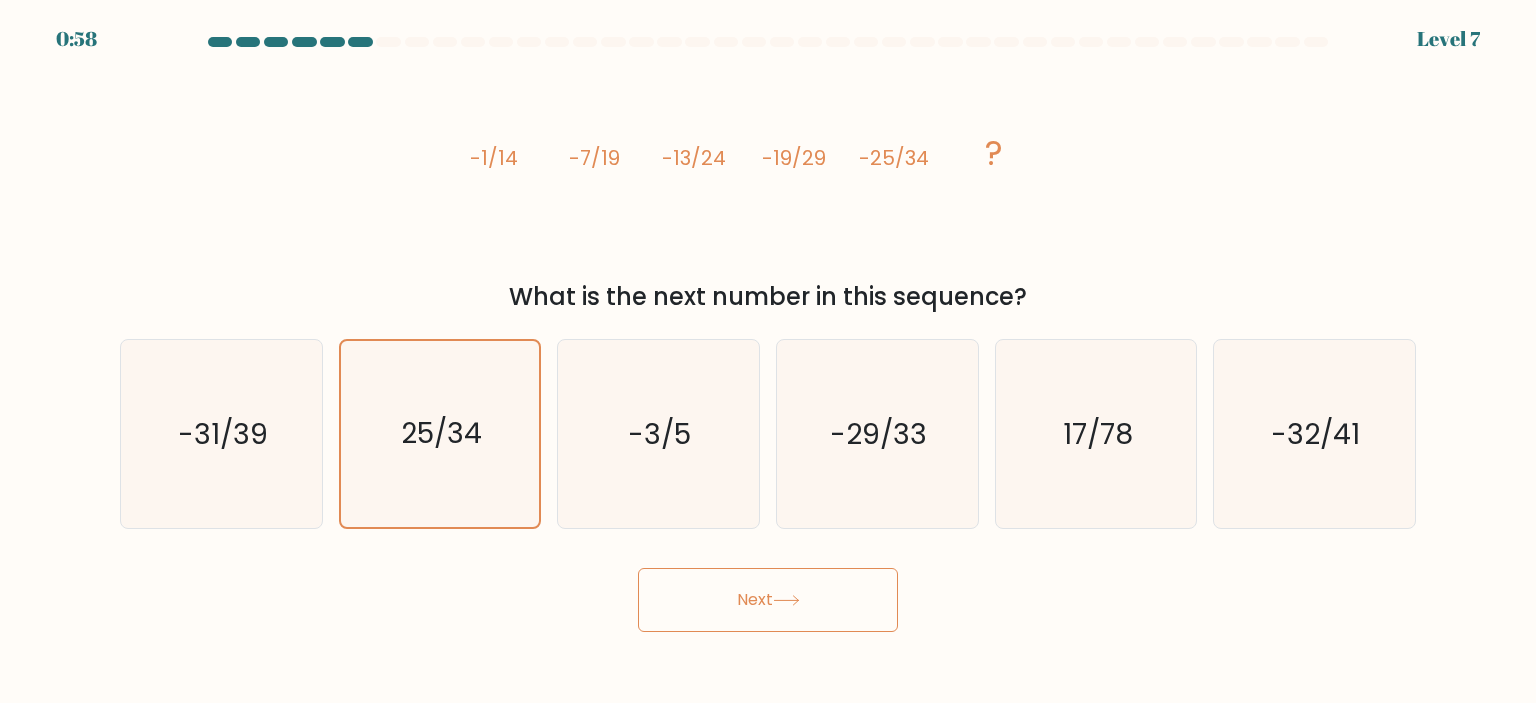 click on "Next" at bounding box center (768, 600) 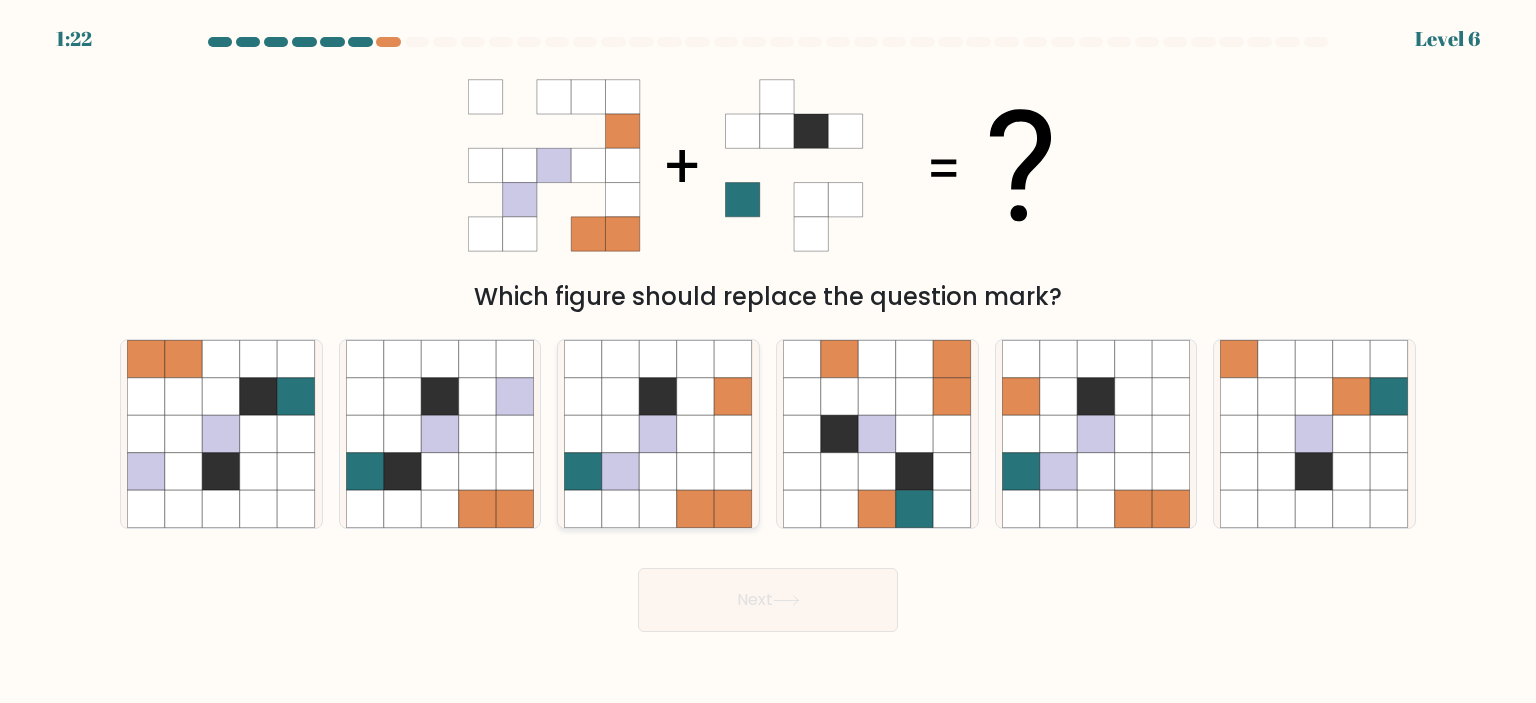 click at bounding box center [659, 397] 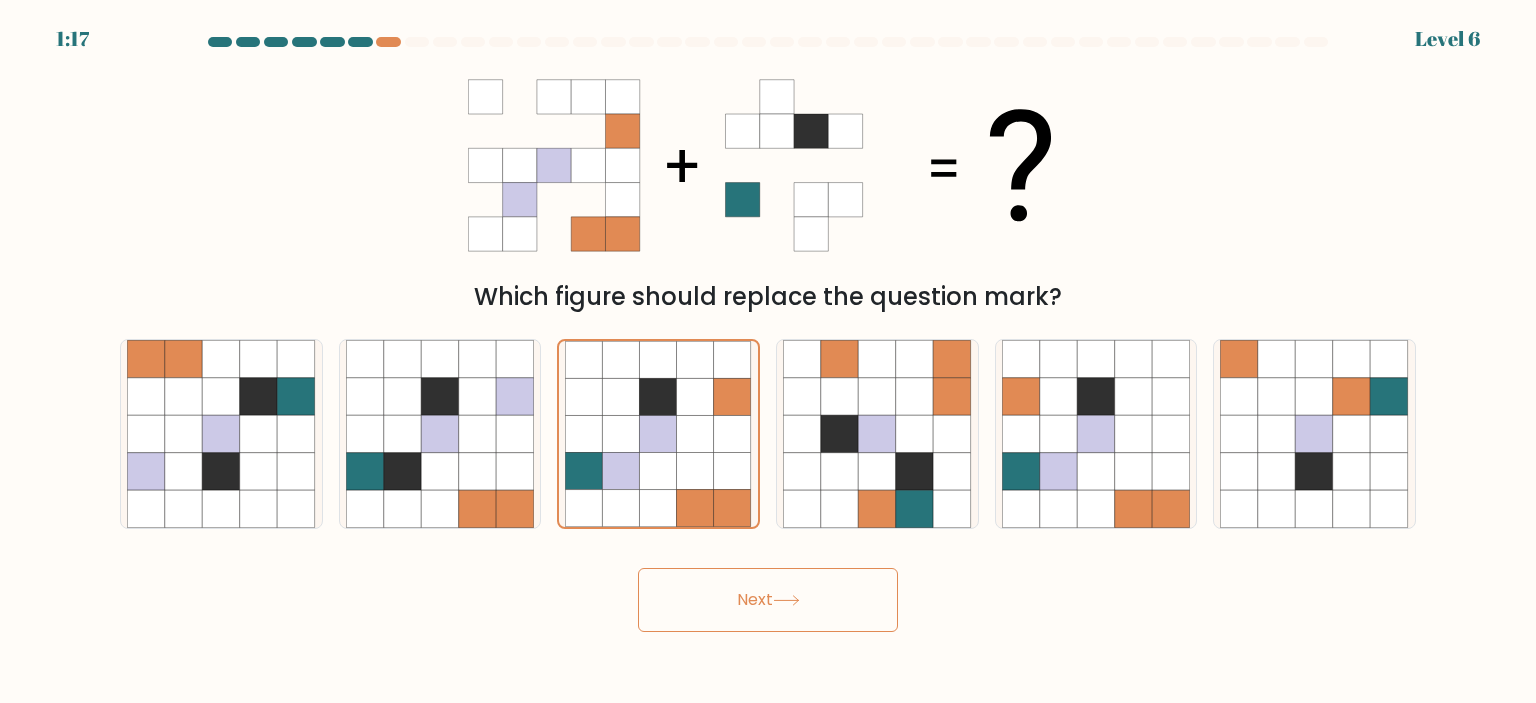 click on "Next" at bounding box center (768, 600) 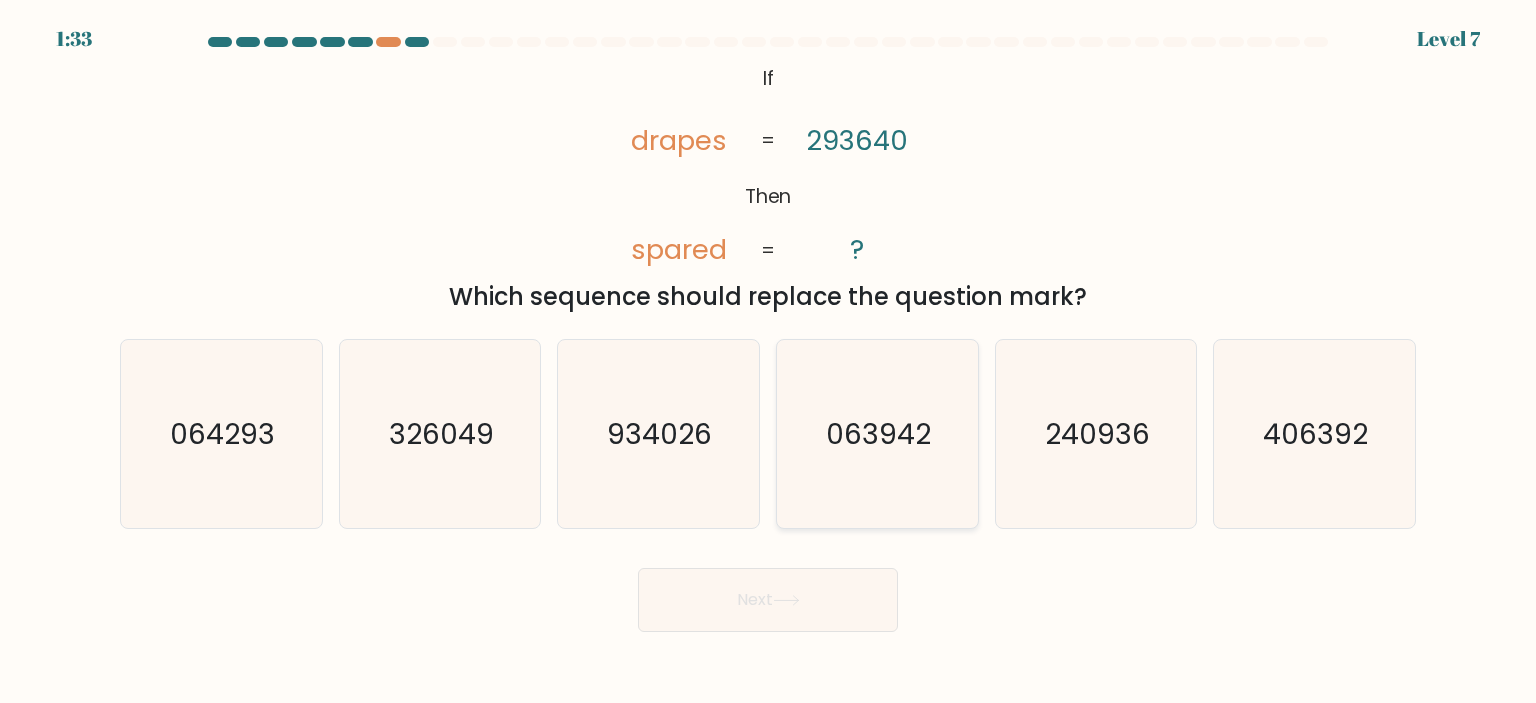 click on "063942" at bounding box center [879, 434] 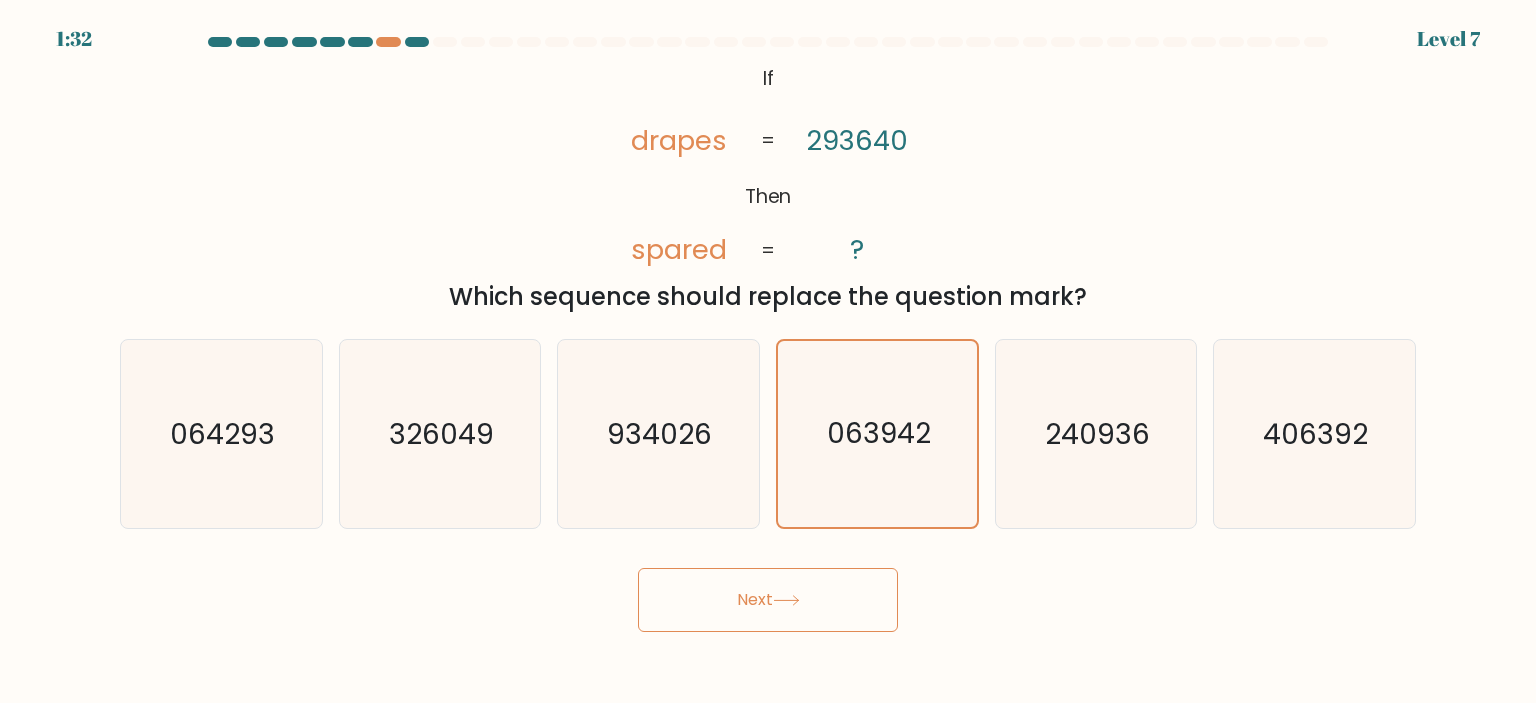 click on "Next" at bounding box center (768, 600) 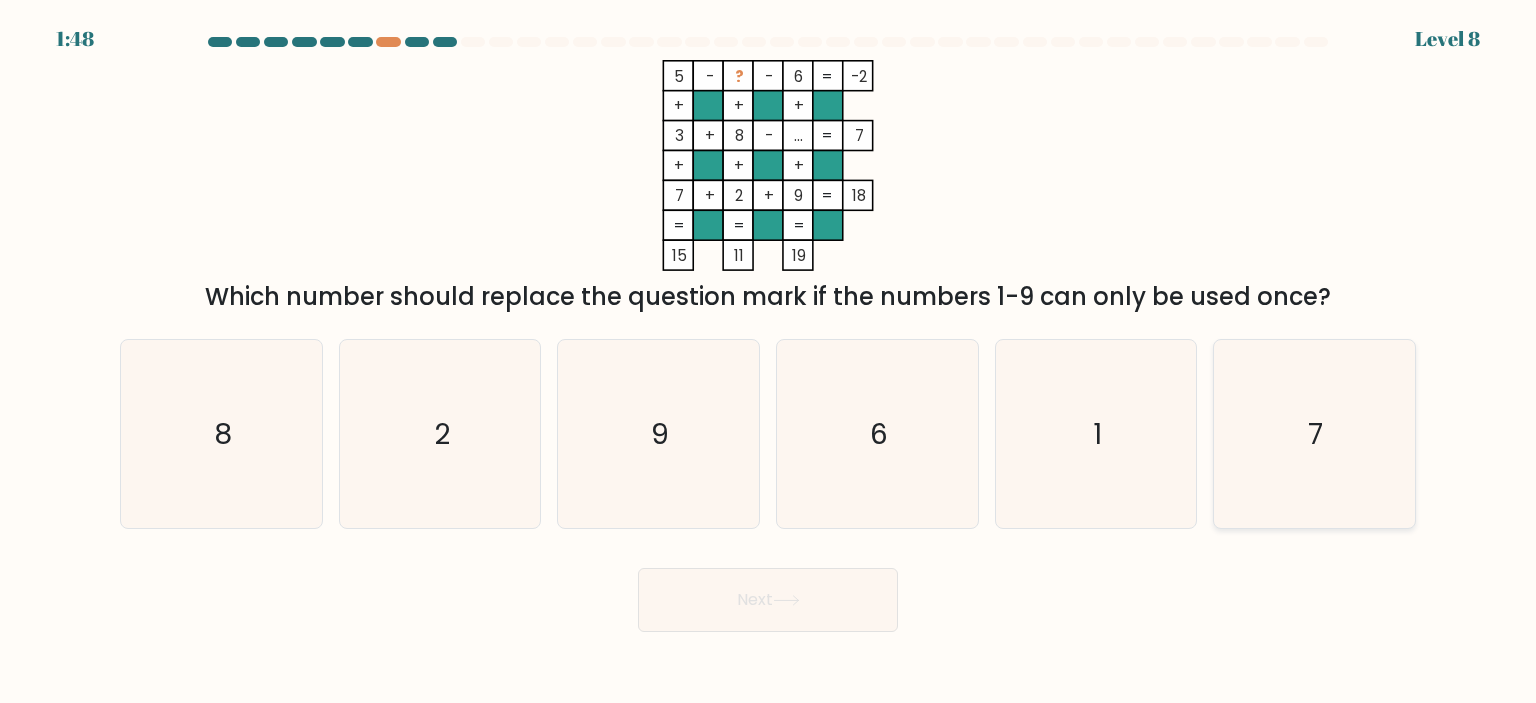 click on "7" at bounding box center [1314, 434] 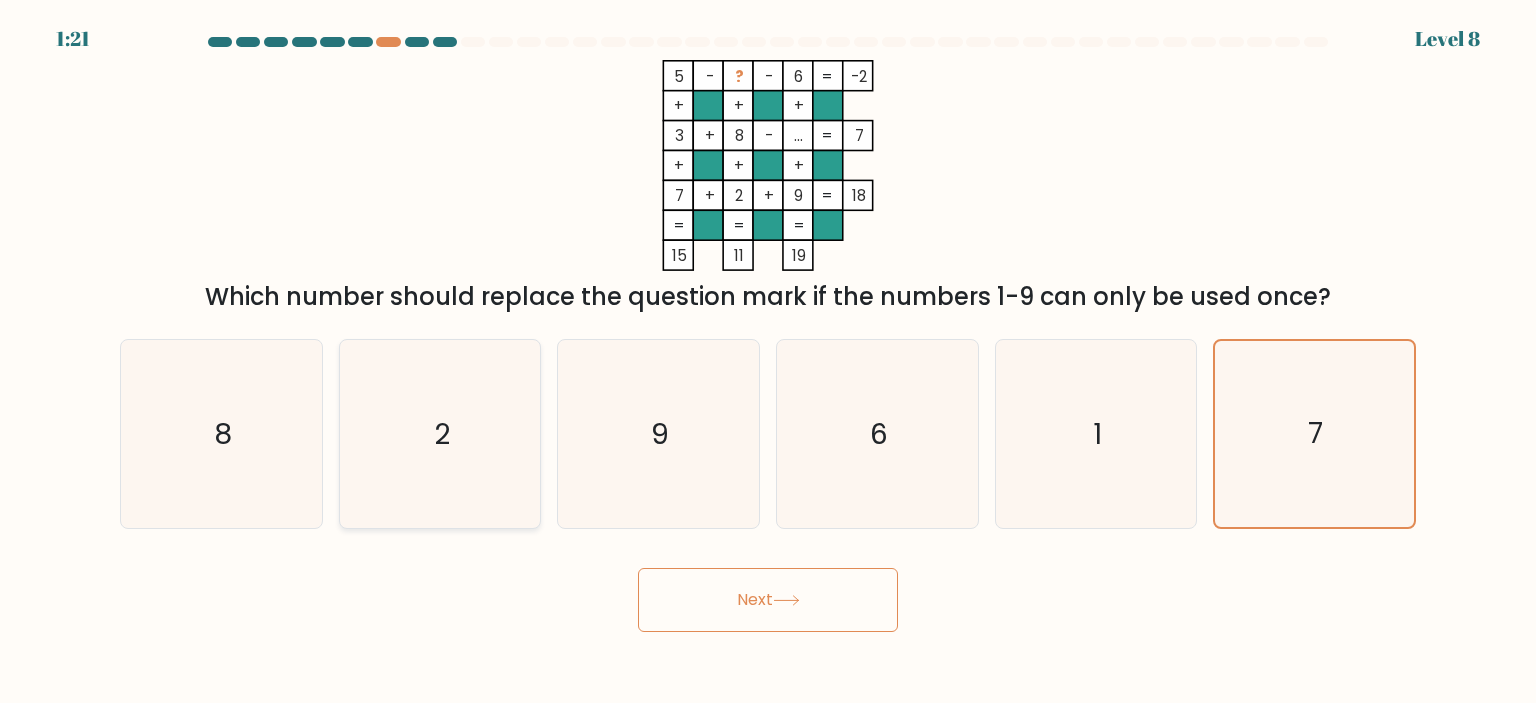 click on "2" at bounding box center (440, 434) 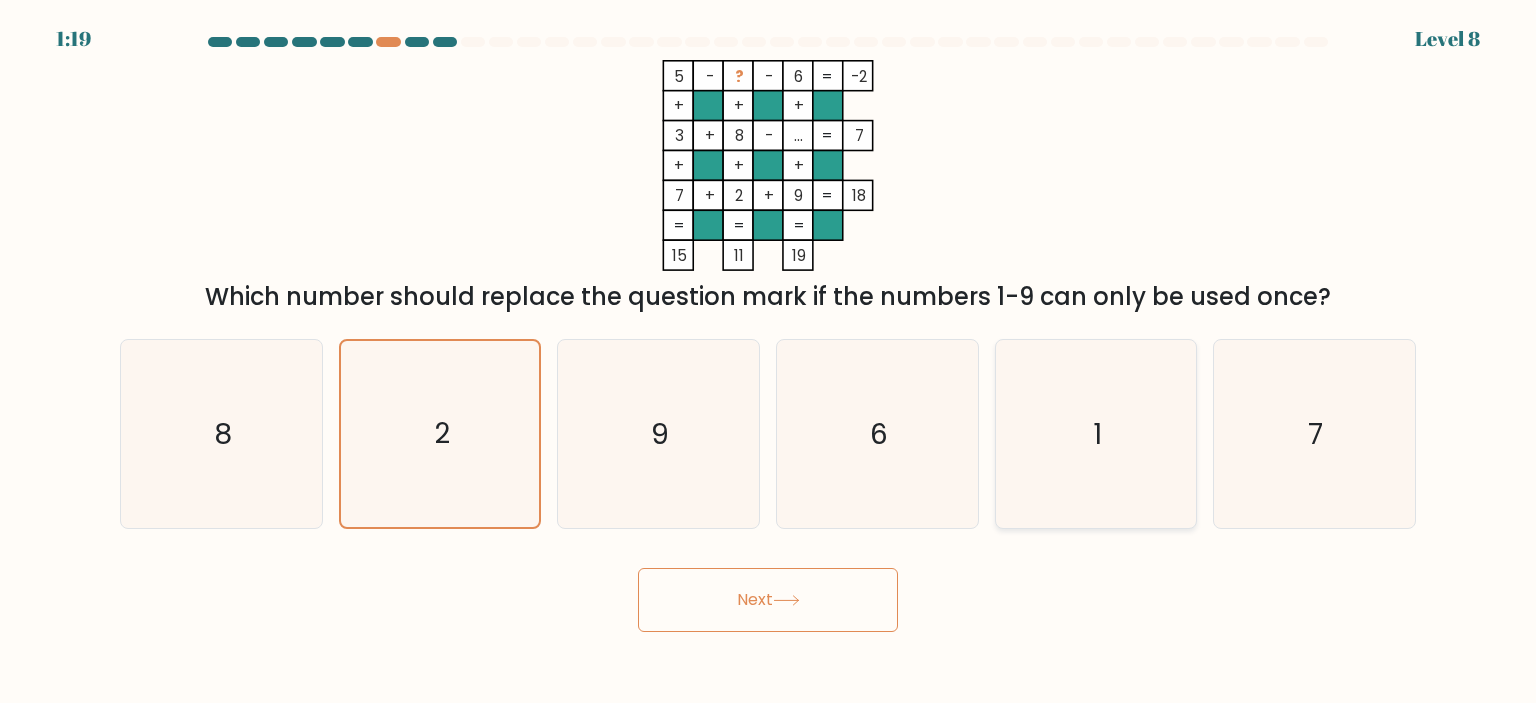 click on "1" at bounding box center (1096, 434) 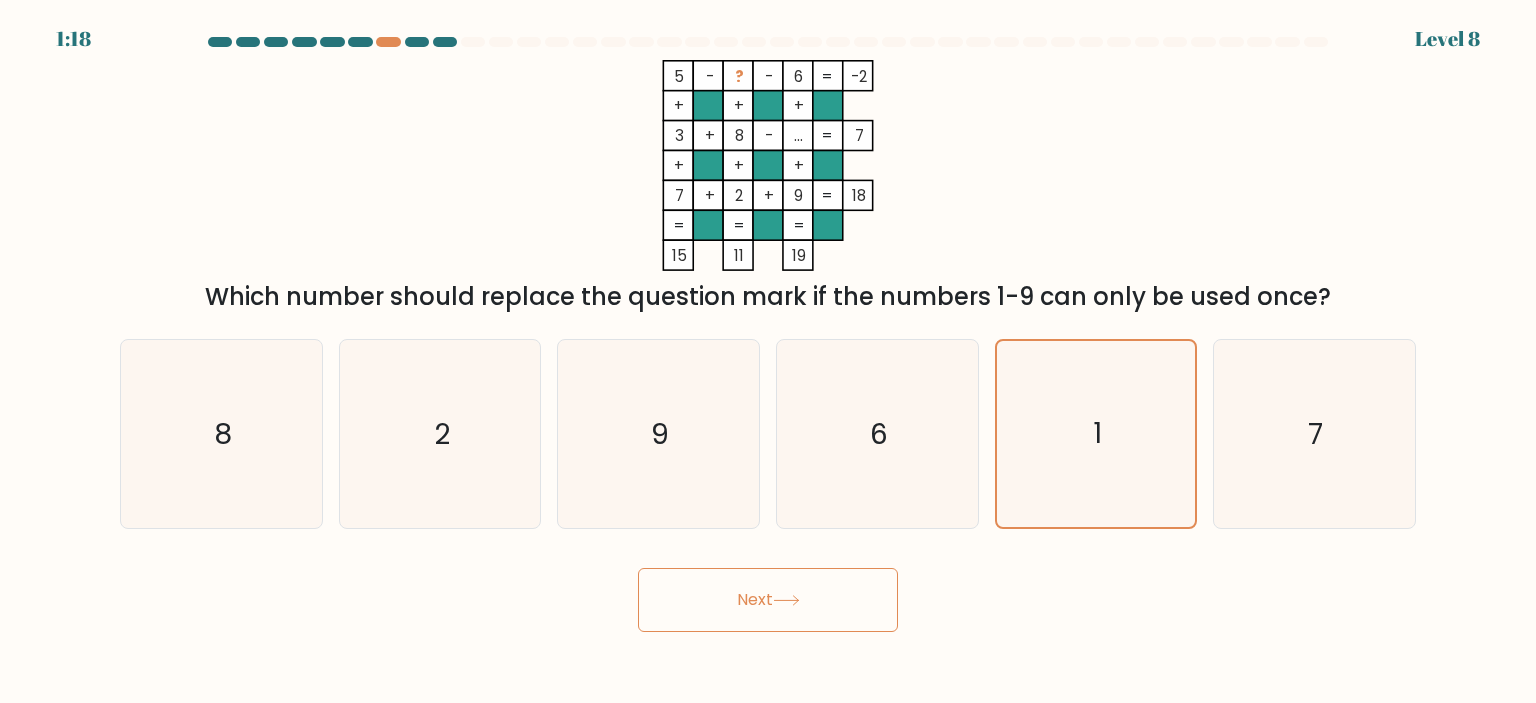 click on "Next" at bounding box center (768, 600) 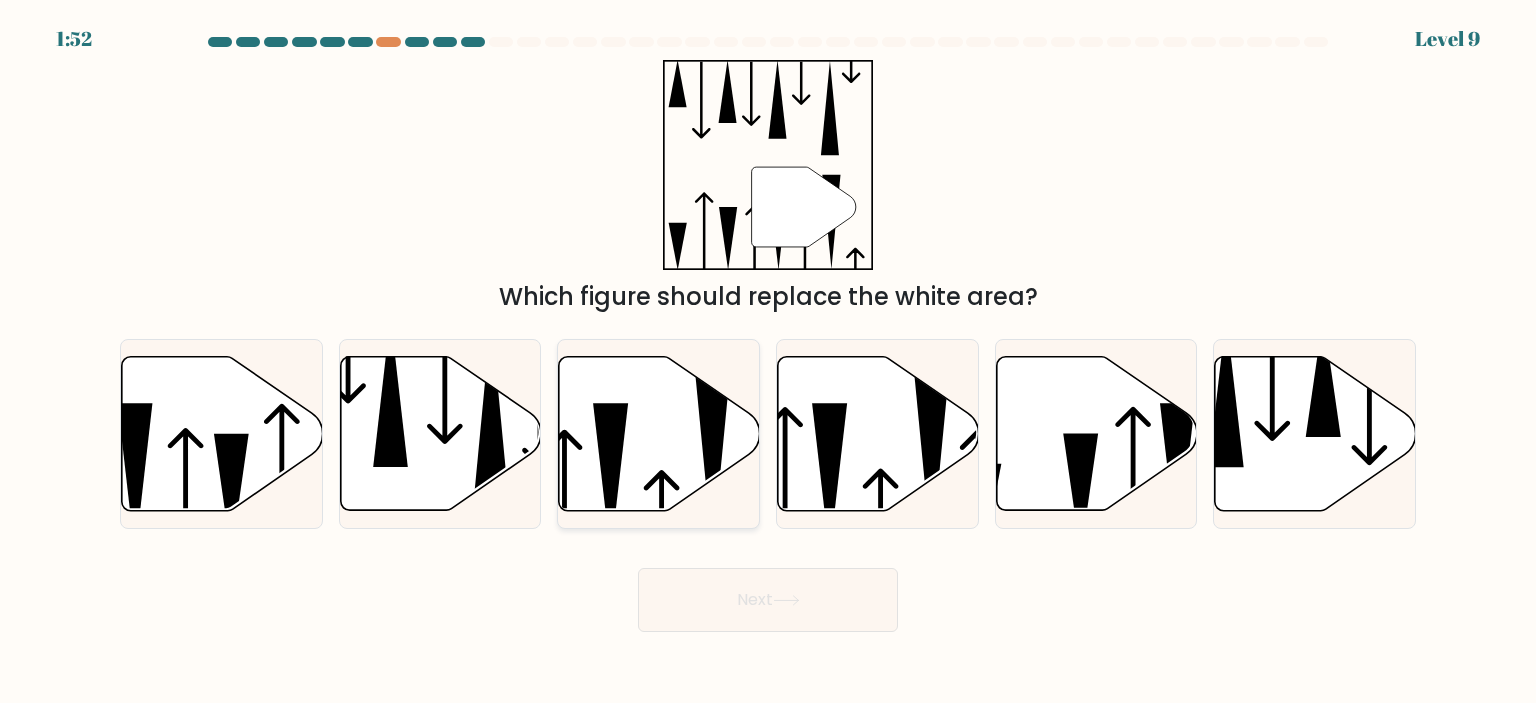 click at bounding box center [712, 462] 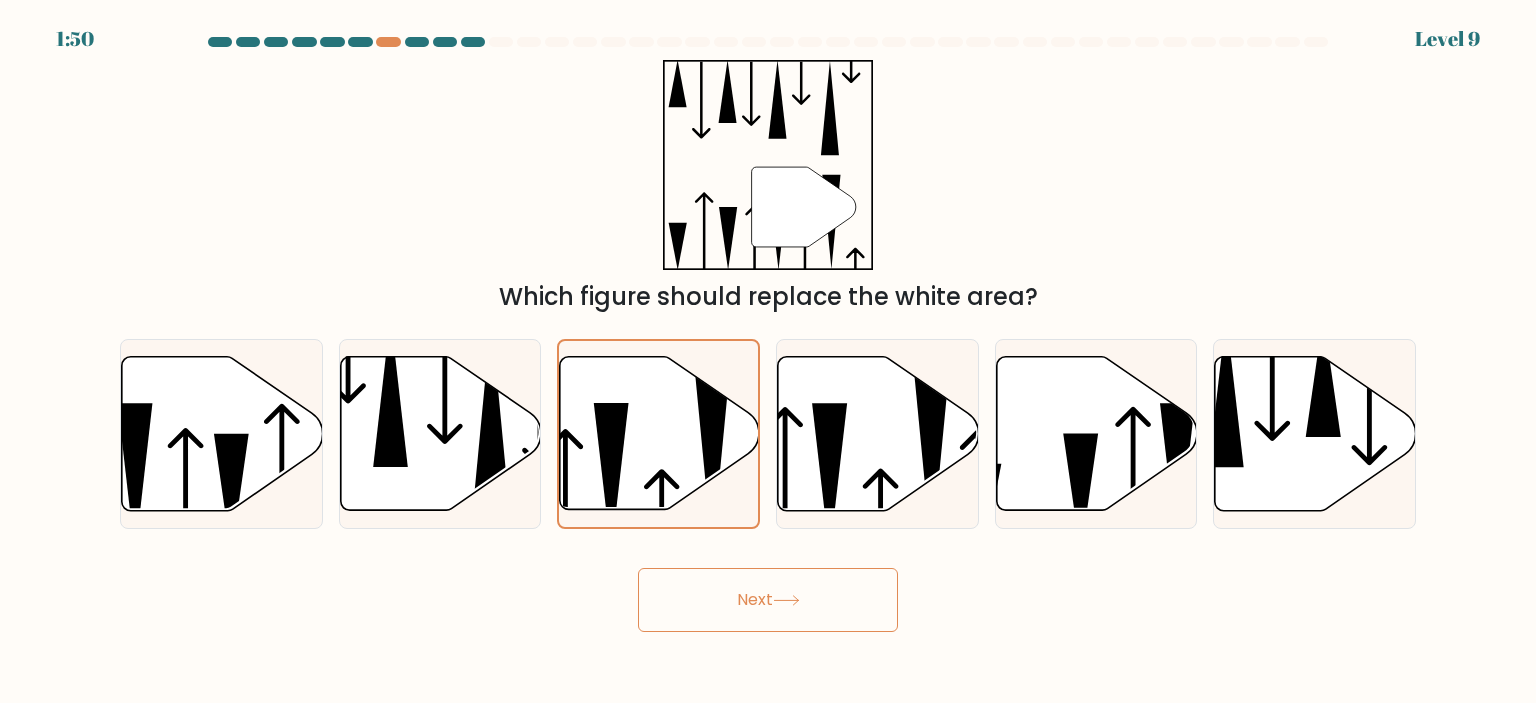 click at bounding box center (786, 600) 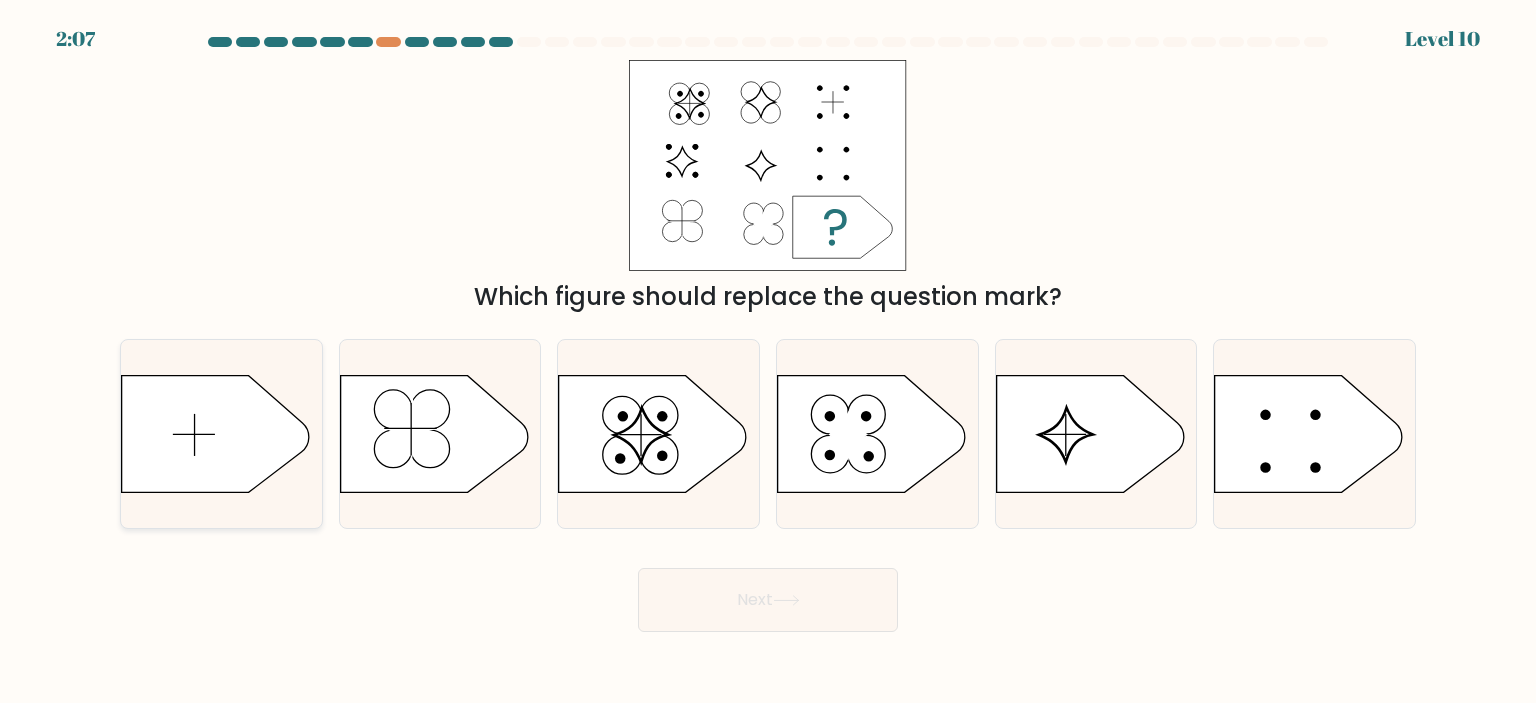 click at bounding box center (216, 433) 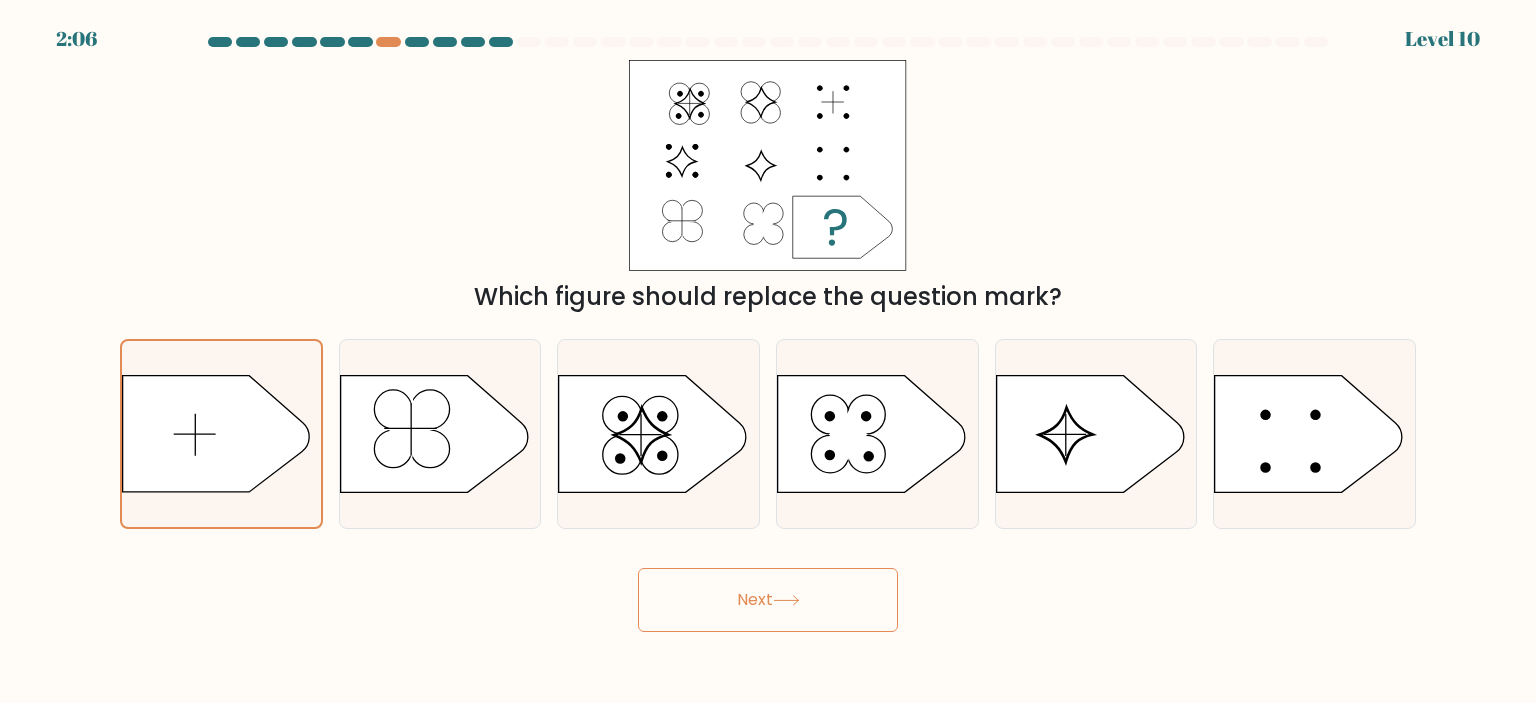 click on "Next" at bounding box center (768, 600) 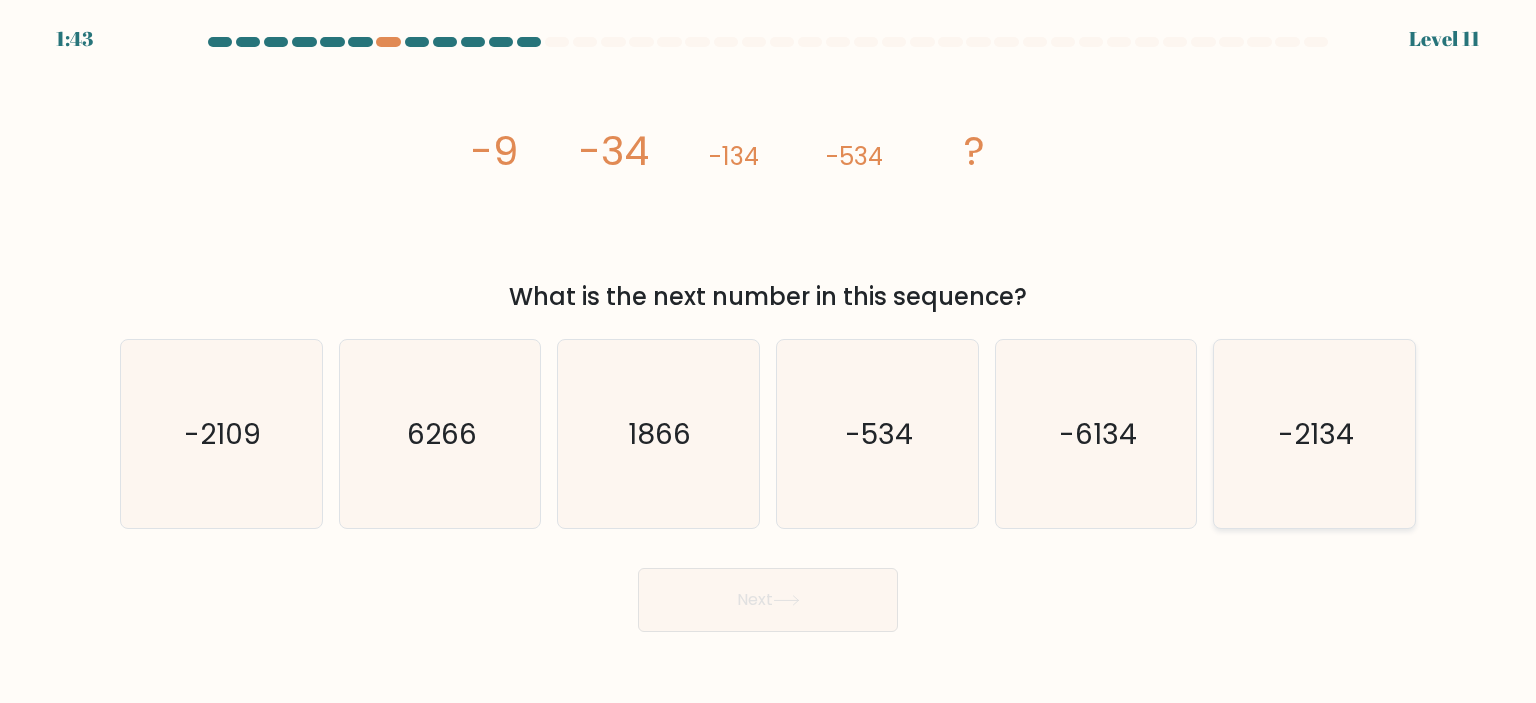 click on "-2134" at bounding box center [1314, 434] 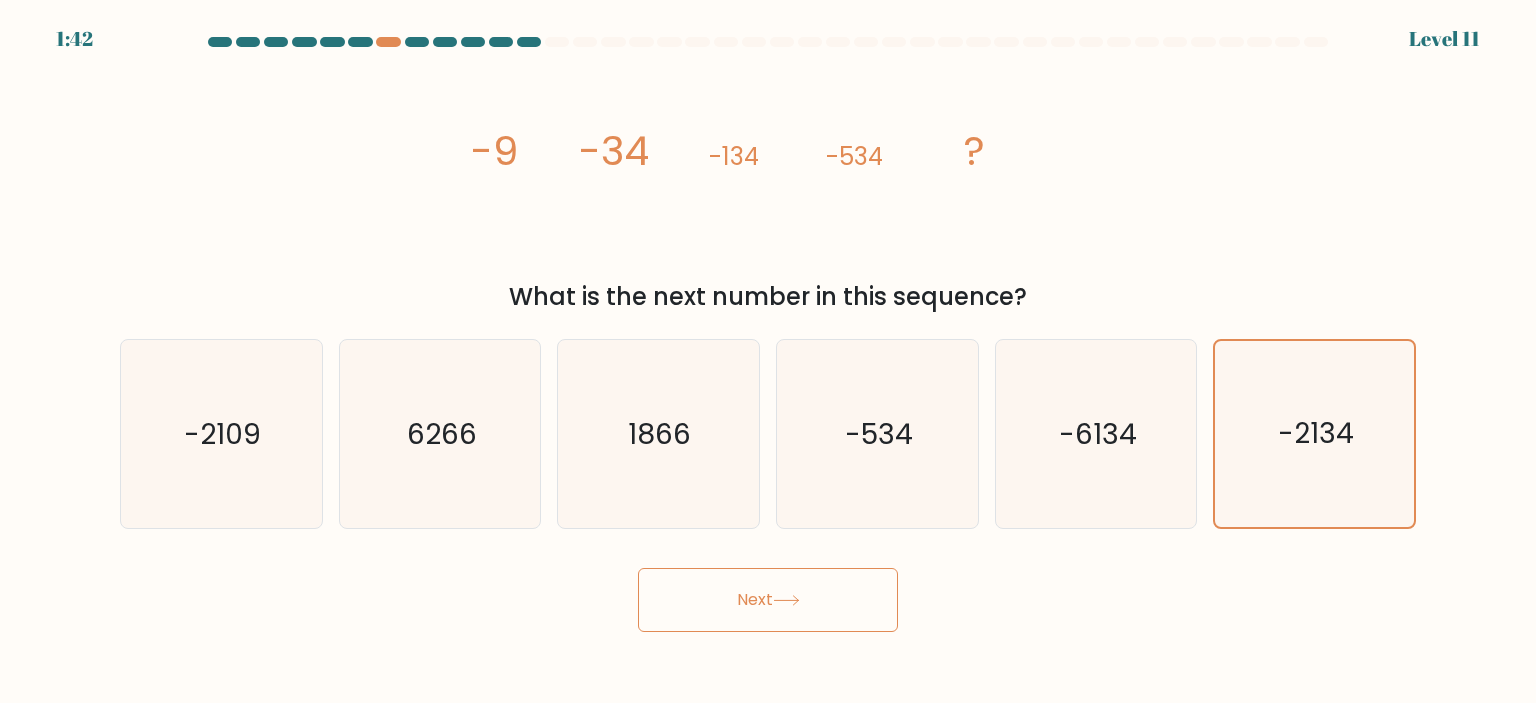 click on "Next" at bounding box center (768, 600) 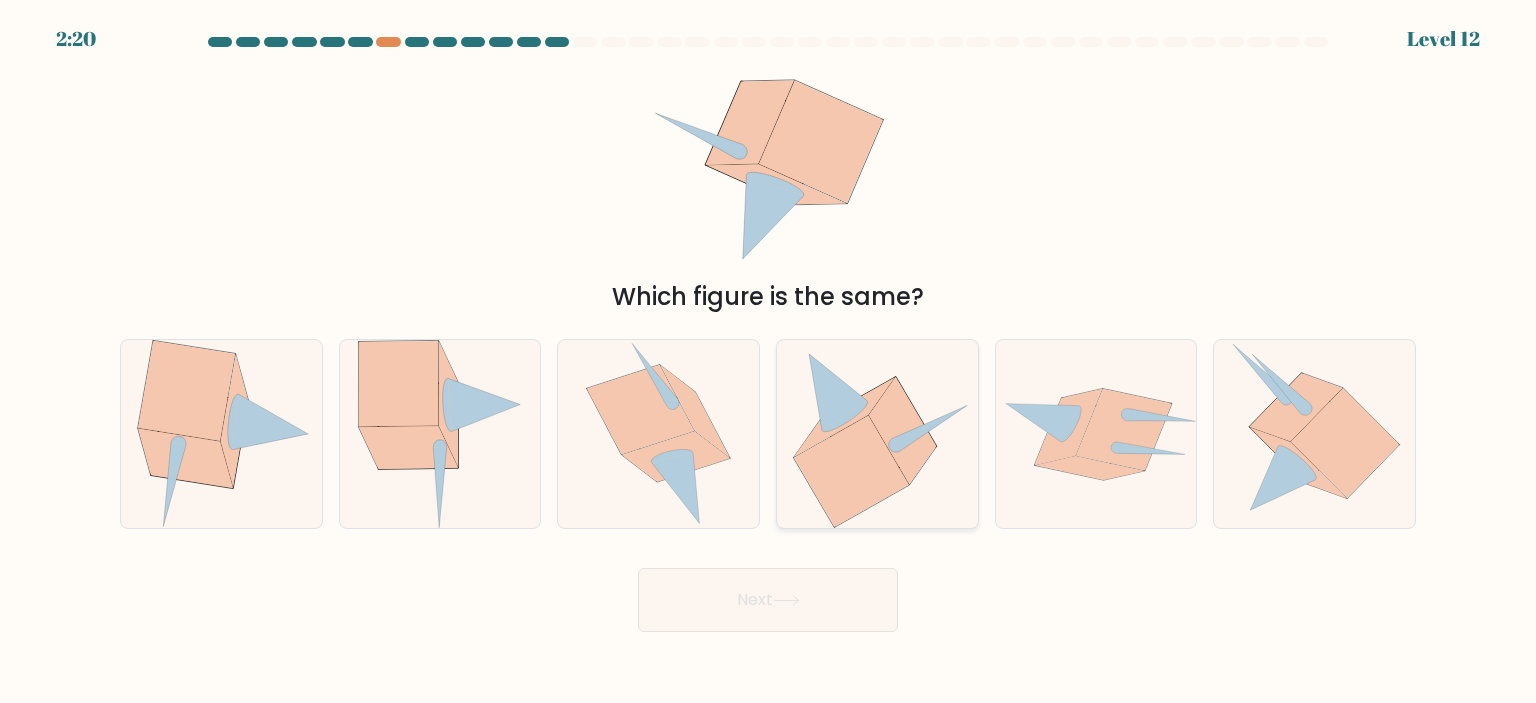 click at bounding box center [851, 471] 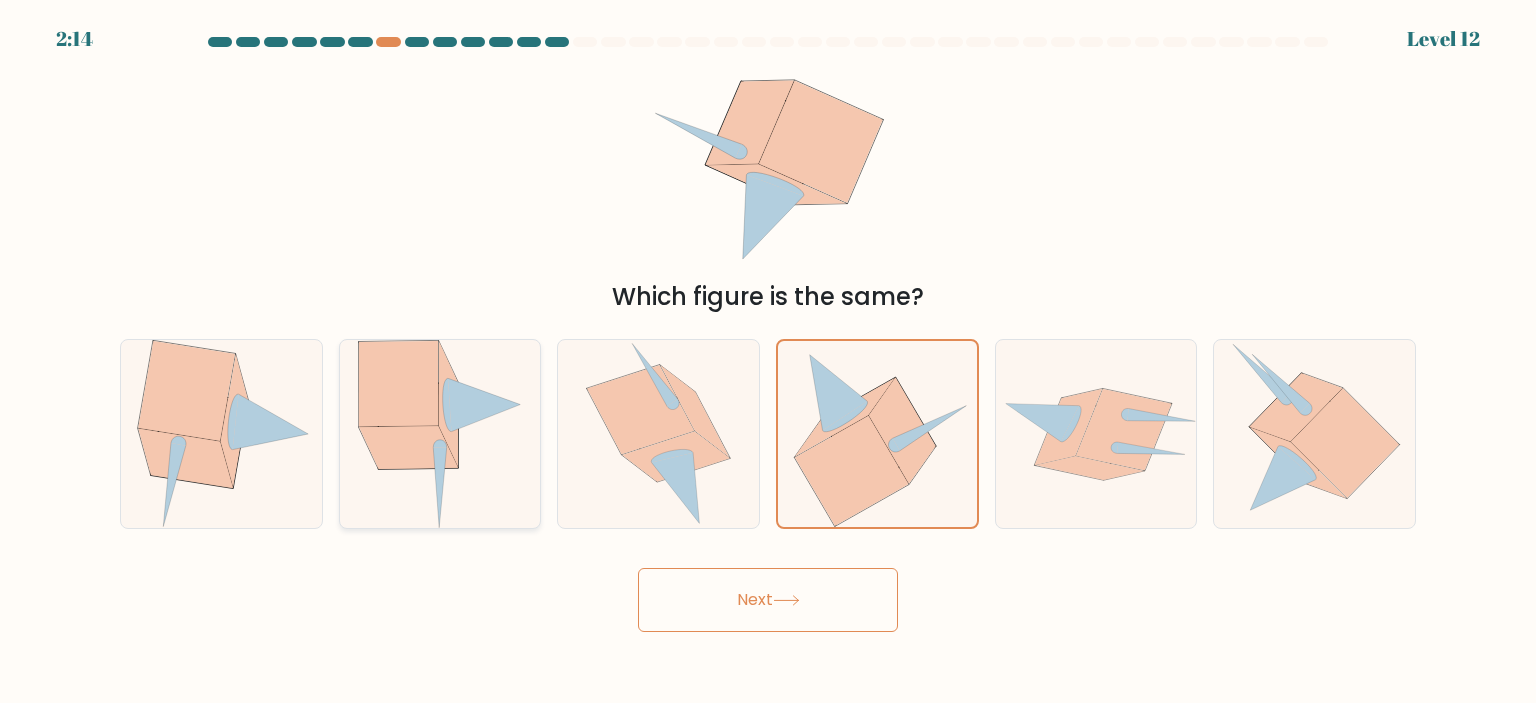 click at bounding box center [408, 447] 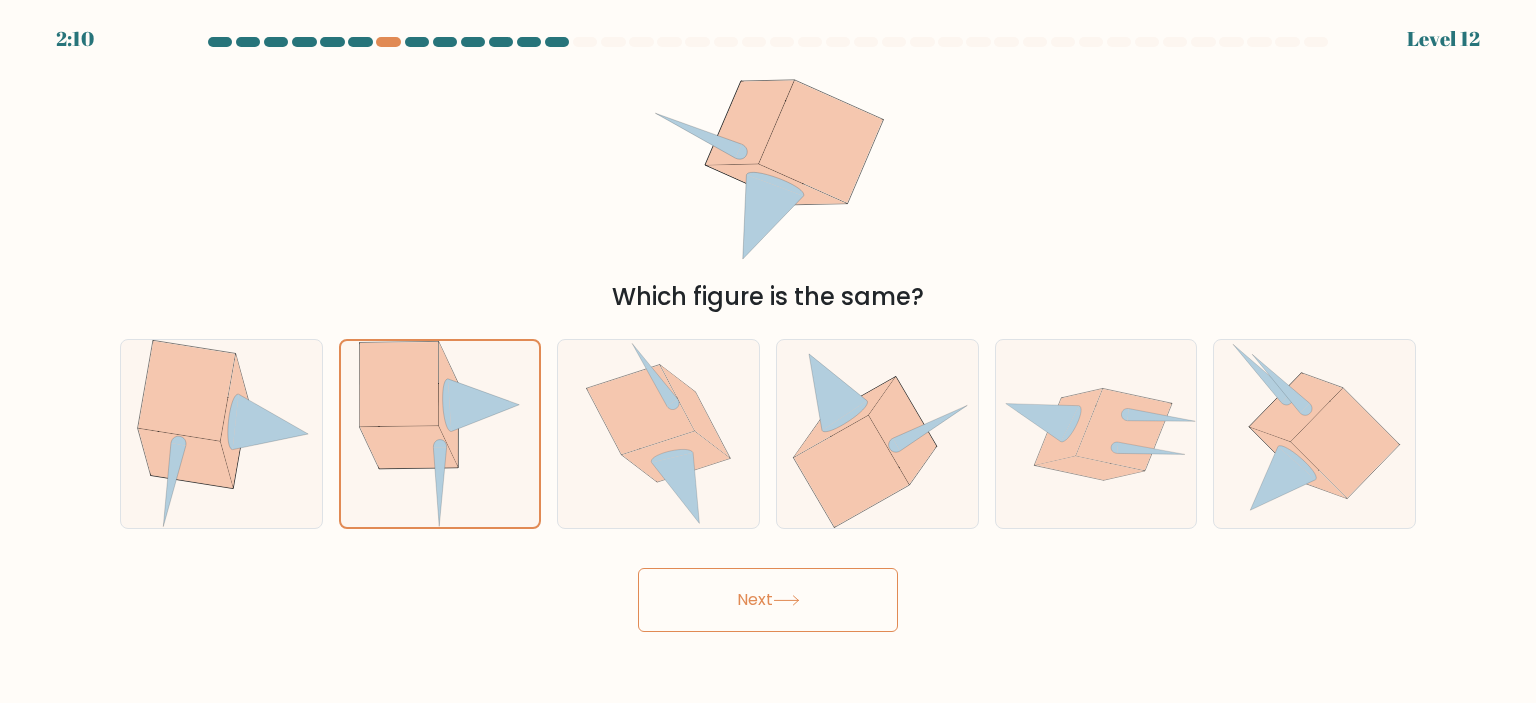 click on "Next" at bounding box center [768, 600] 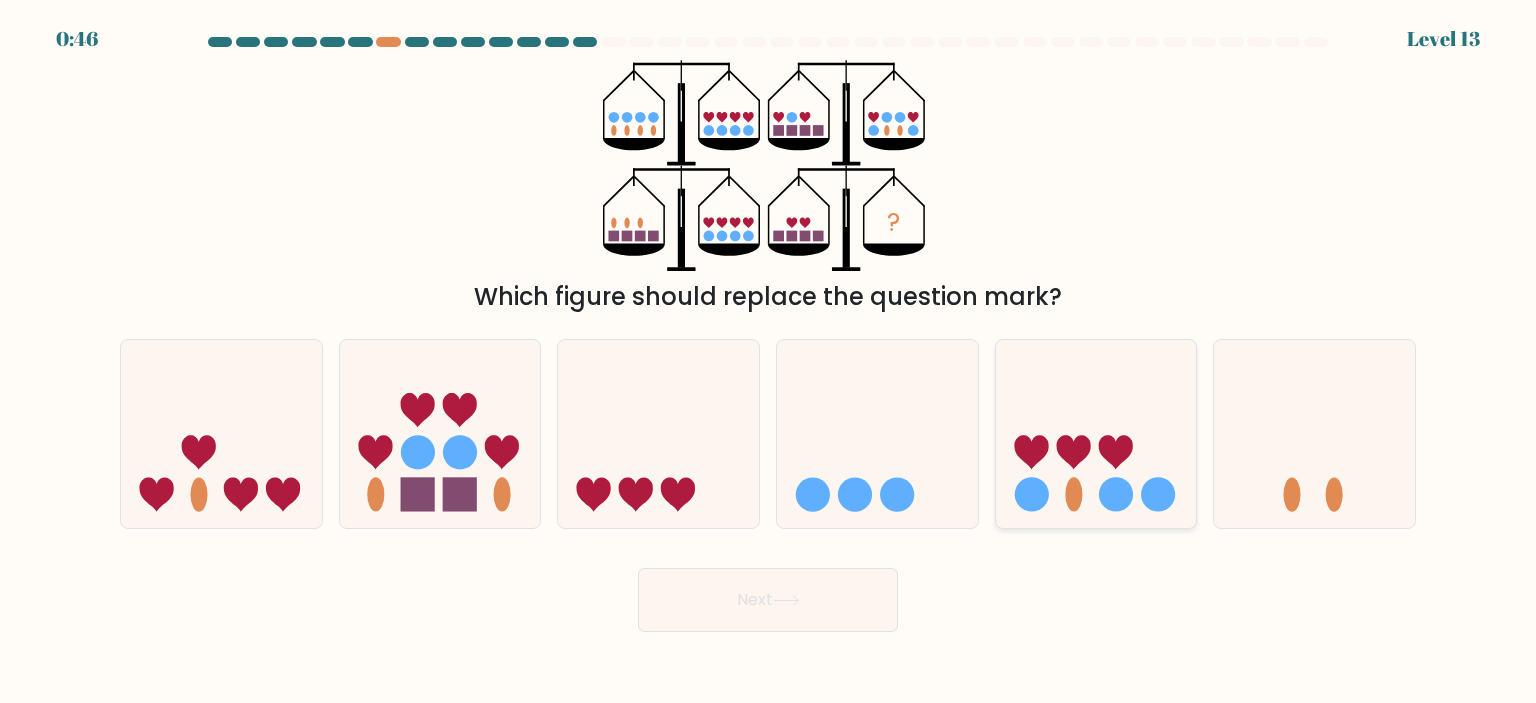click at bounding box center [1096, 434] 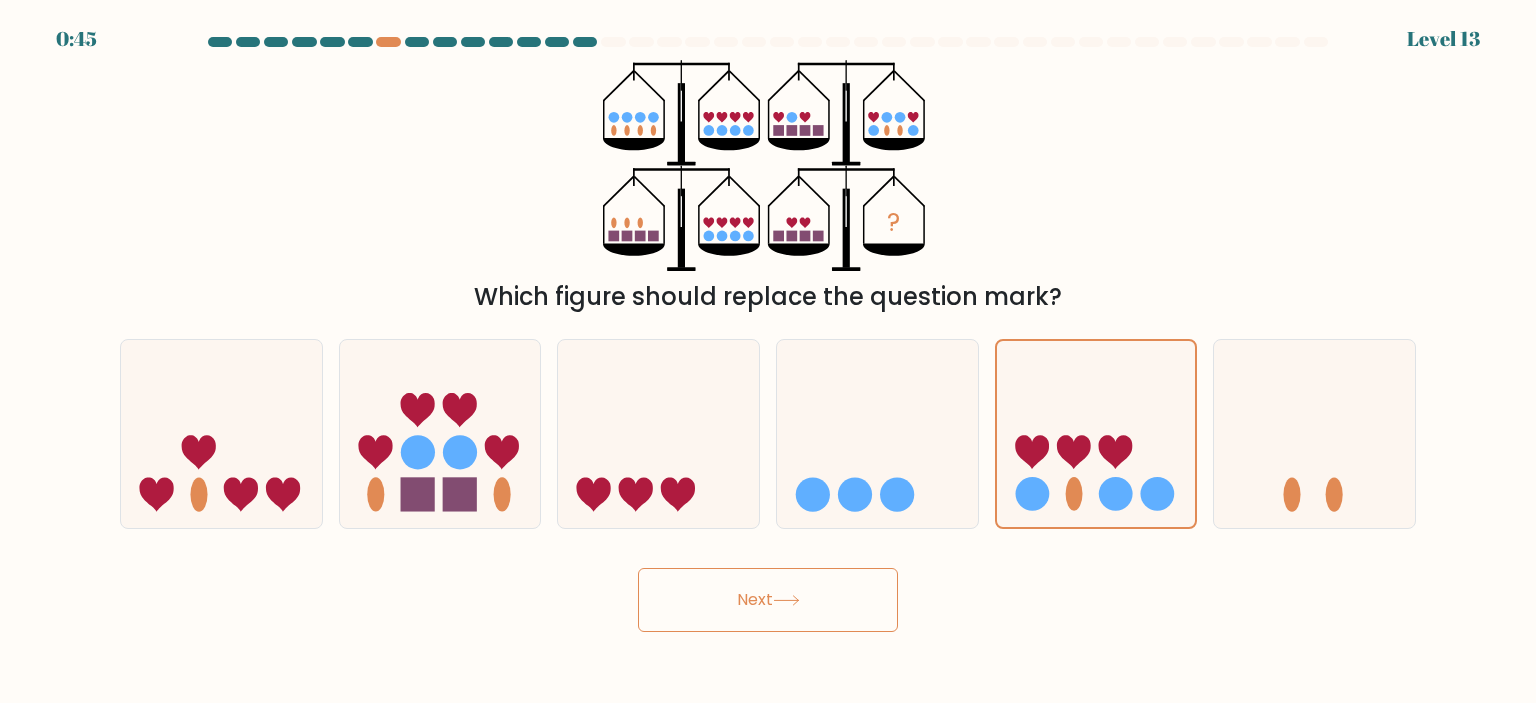 click on "Next" at bounding box center (768, 600) 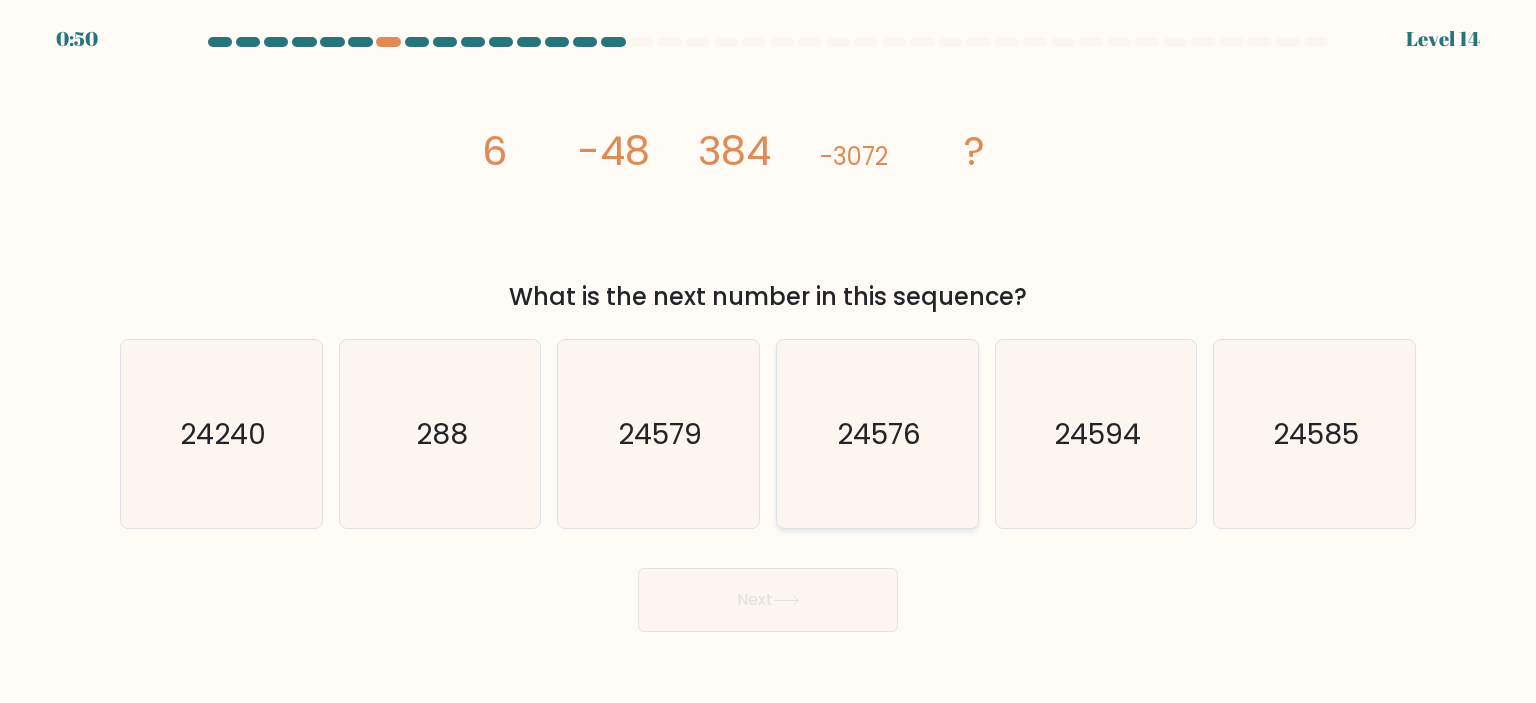 click on "24576" at bounding box center (877, 434) 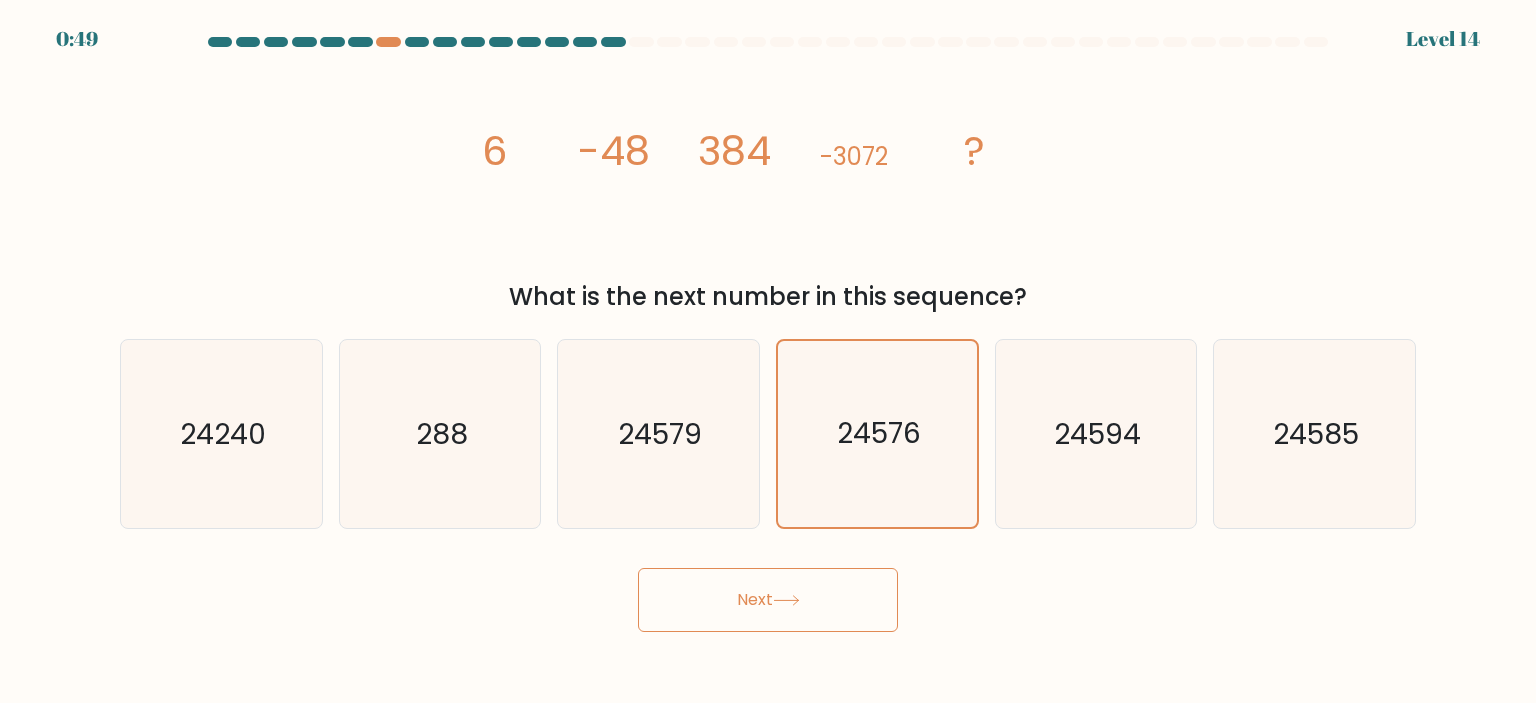 click on "Next" at bounding box center [768, 600] 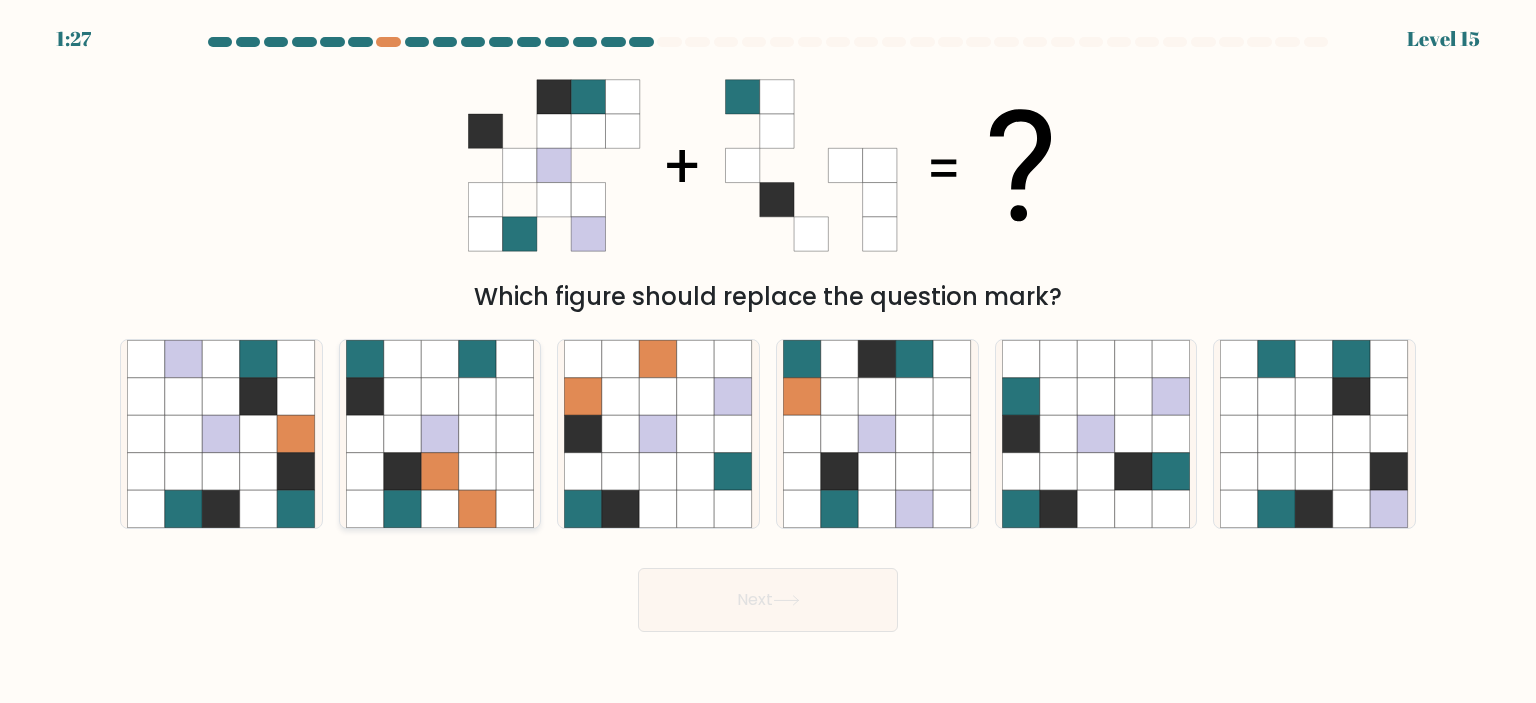 click at bounding box center [478, 397] 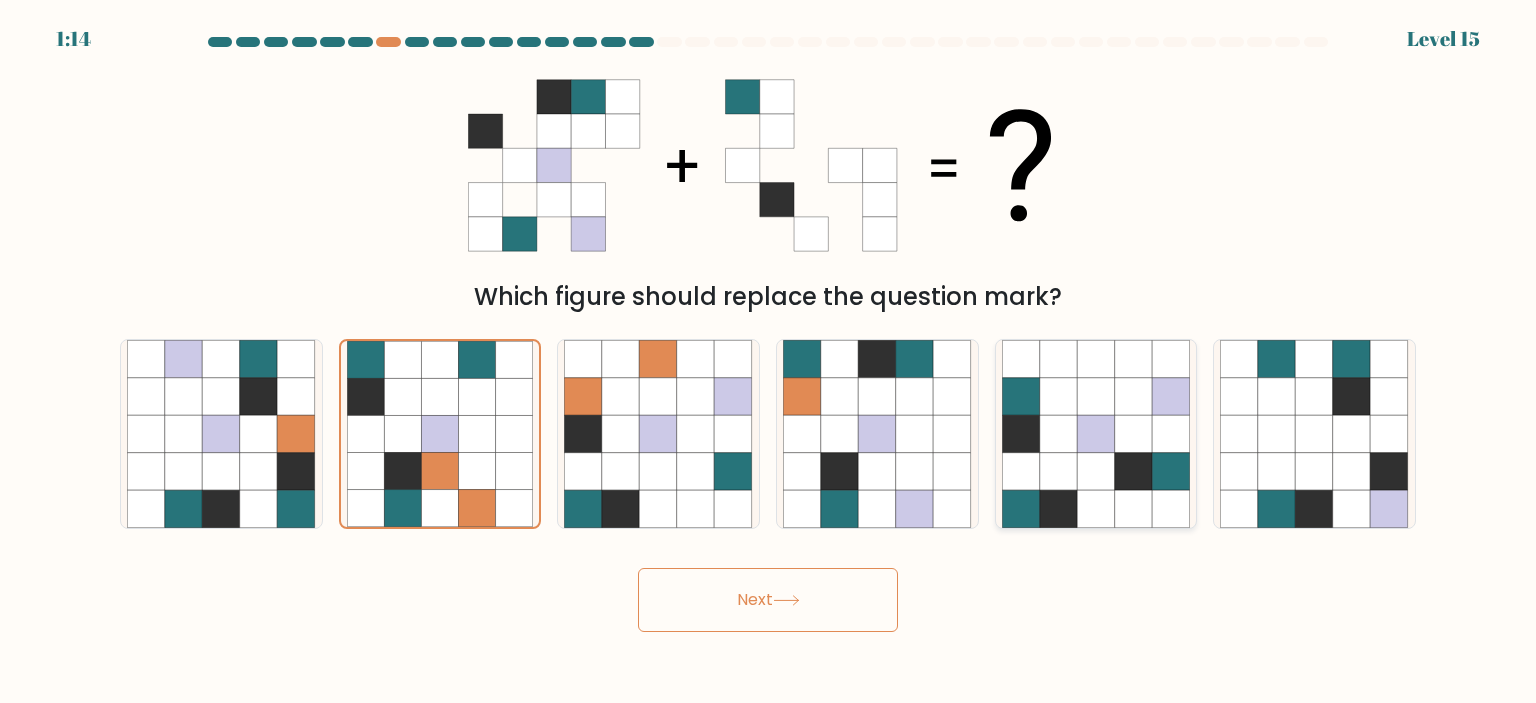 click at bounding box center (1134, 434) 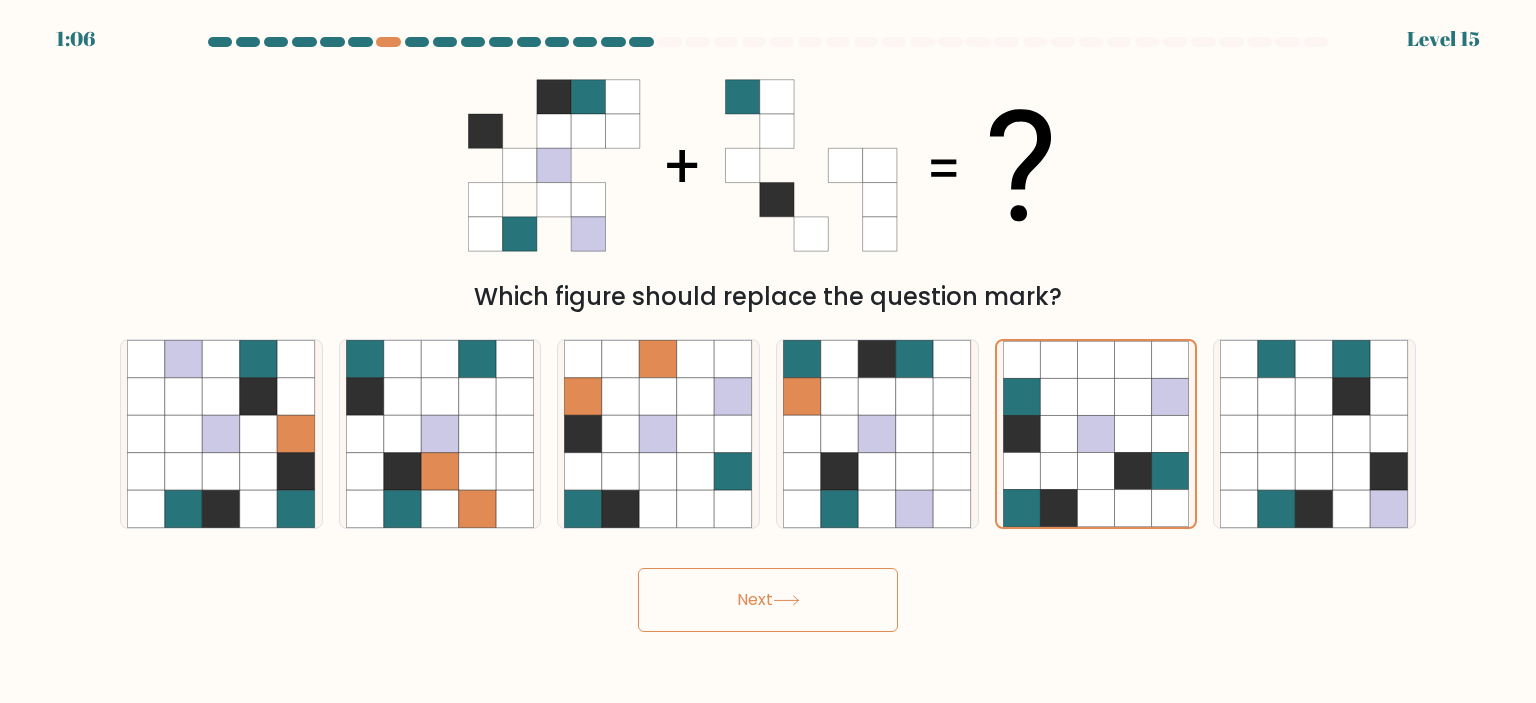 click on "Next" at bounding box center [768, 600] 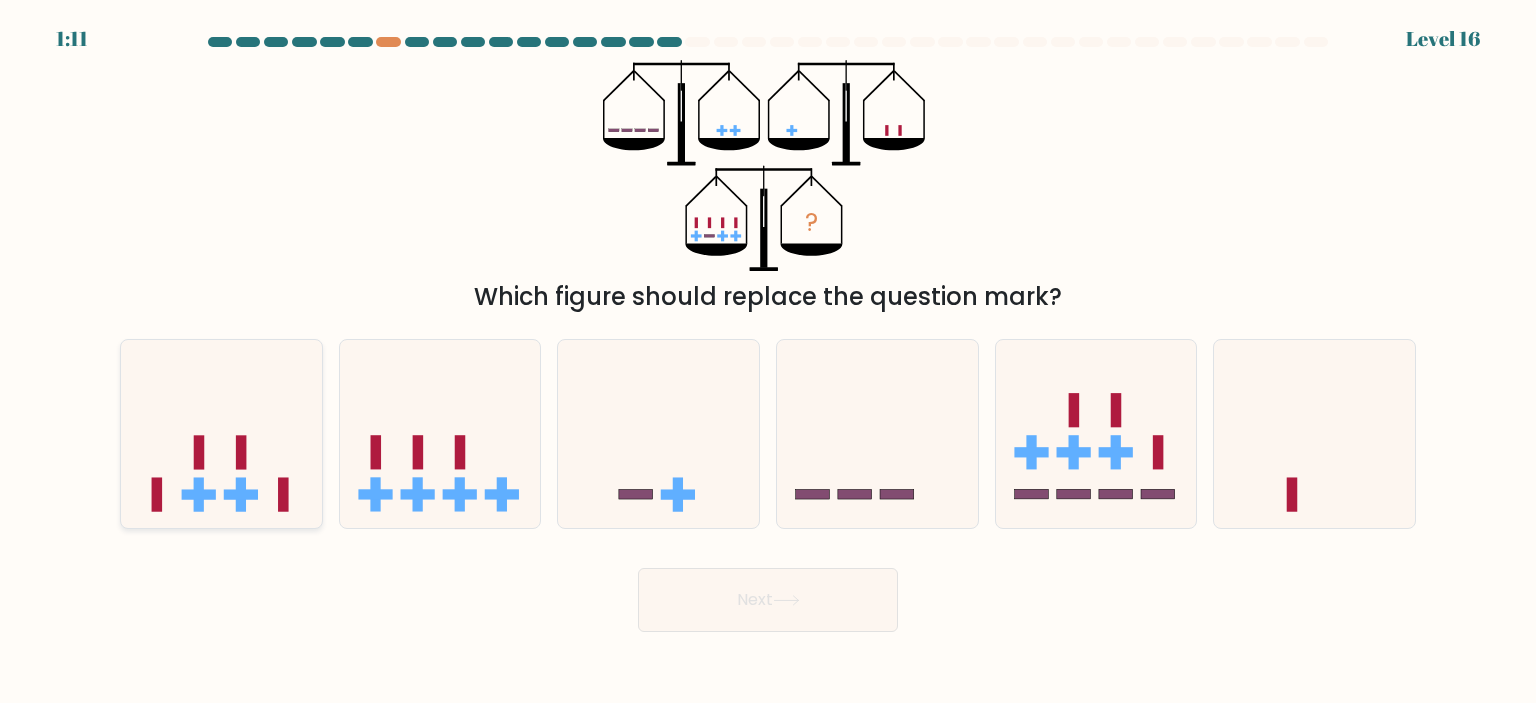 click at bounding box center [221, 434] 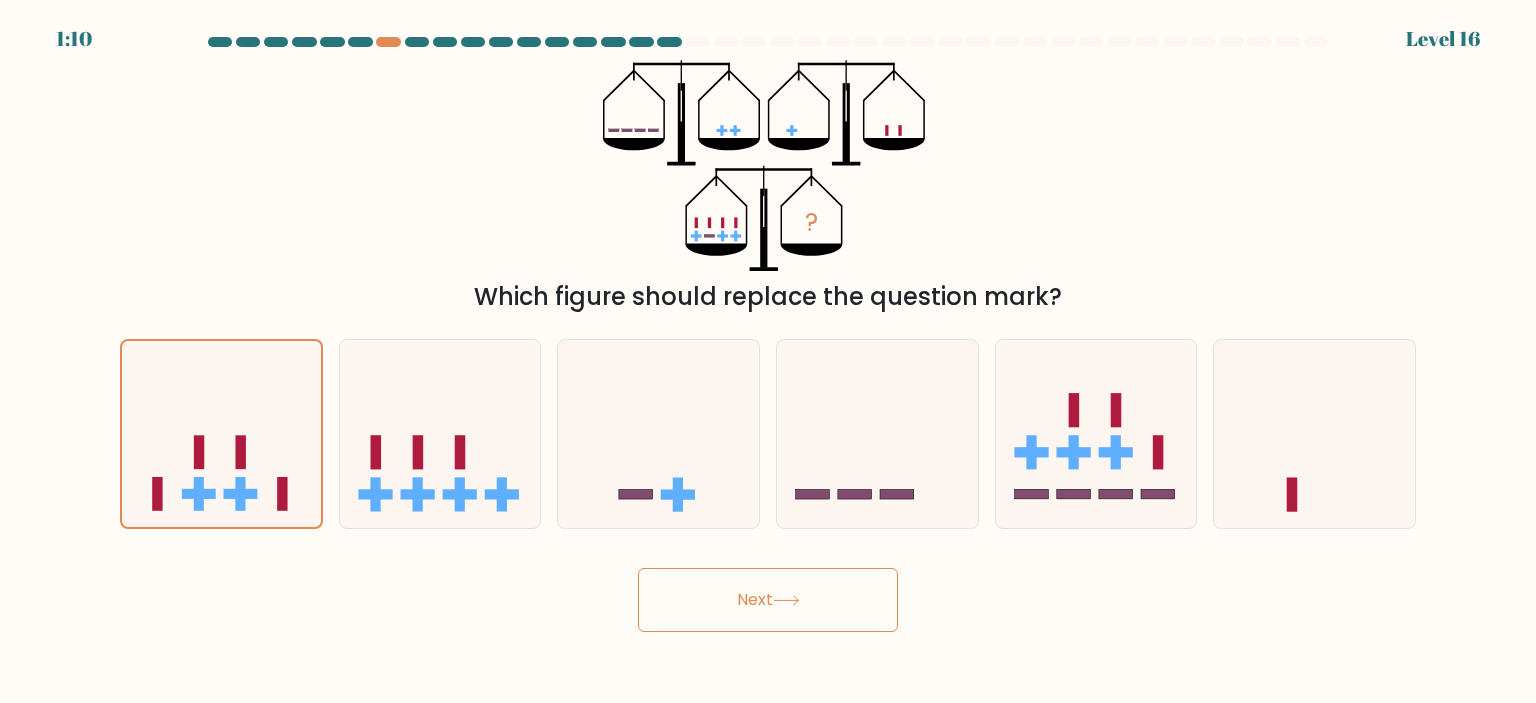 click on "Next" at bounding box center (768, 600) 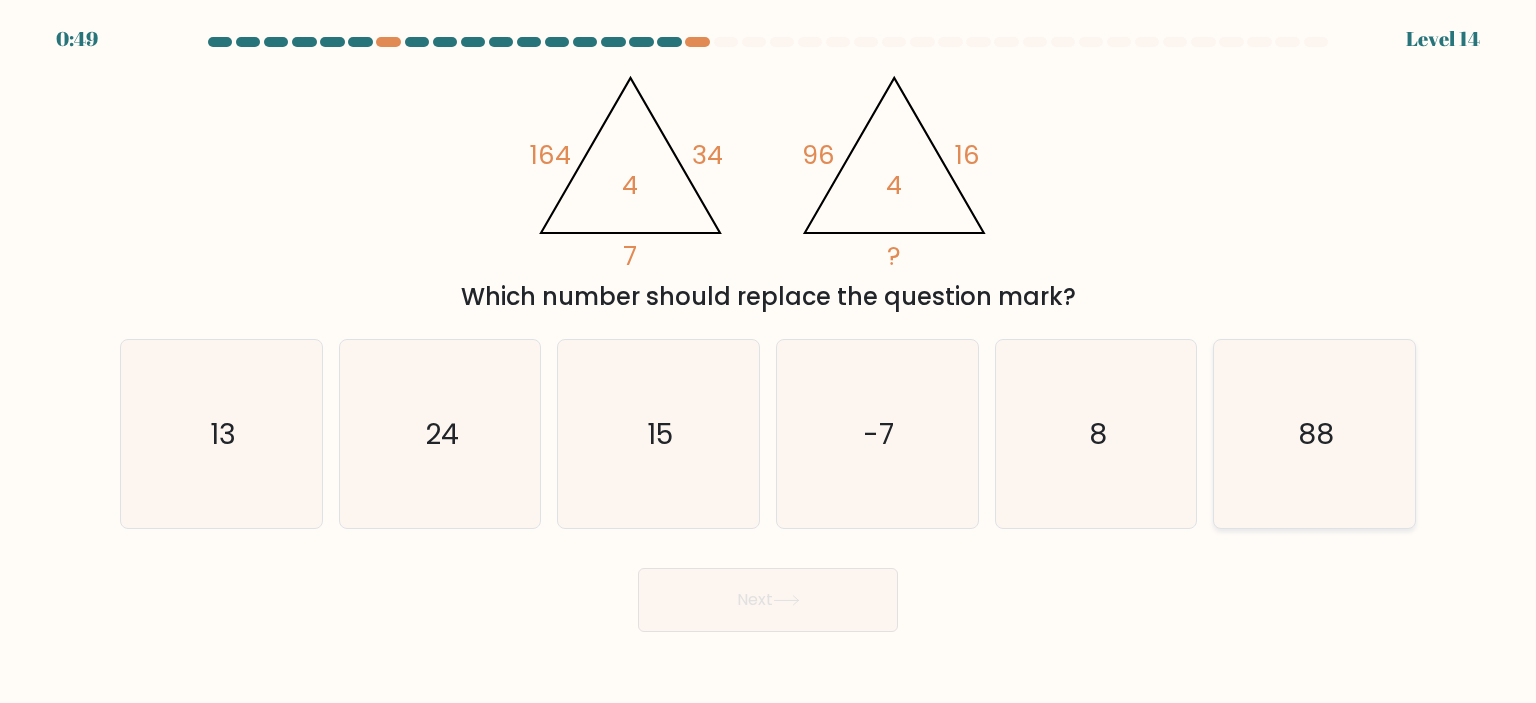 click on "88" at bounding box center (1314, 434) 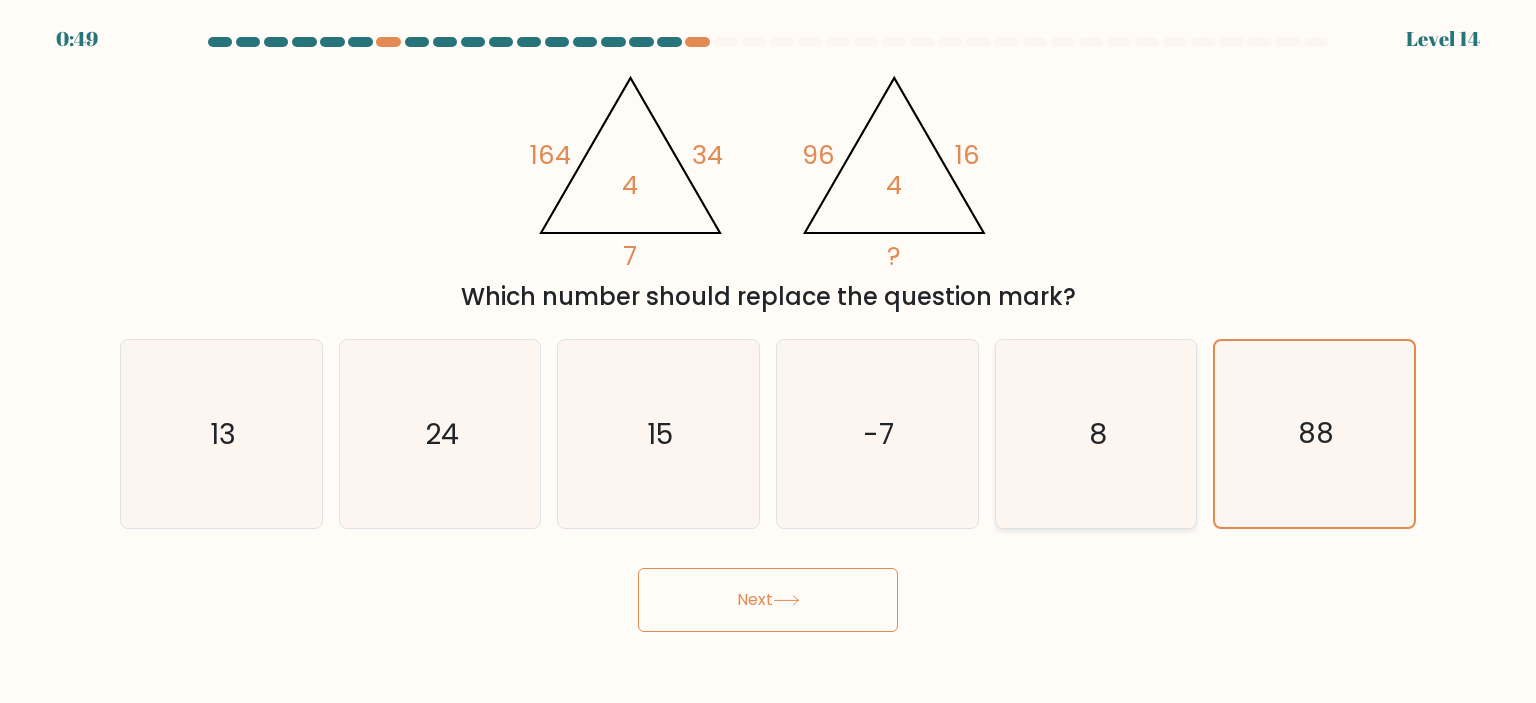click on "8" at bounding box center (1096, 434) 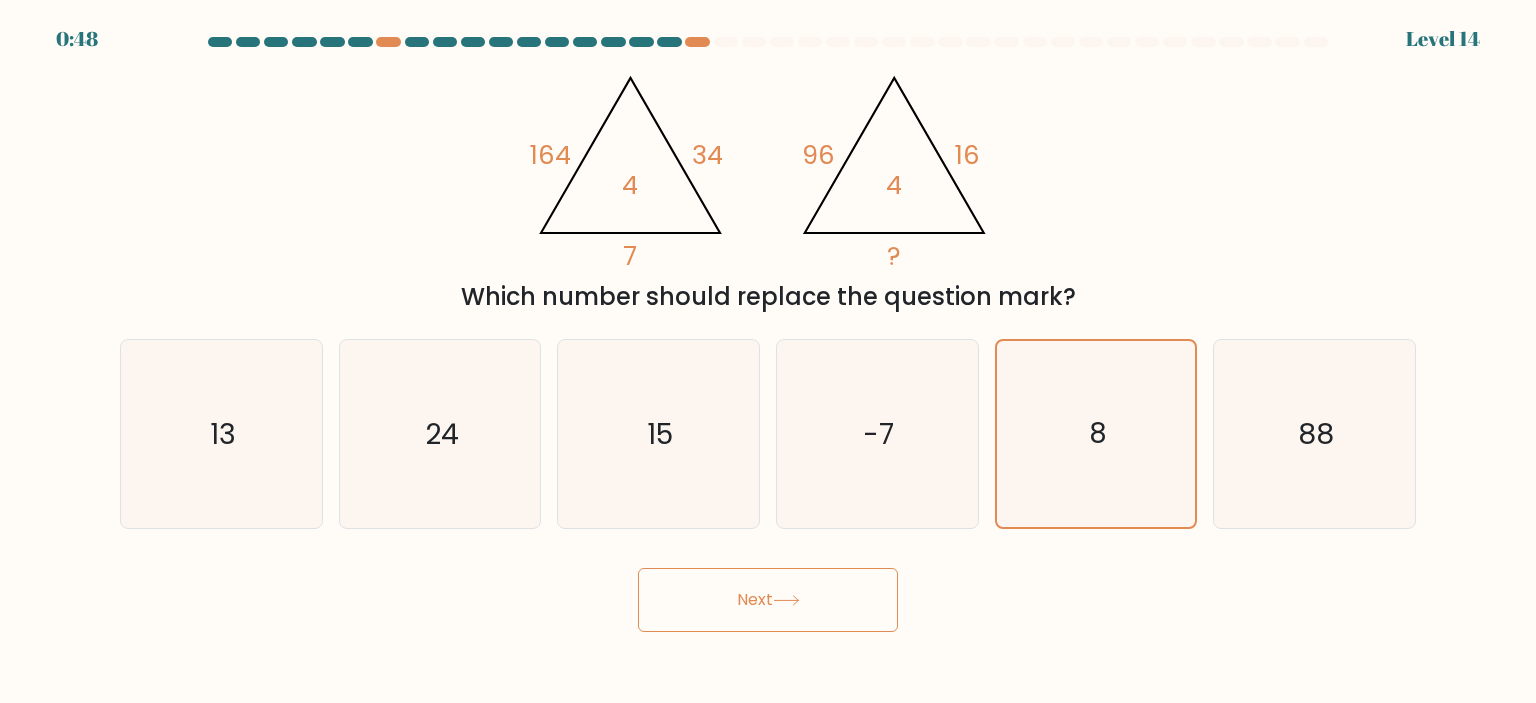 click at bounding box center (786, 600) 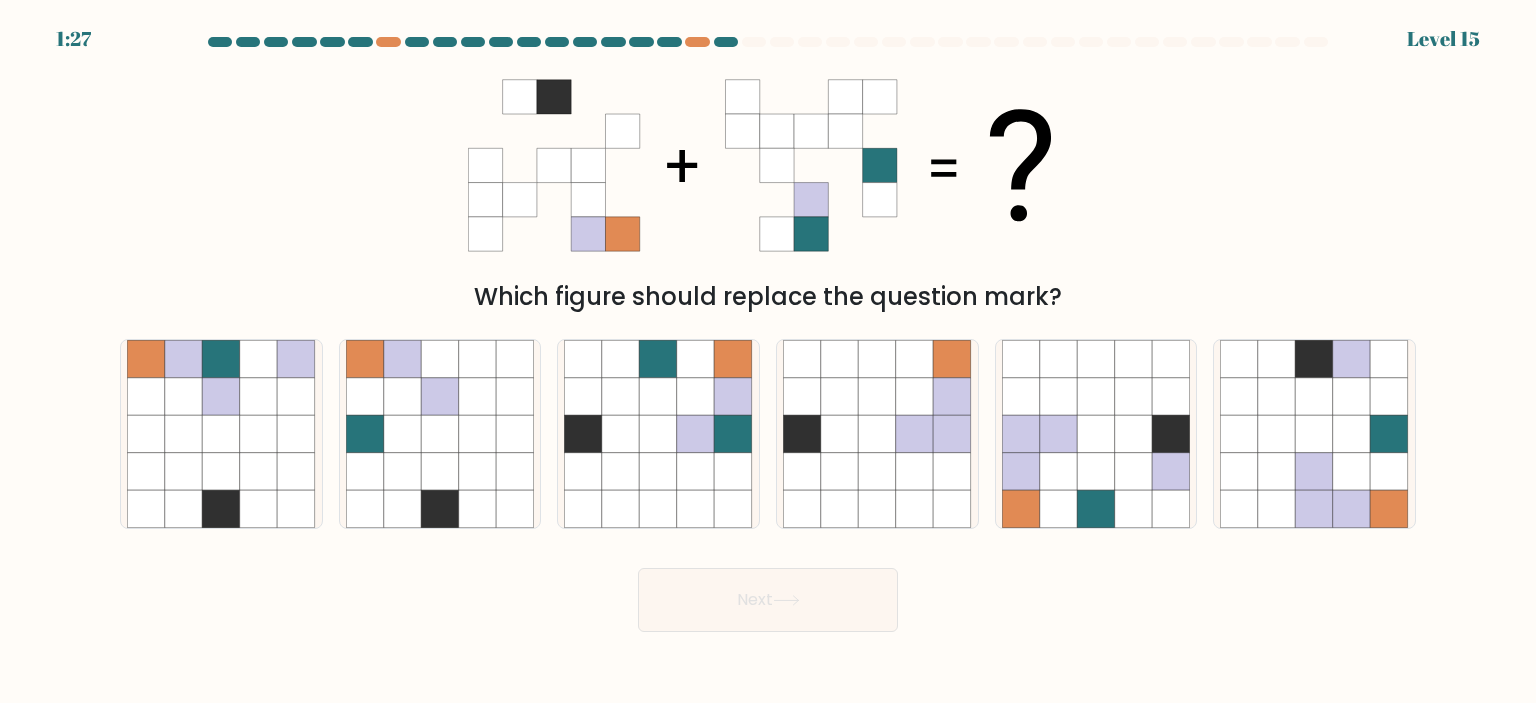click at bounding box center [1316, 42] 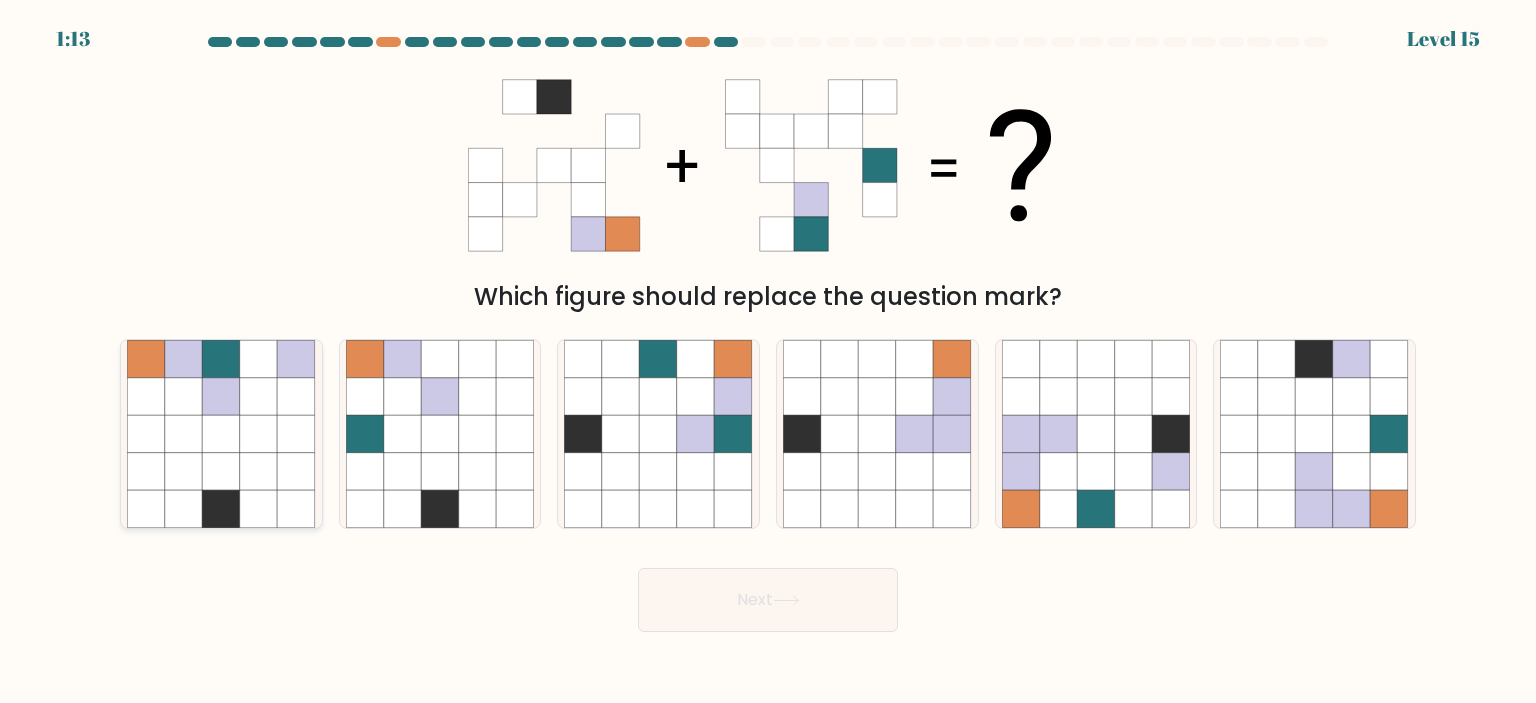 click at bounding box center [222, 434] 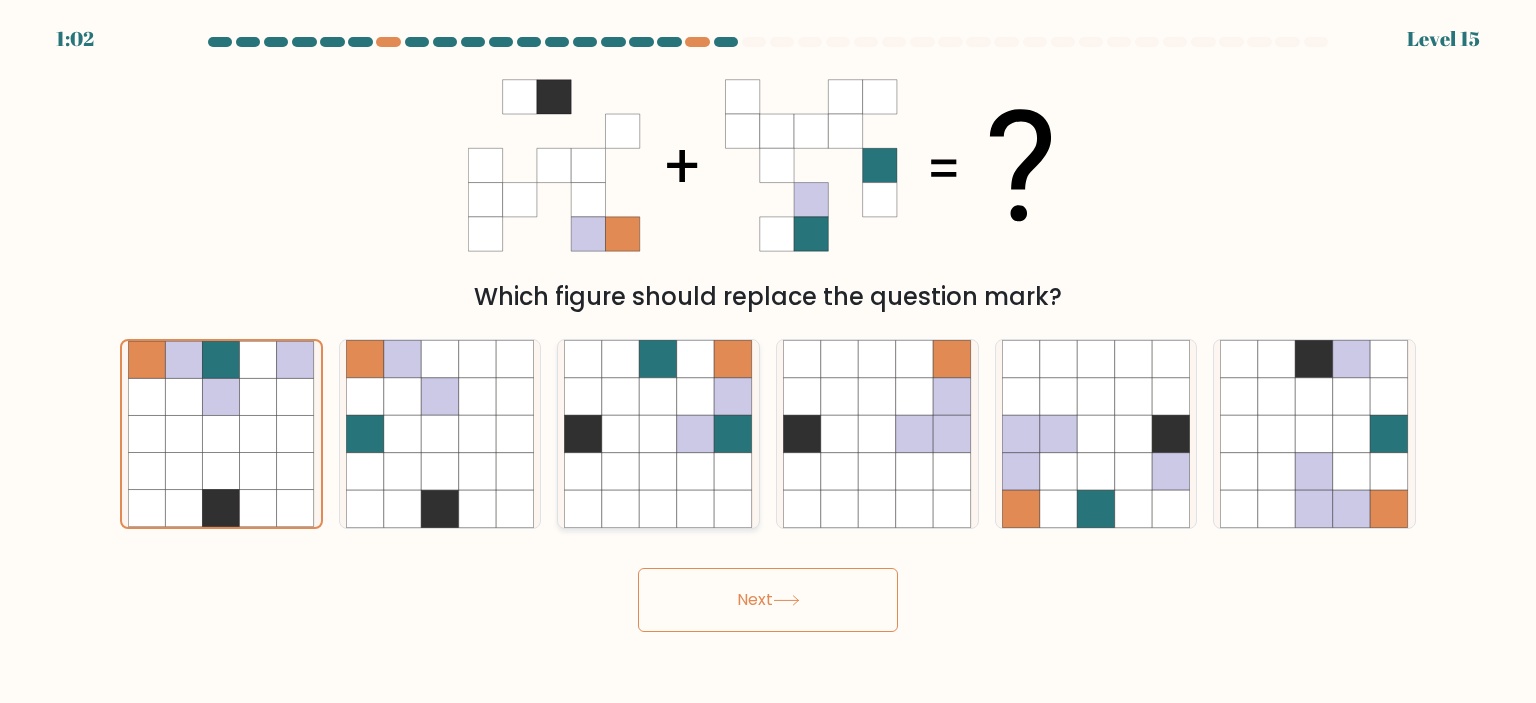 click at bounding box center [584, 434] 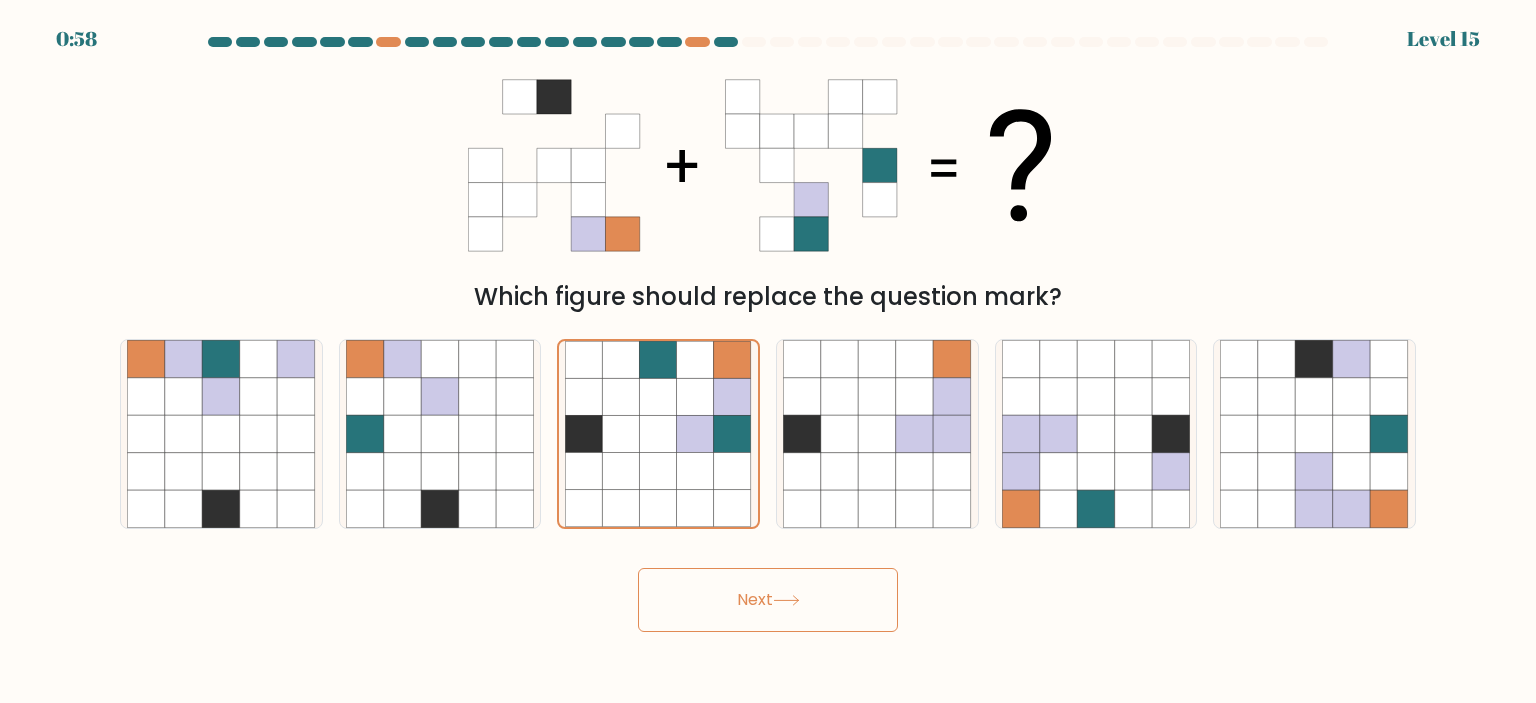 click on "Next" at bounding box center [768, 600] 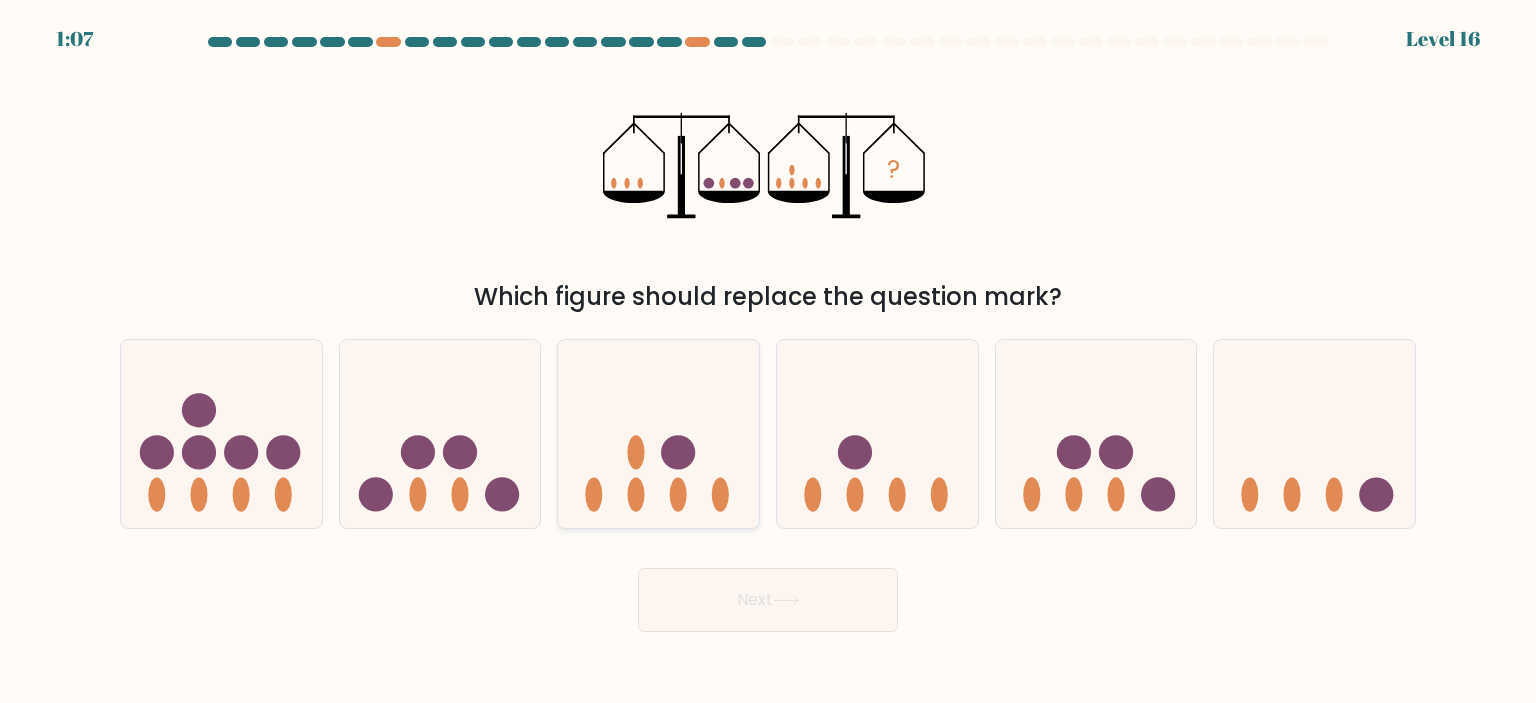click at bounding box center [679, 452] 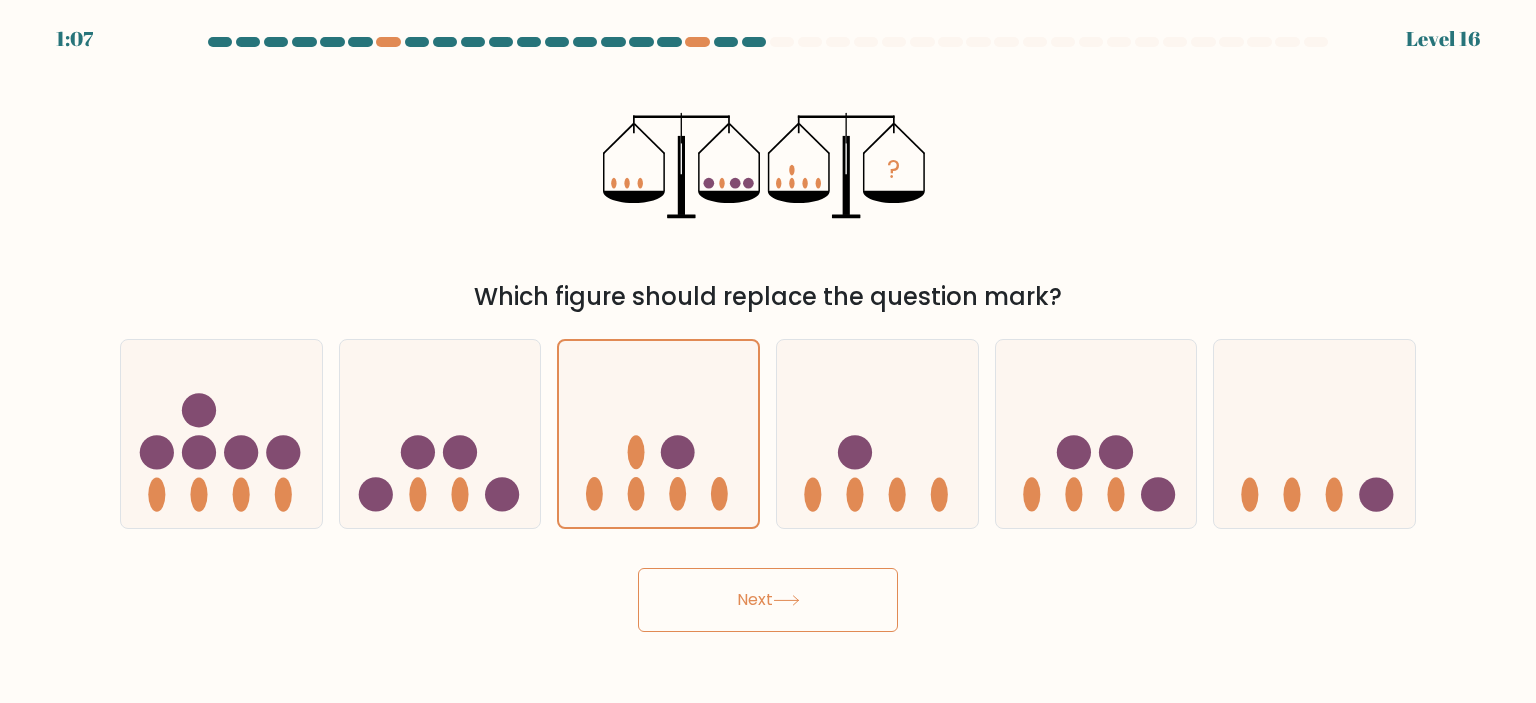 click on "Next" at bounding box center [768, 600] 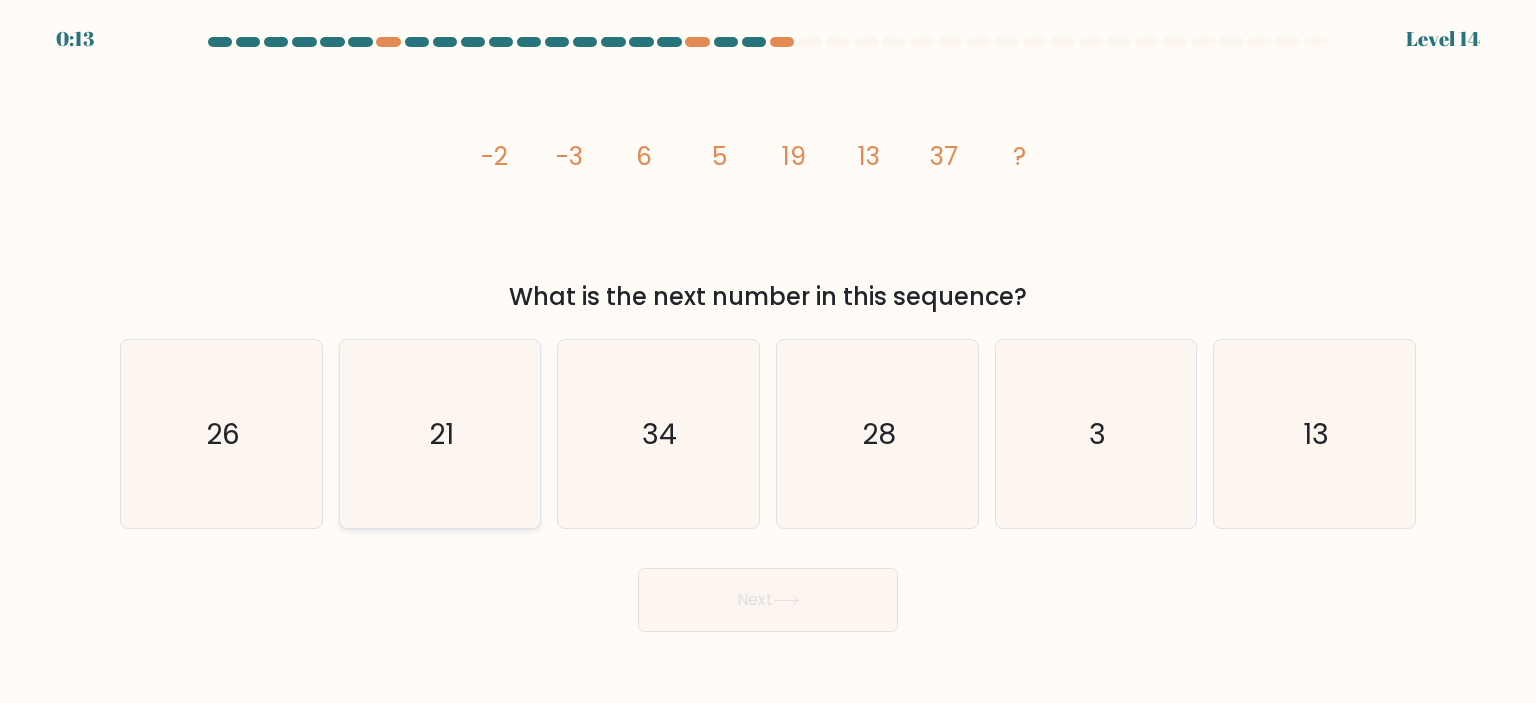 click on "21" at bounding box center (441, 434) 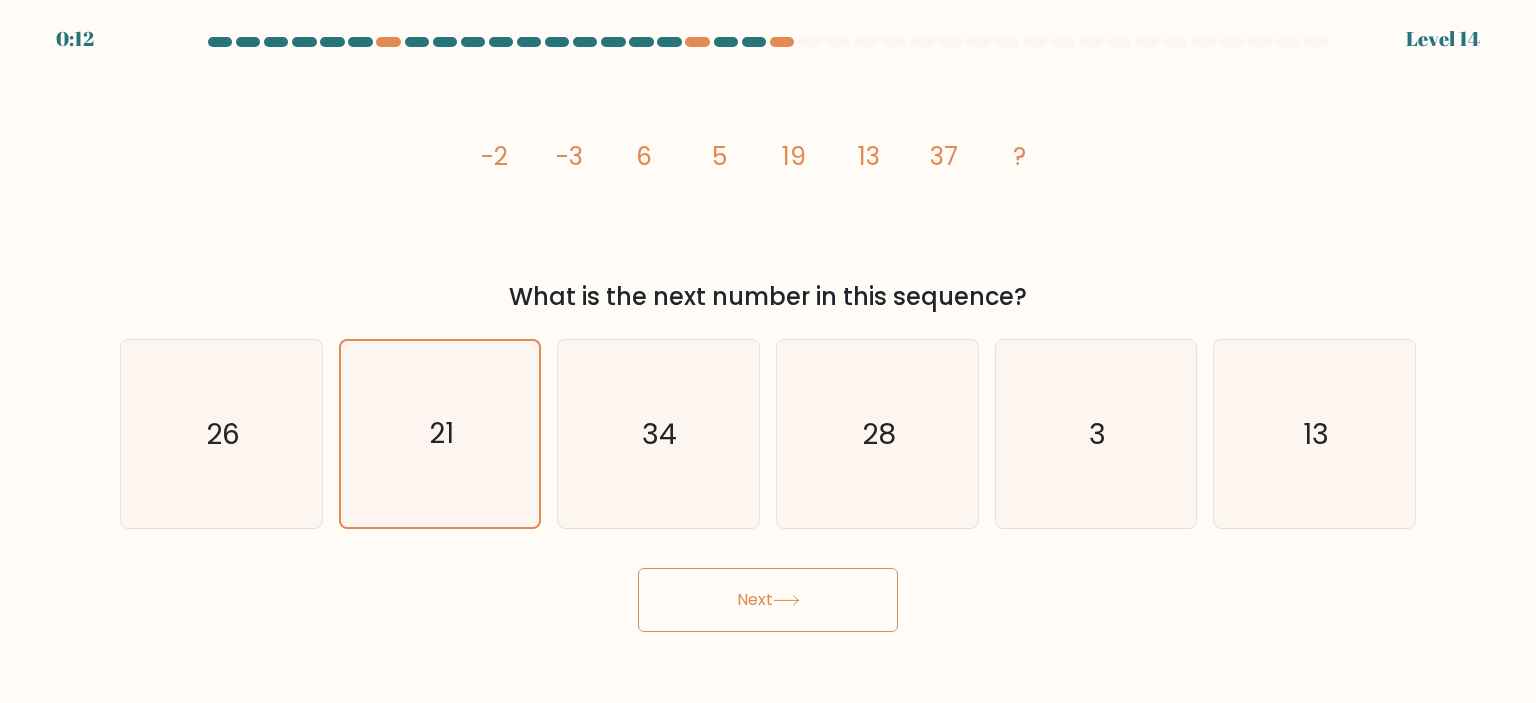 click on "Next" at bounding box center (768, 600) 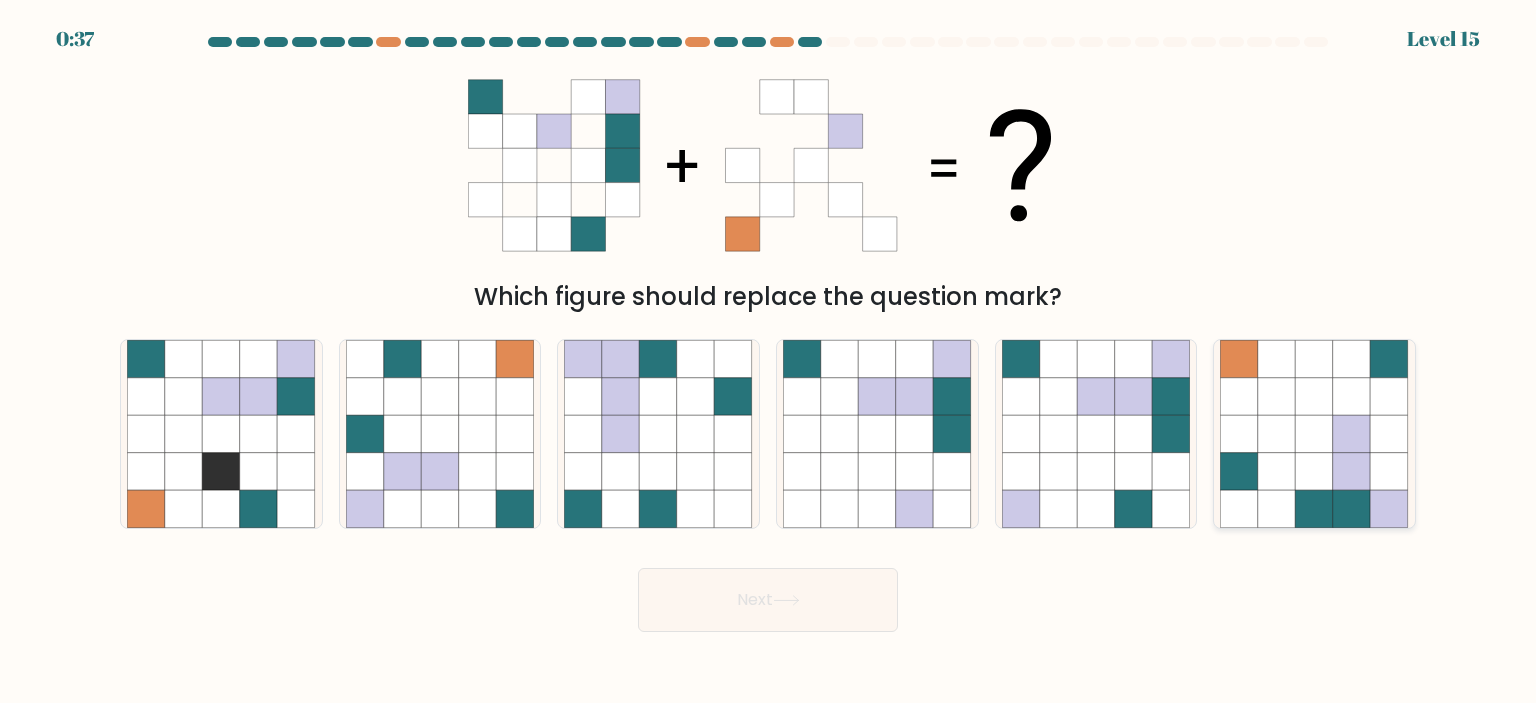 click at bounding box center [1240, 434] 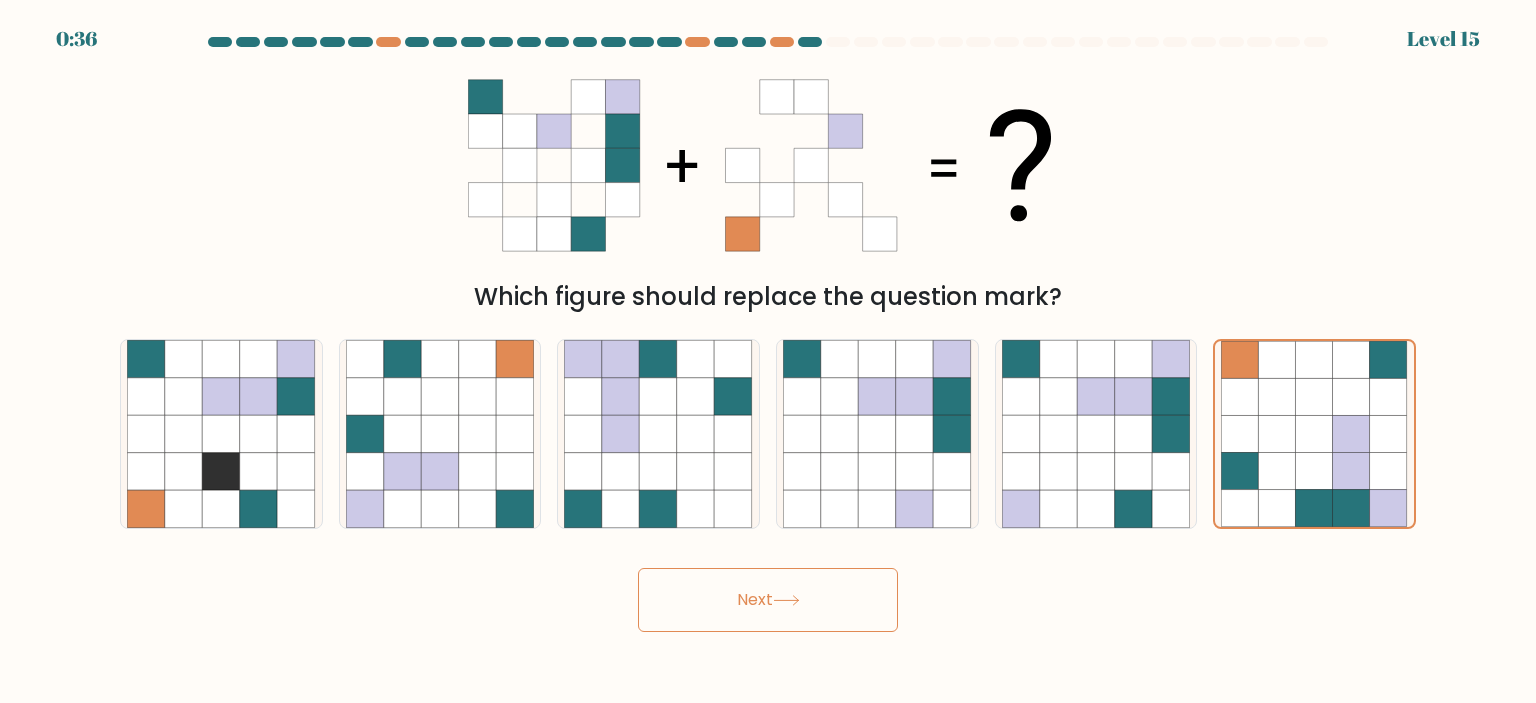 click on "Next" at bounding box center [768, 600] 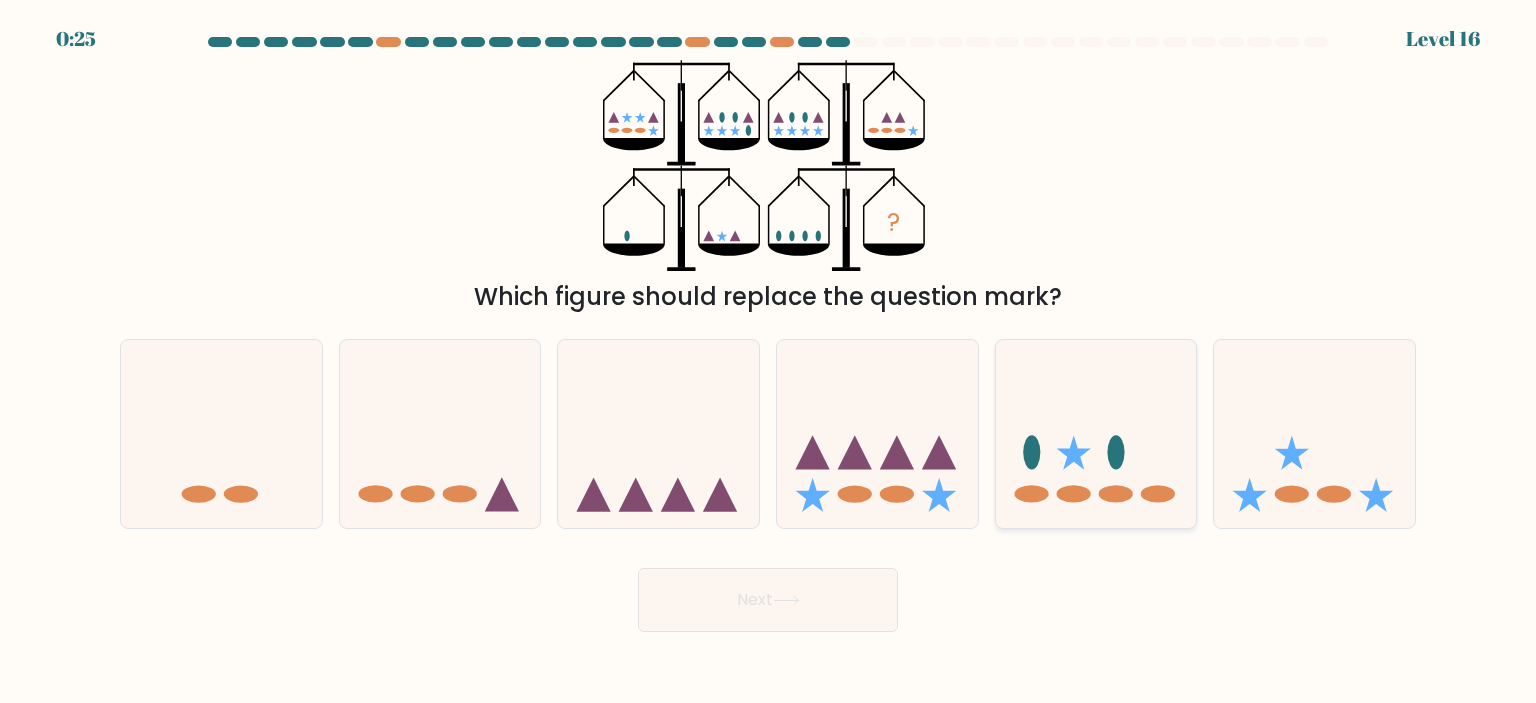 click at bounding box center [1096, 434] 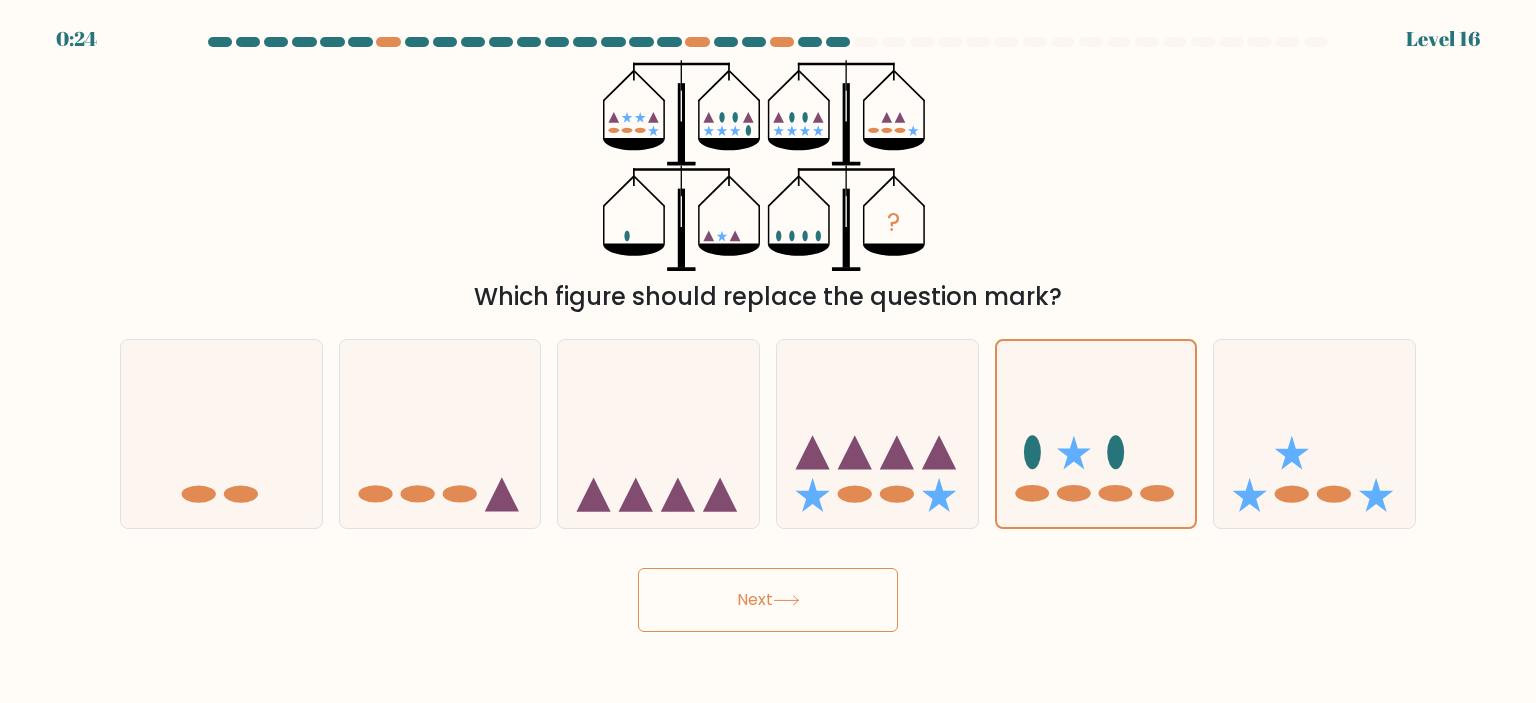 click on "Next" at bounding box center (768, 600) 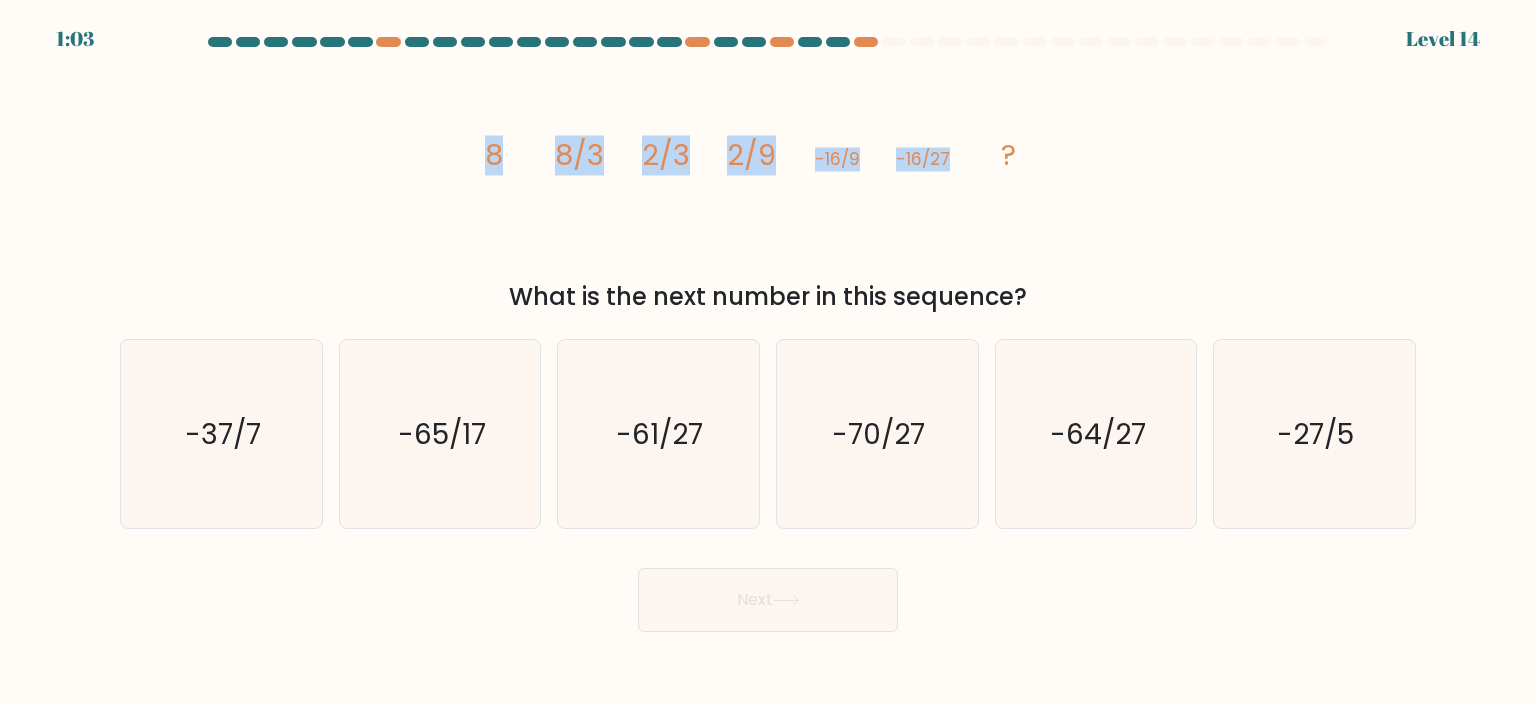 drag, startPoint x: 480, startPoint y: 161, endPoint x: 986, endPoint y: 171, distance: 506.09882 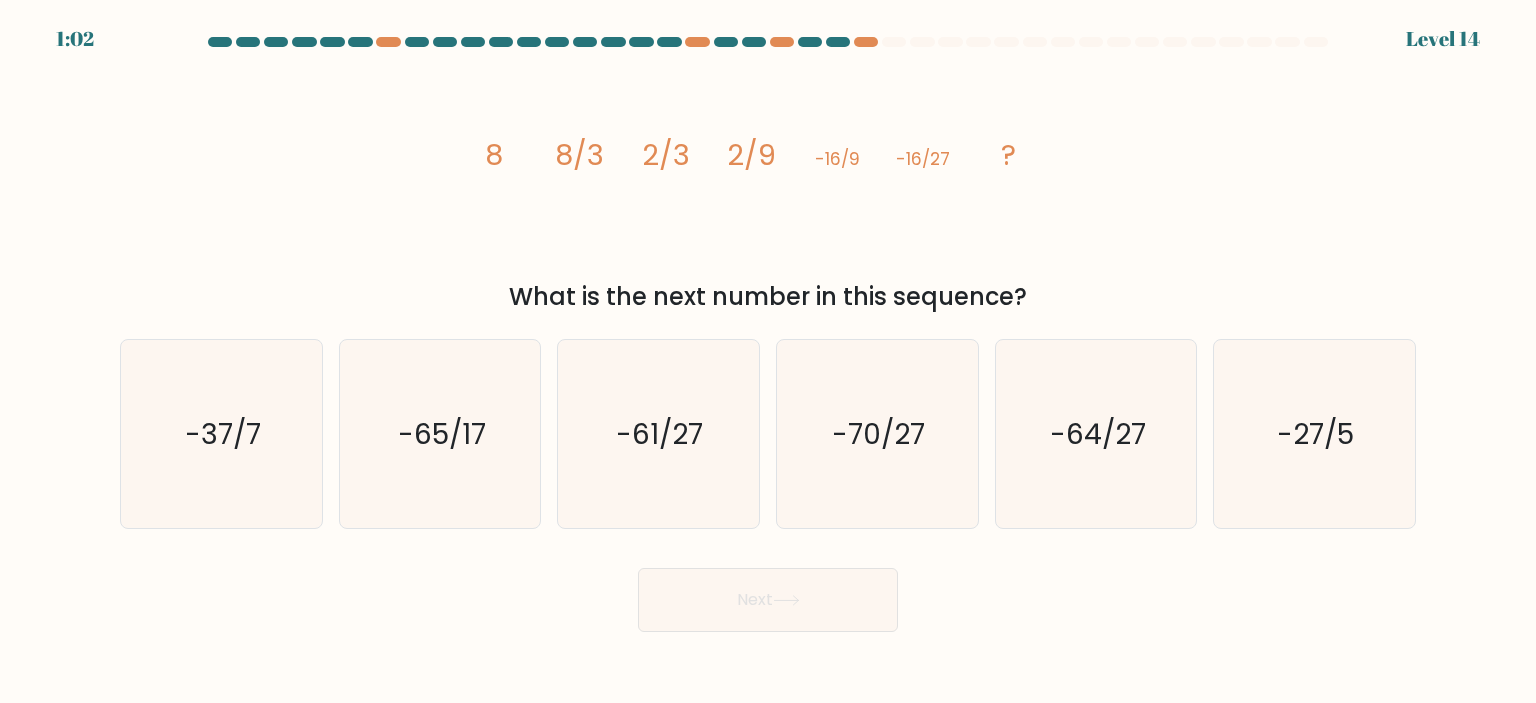 click on "image/svg+xml
8
8/3
2/3
2/9
-16/9
-16/27
?" at bounding box center [768, 165] 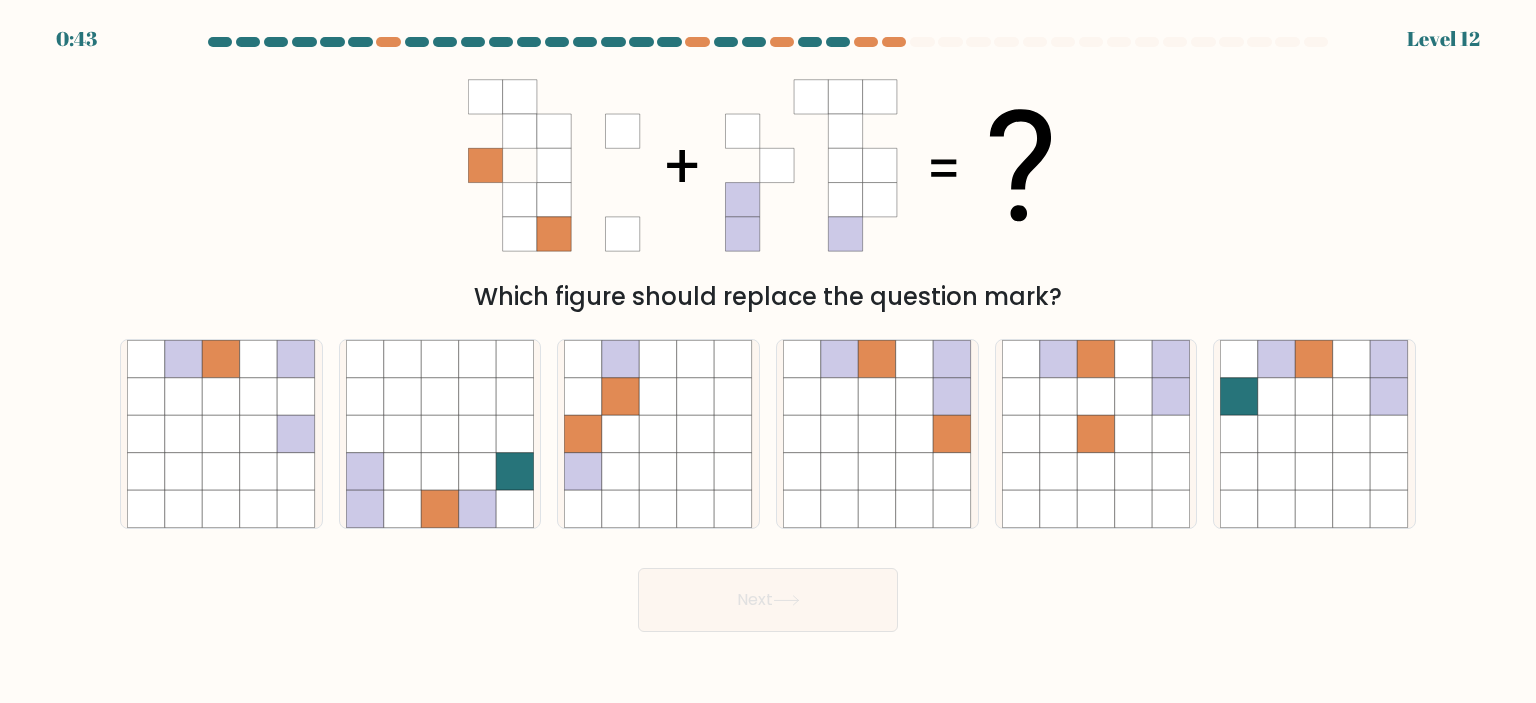scroll, scrollTop: 0, scrollLeft: 0, axis: both 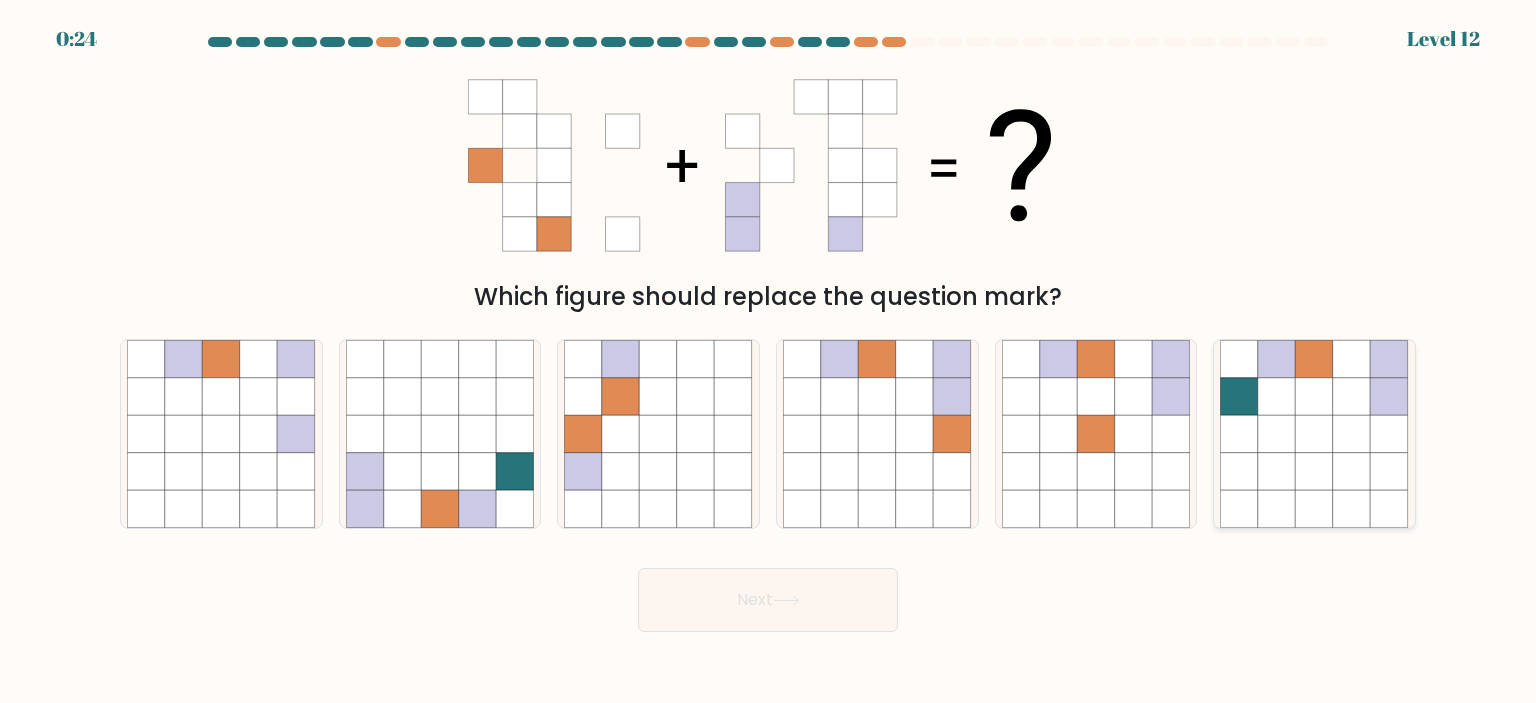 click at bounding box center (1277, 397) 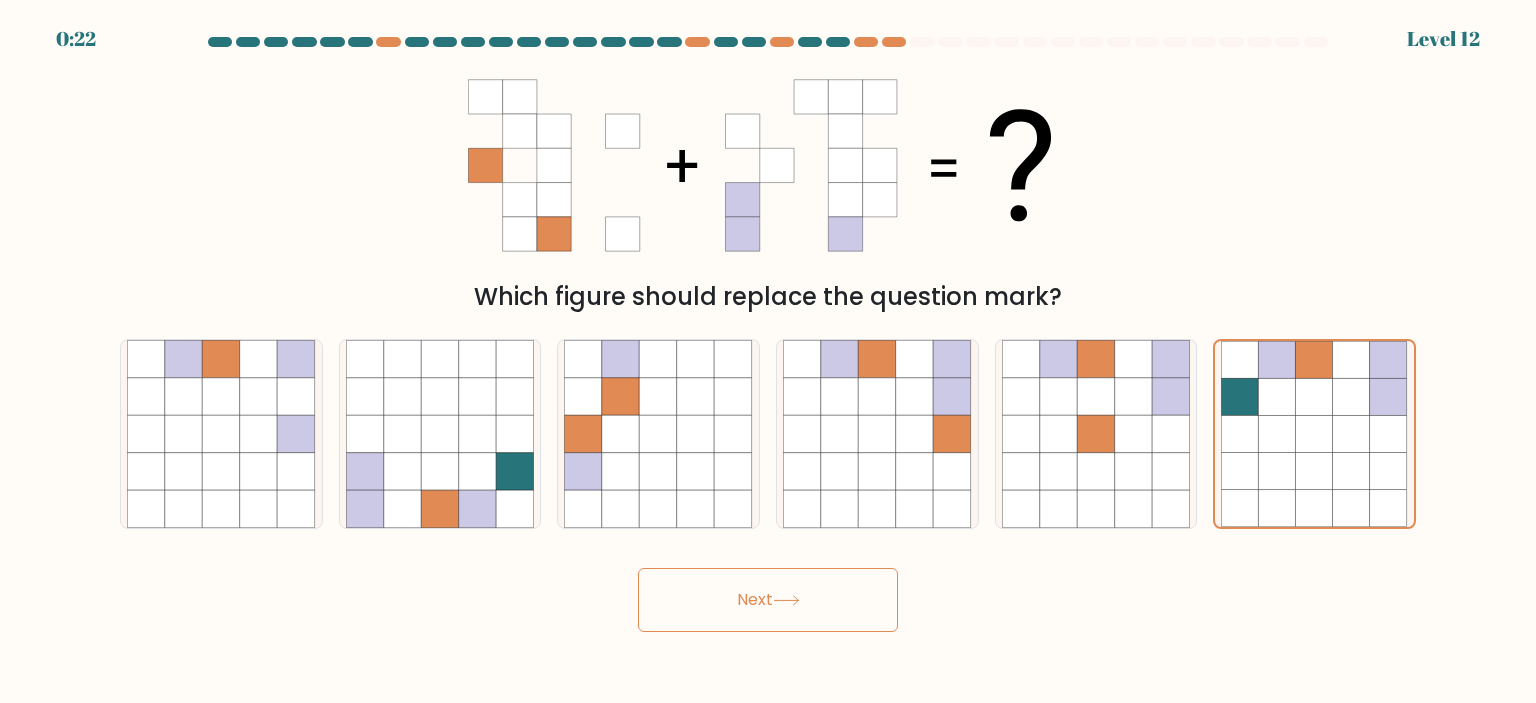 click on "Next" at bounding box center (768, 600) 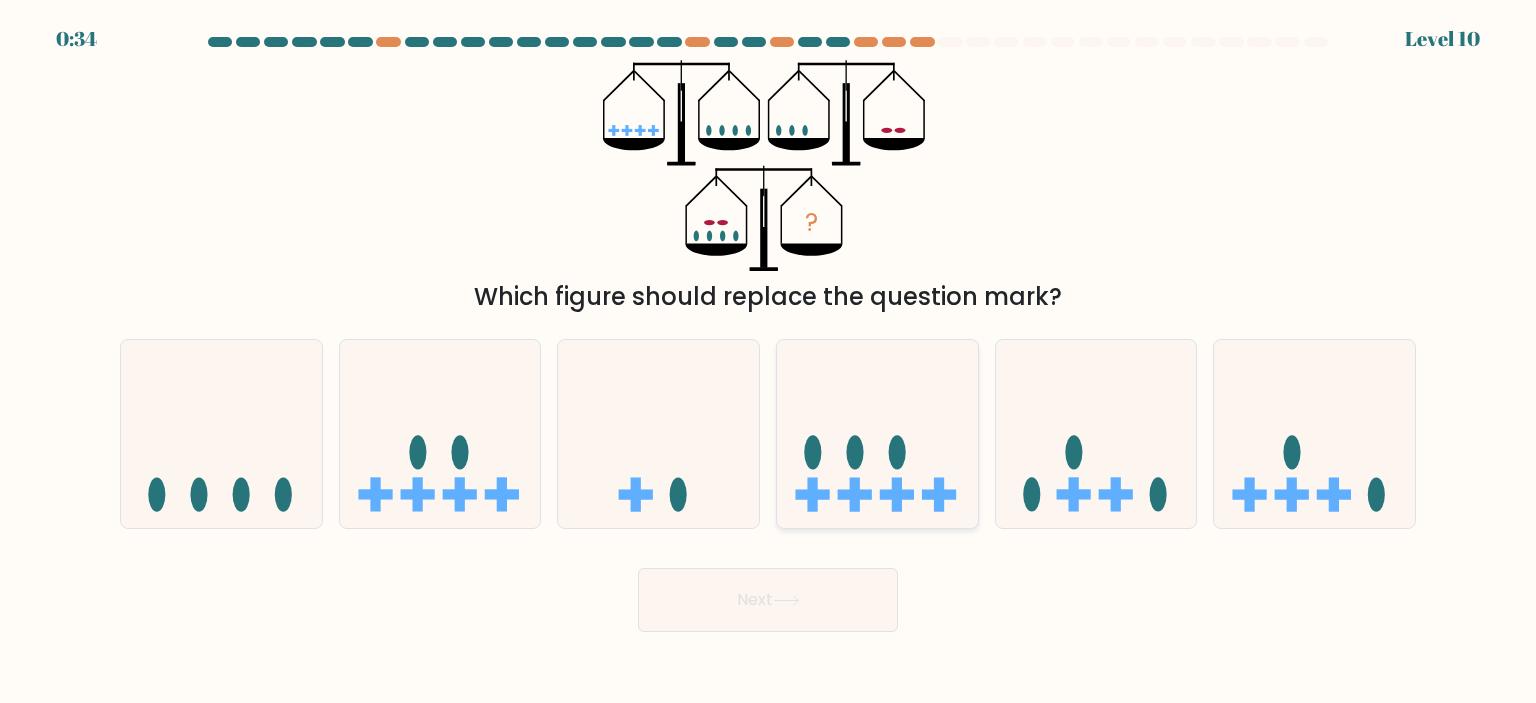 click at bounding box center (877, 434) 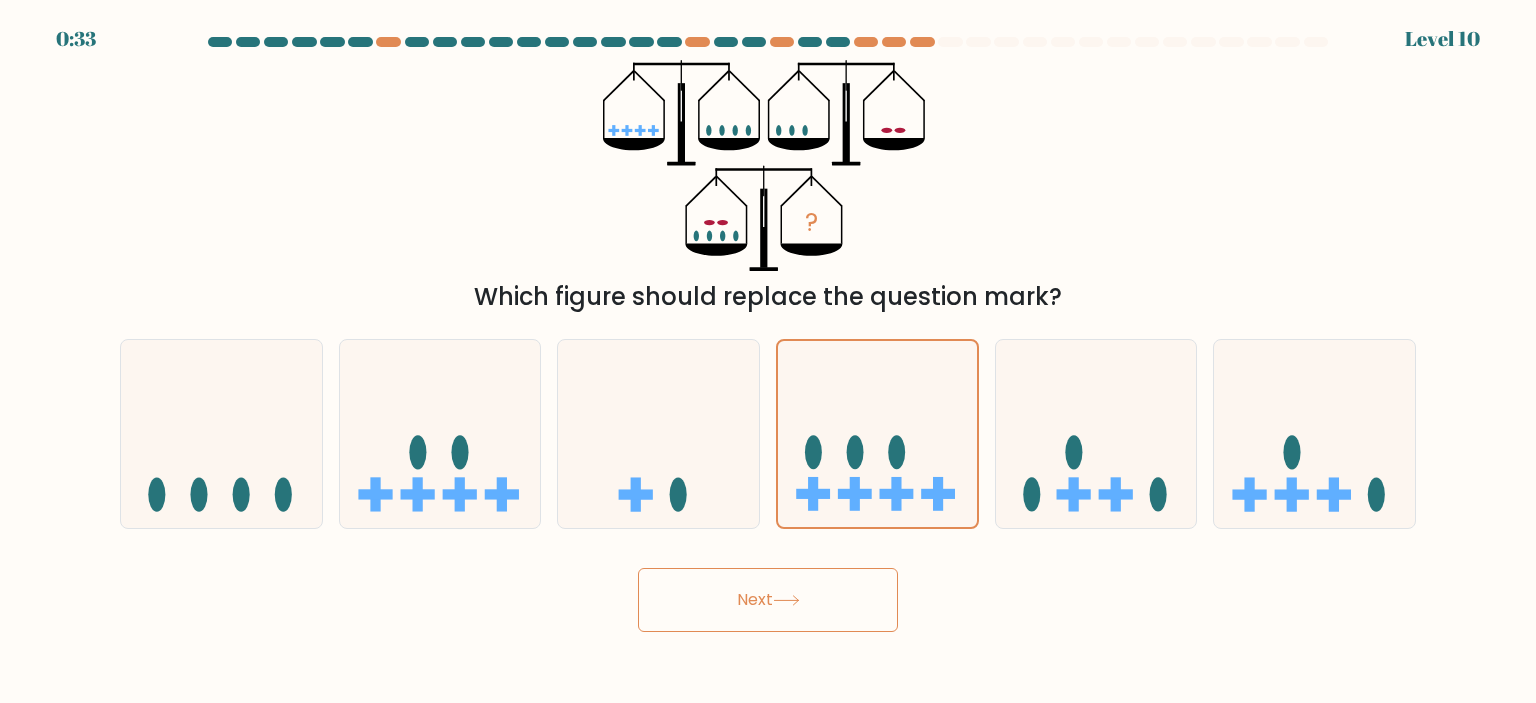 click on "Next" at bounding box center (768, 600) 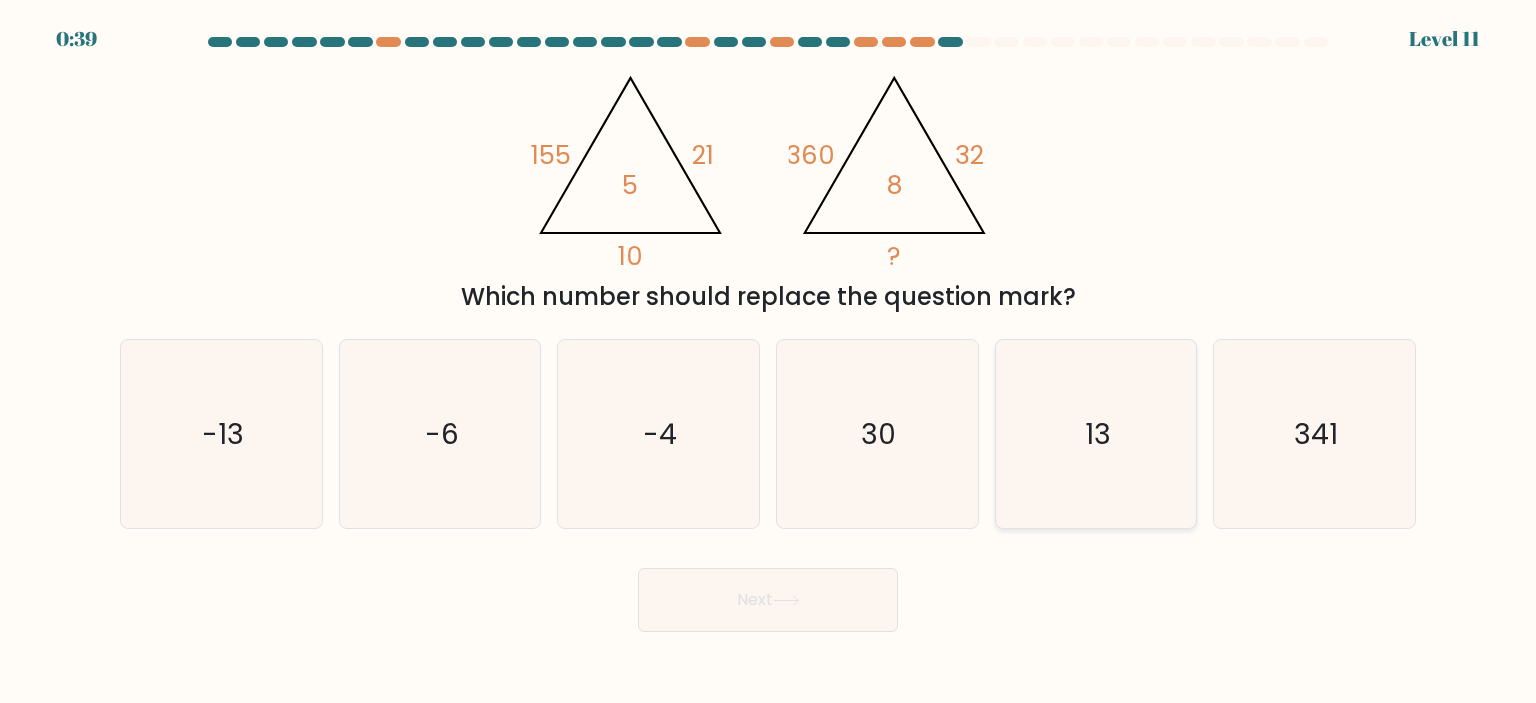 click on "13" at bounding box center [1096, 434] 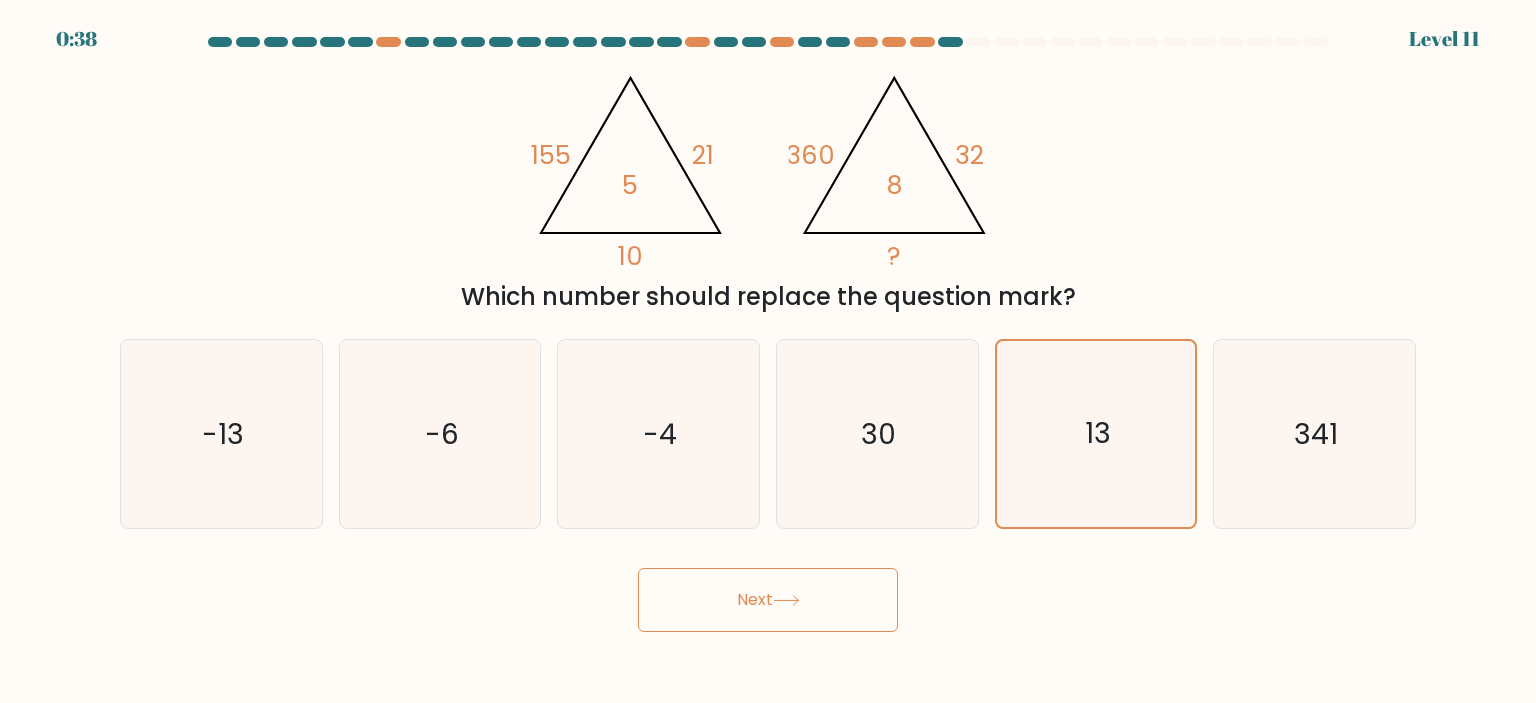 click on "Next" at bounding box center (768, 600) 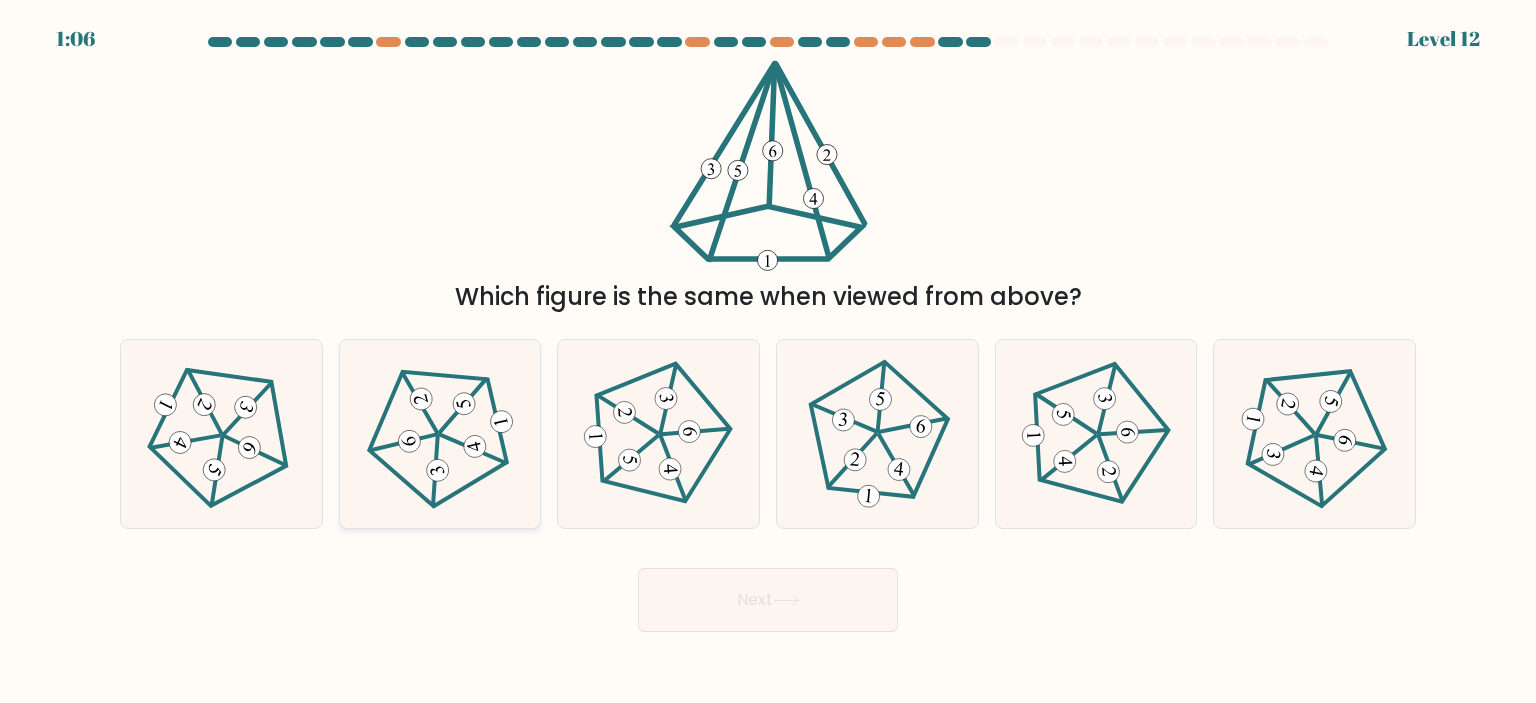 click at bounding box center (440, 434) 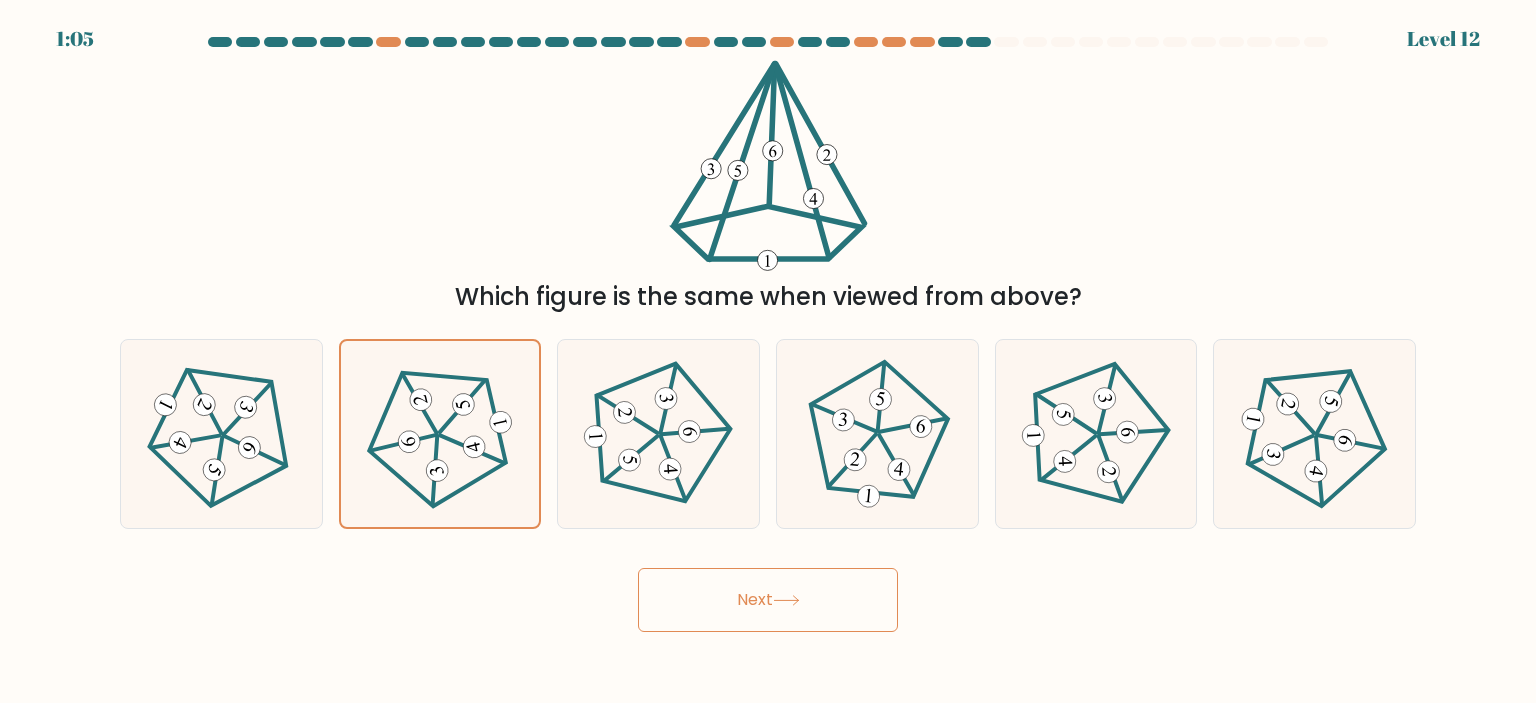 click on "Next" at bounding box center (768, 600) 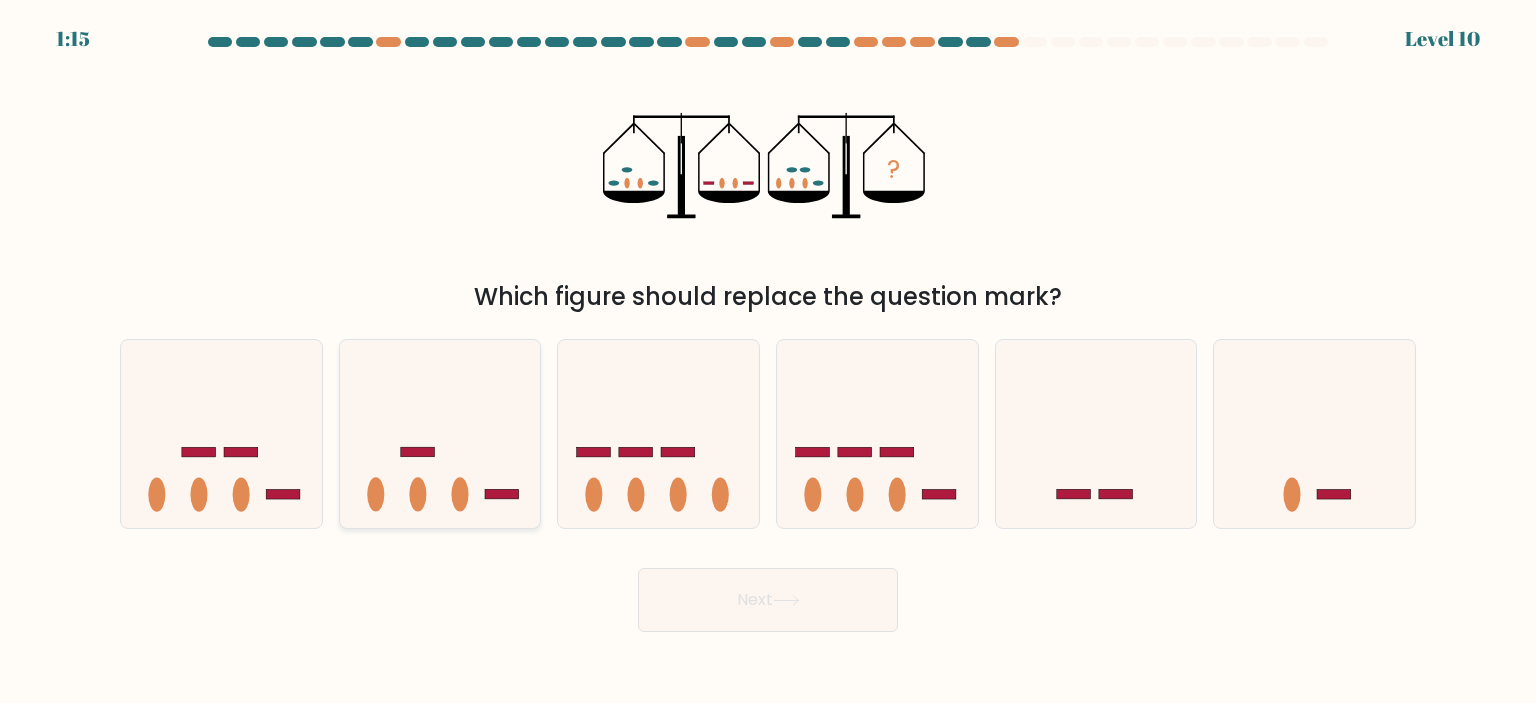 click at bounding box center [440, 434] 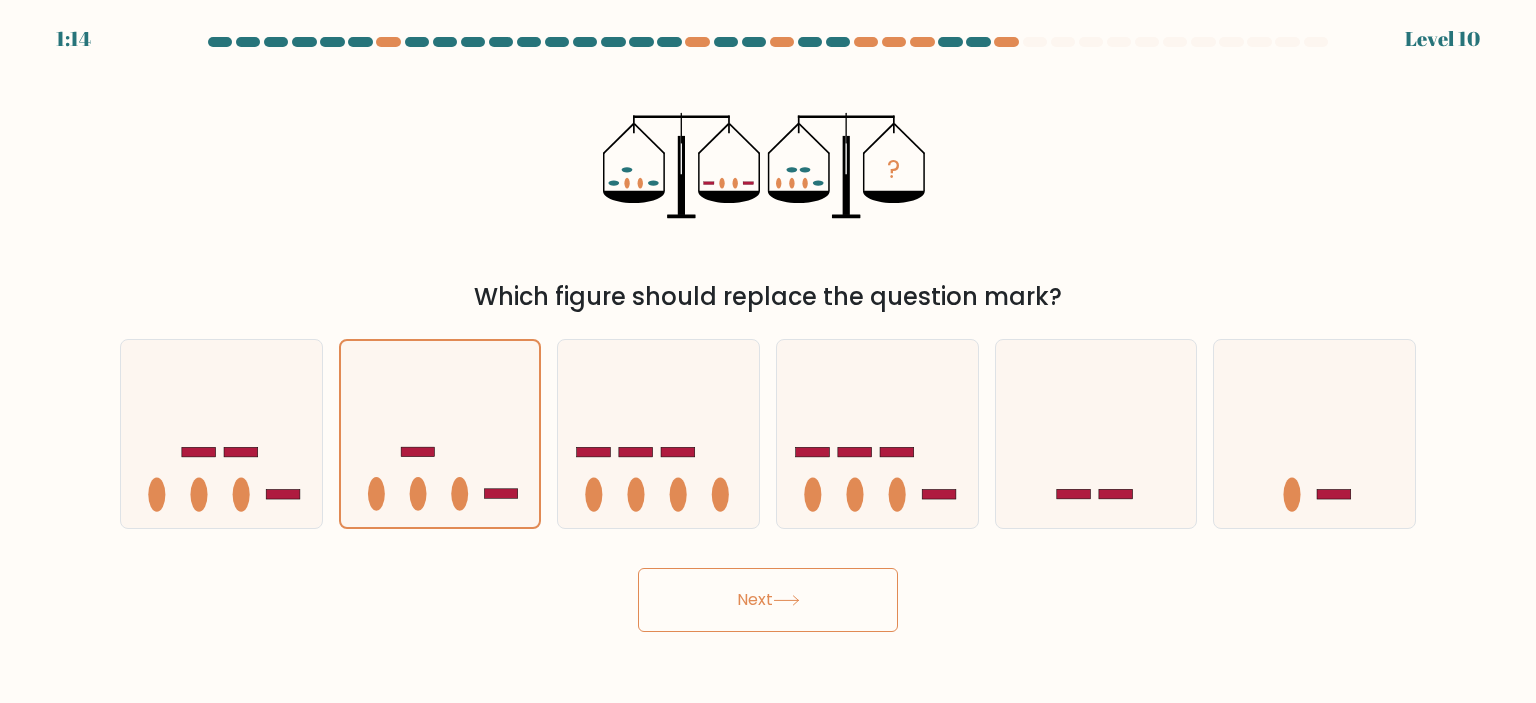 click on "Next" at bounding box center [768, 600] 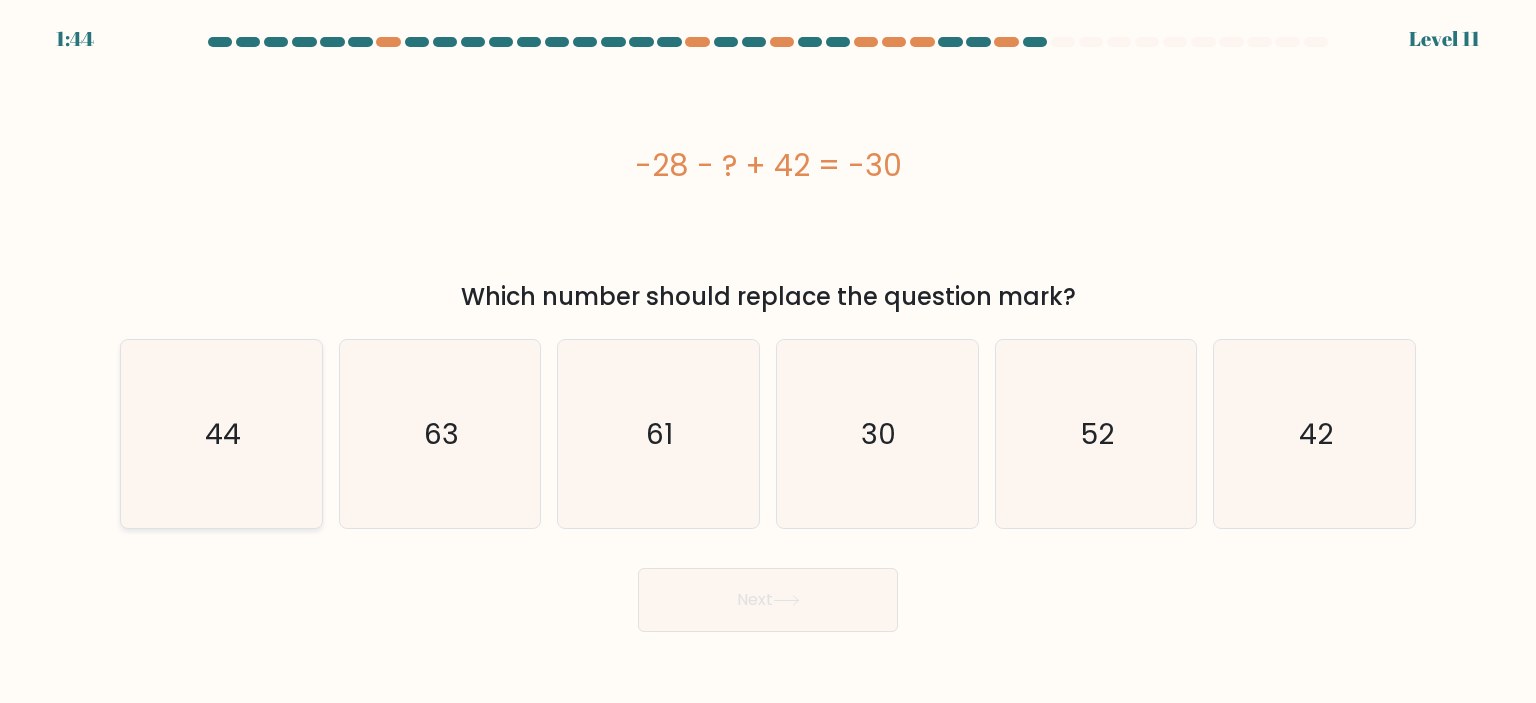 click on "44" at bounding box center (221, 434) 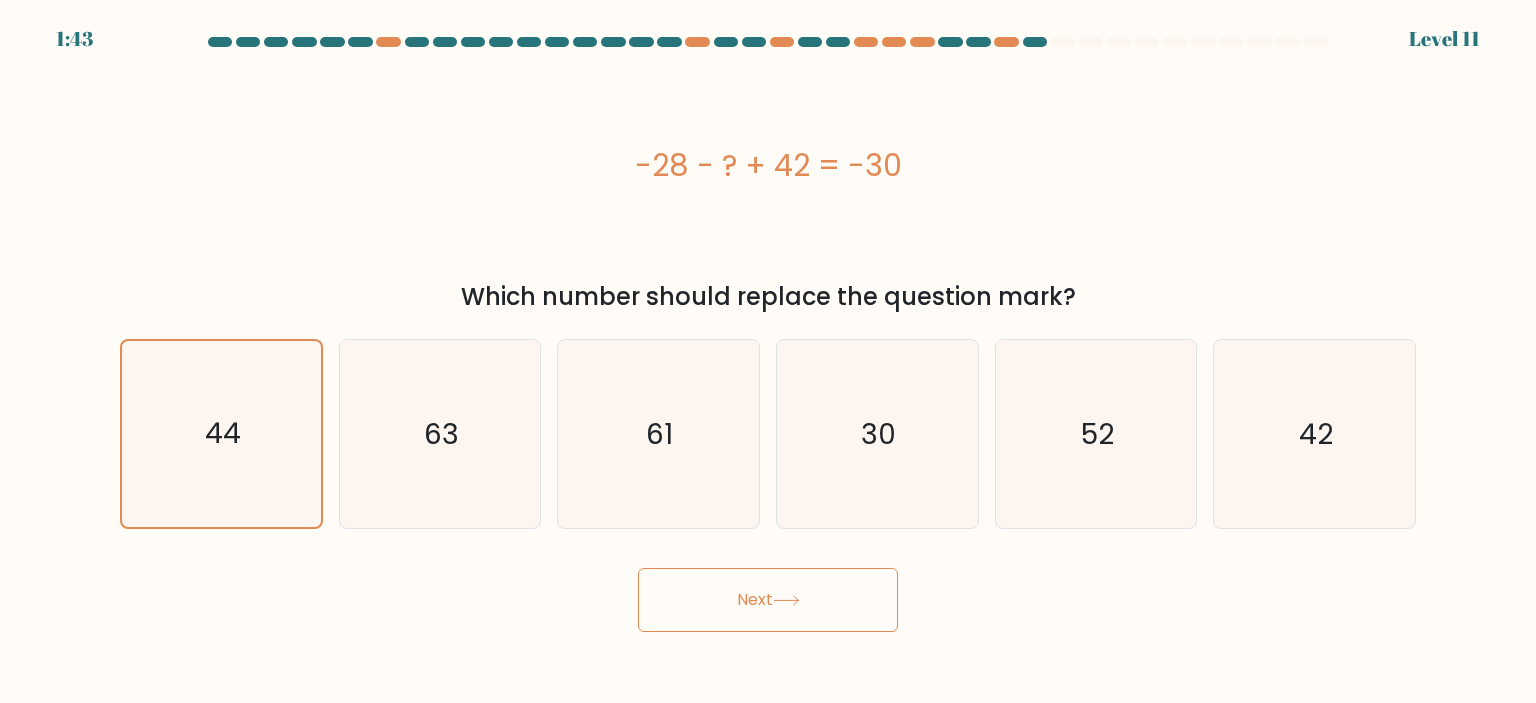 click on "Next" at bounding box center (768, 600) 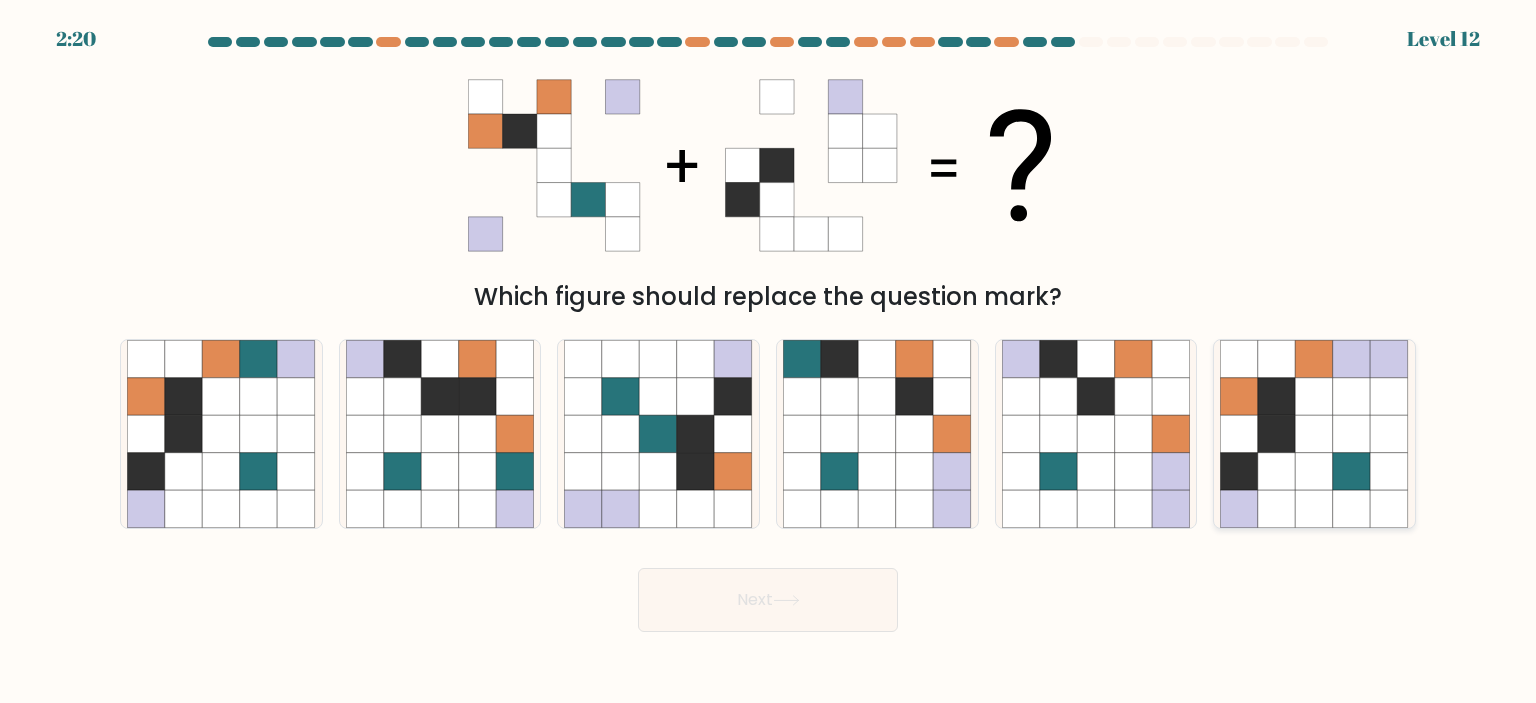 click at bounding box center [1277, 397] 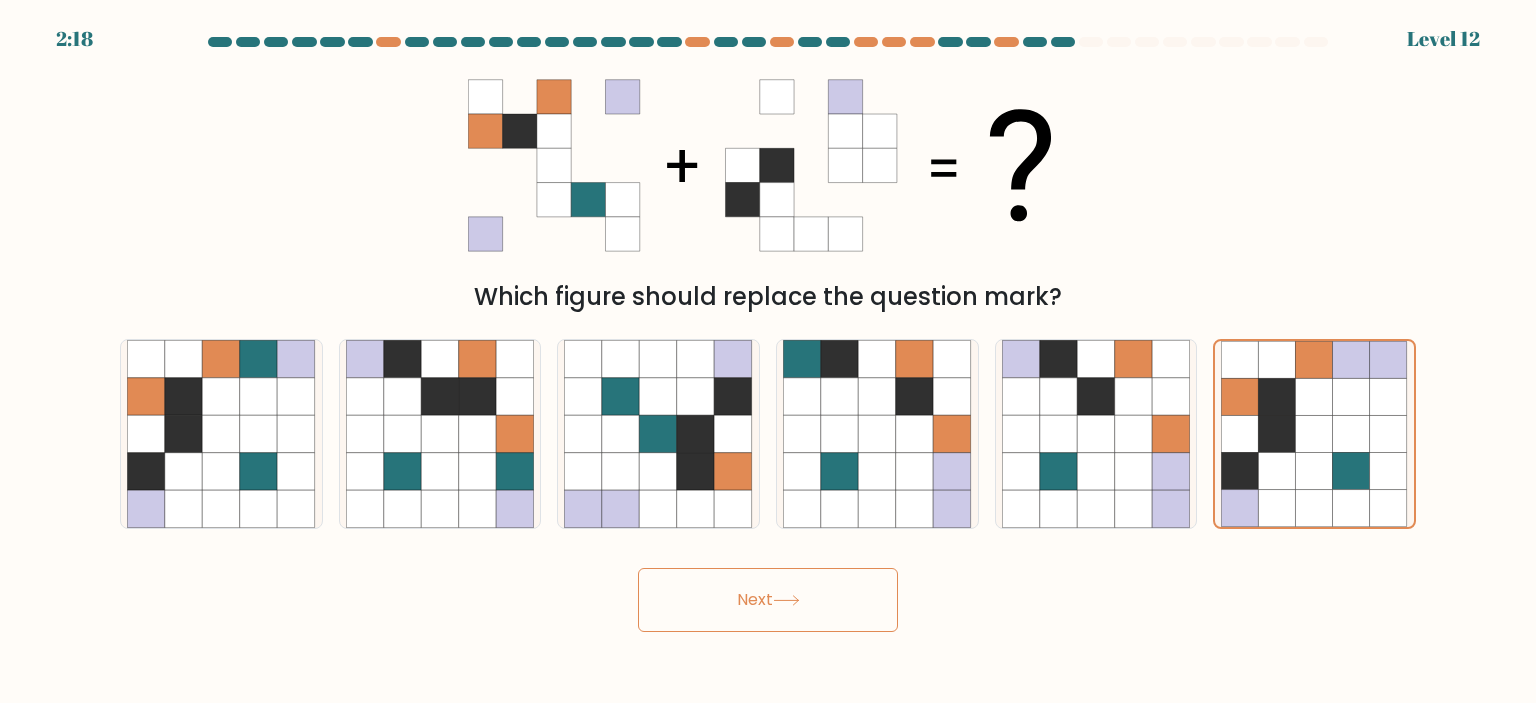 click on "Next" at bounding box center (768, 600) 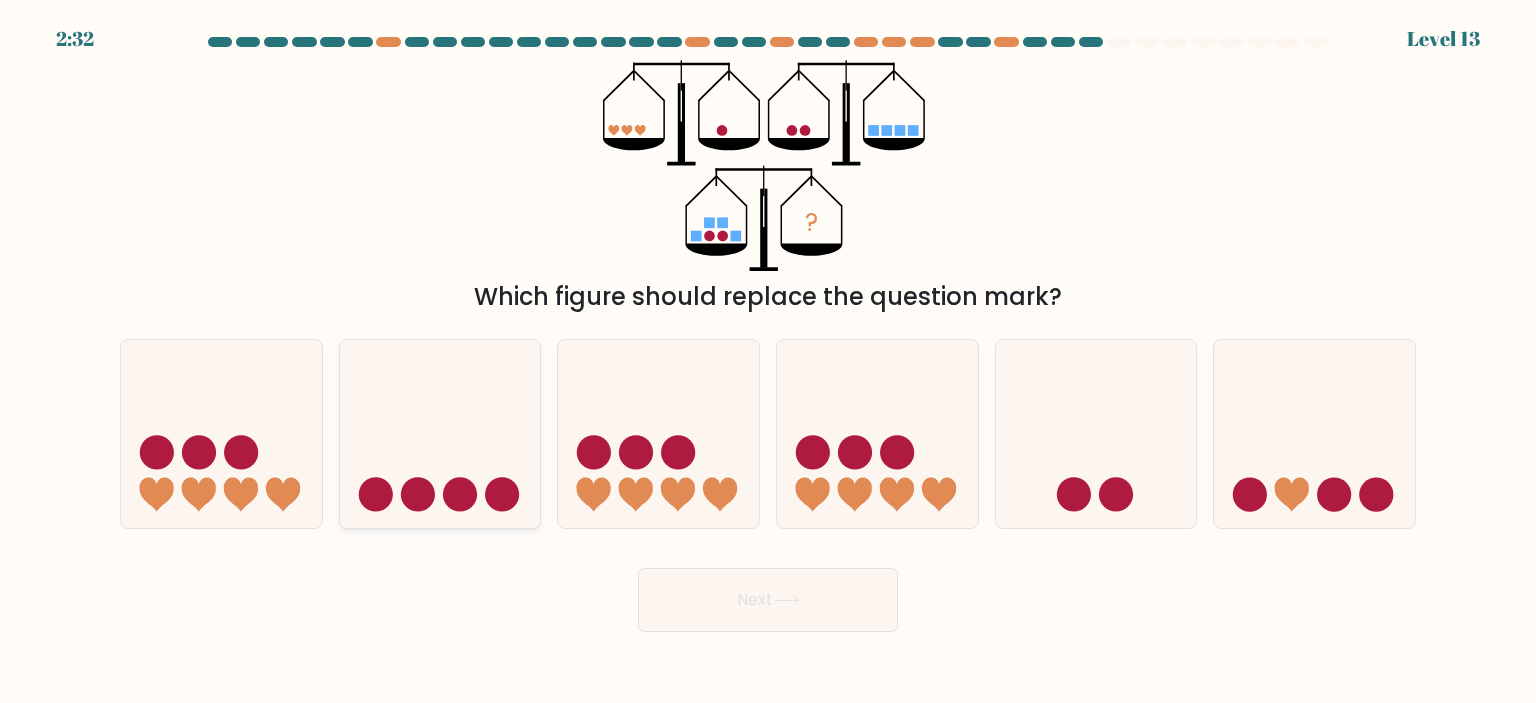 click at bounding box center (440, 434) 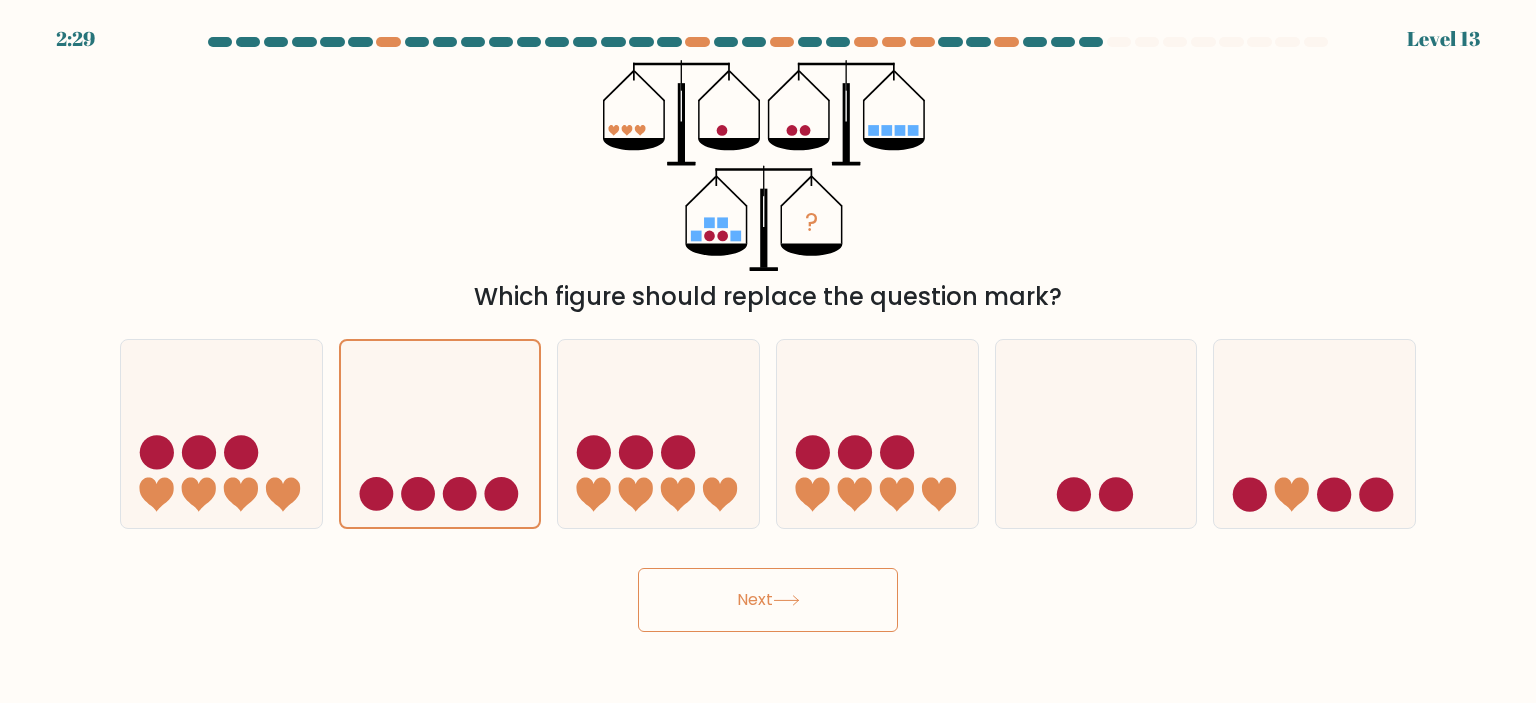 click on "Next" at bounding box center (768, 600) 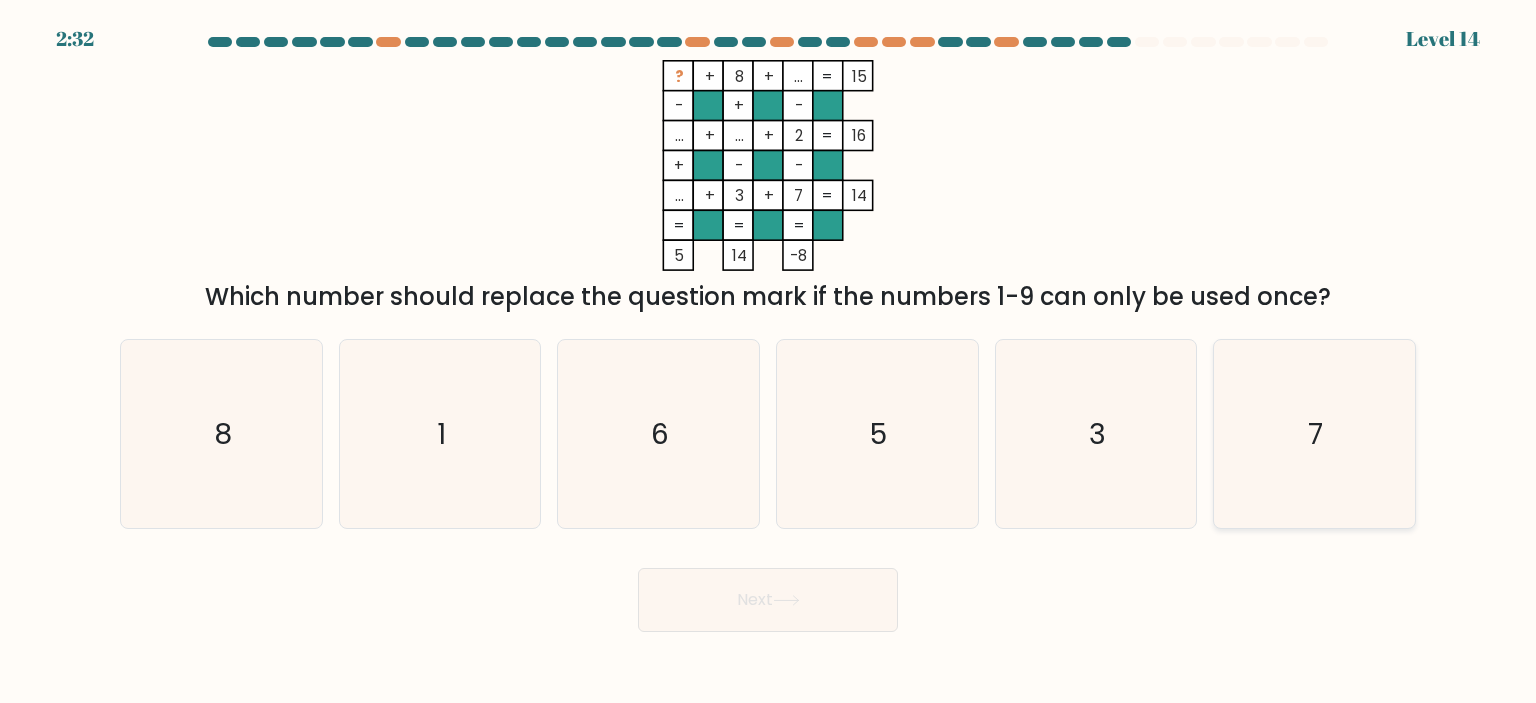 click on "7" at bounding box center (1314, 434) 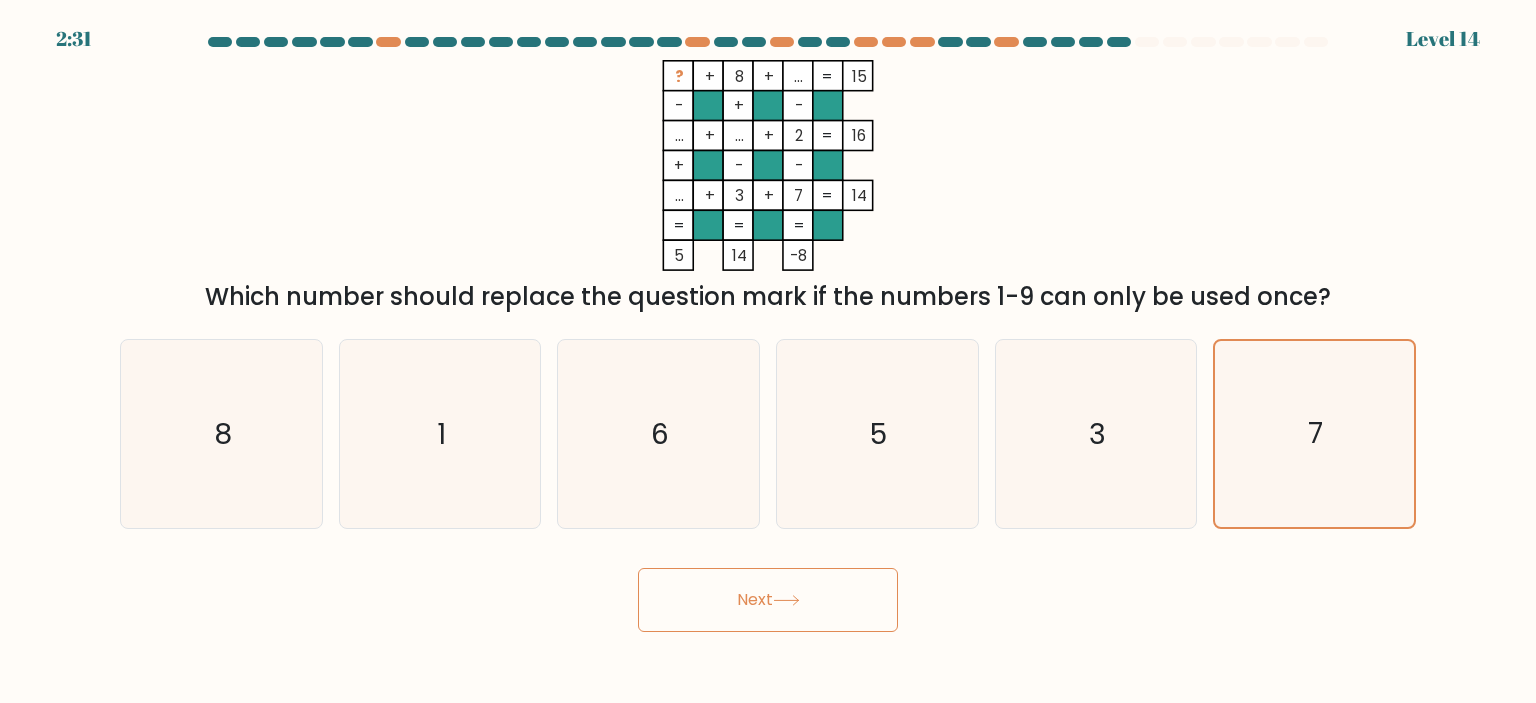 click at bounding box center (786, 600) 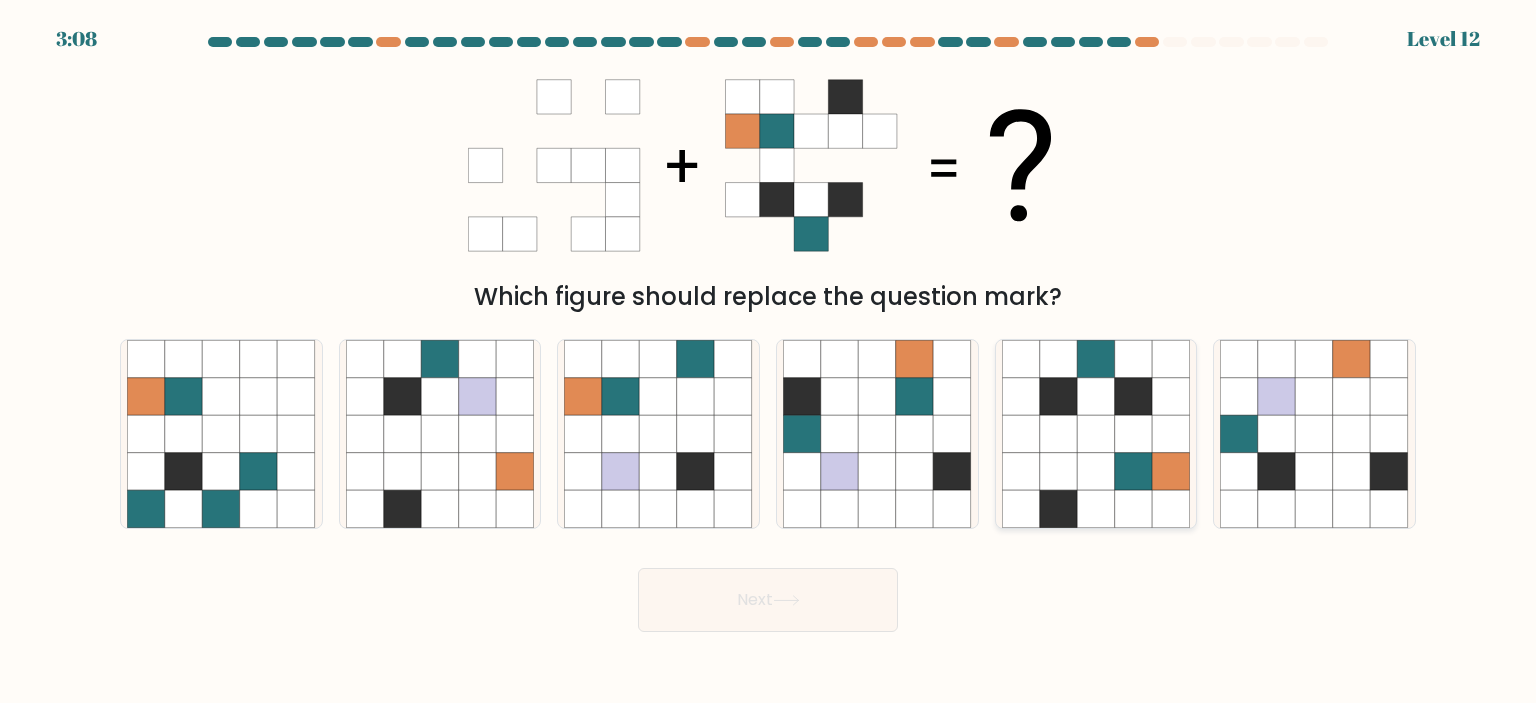 click at bounding box center [1096, 434] 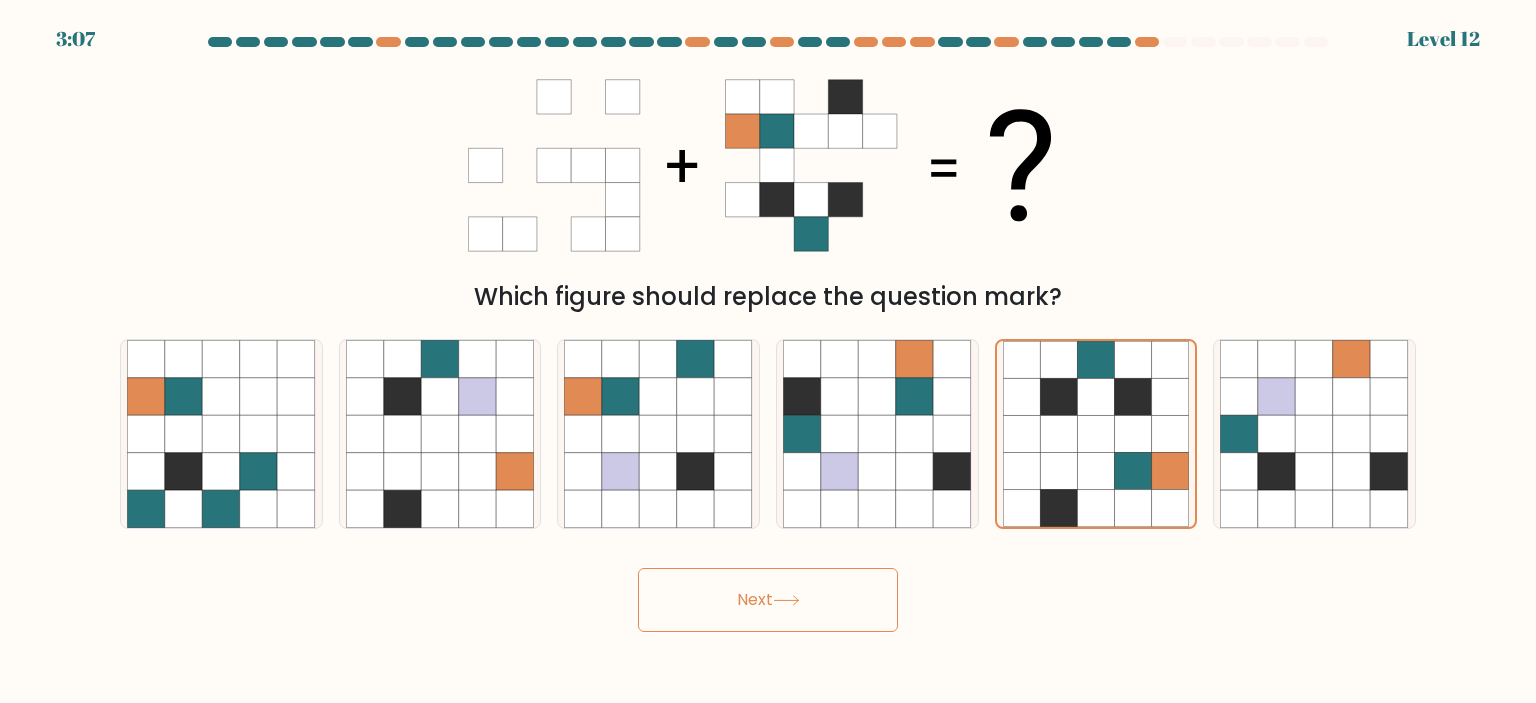 click on "Next" at bounding box center (768, 600) 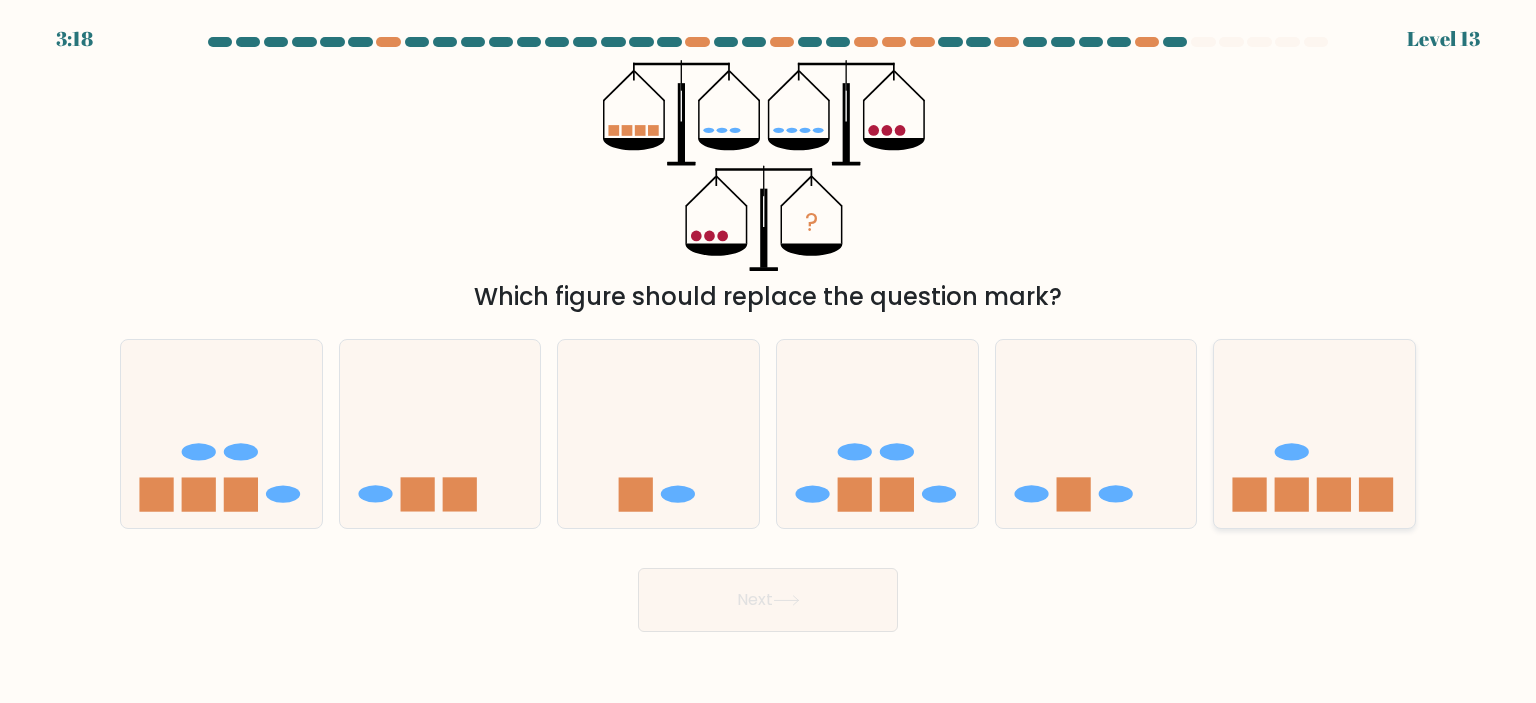 click at bounding box center [1292, 495] 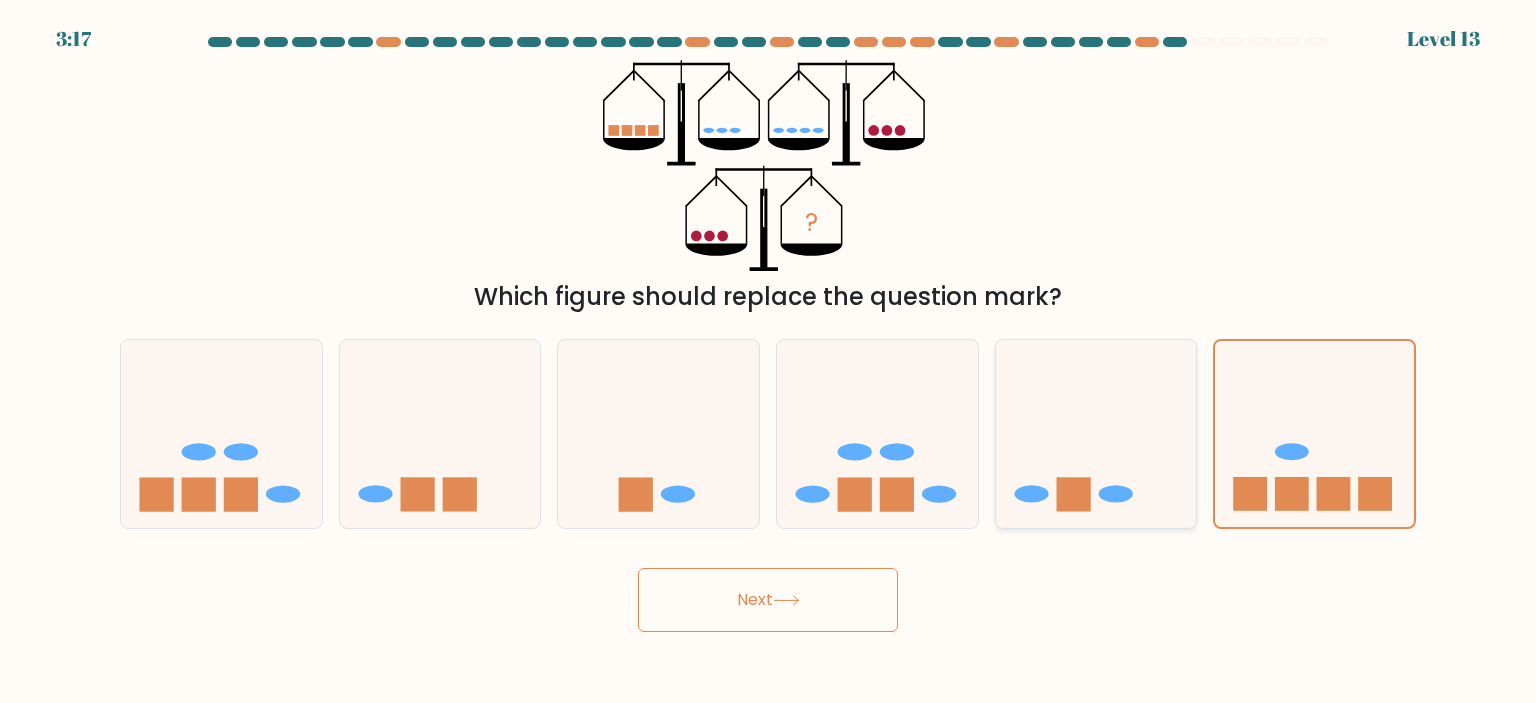 click at bounding box center (1096, 434) 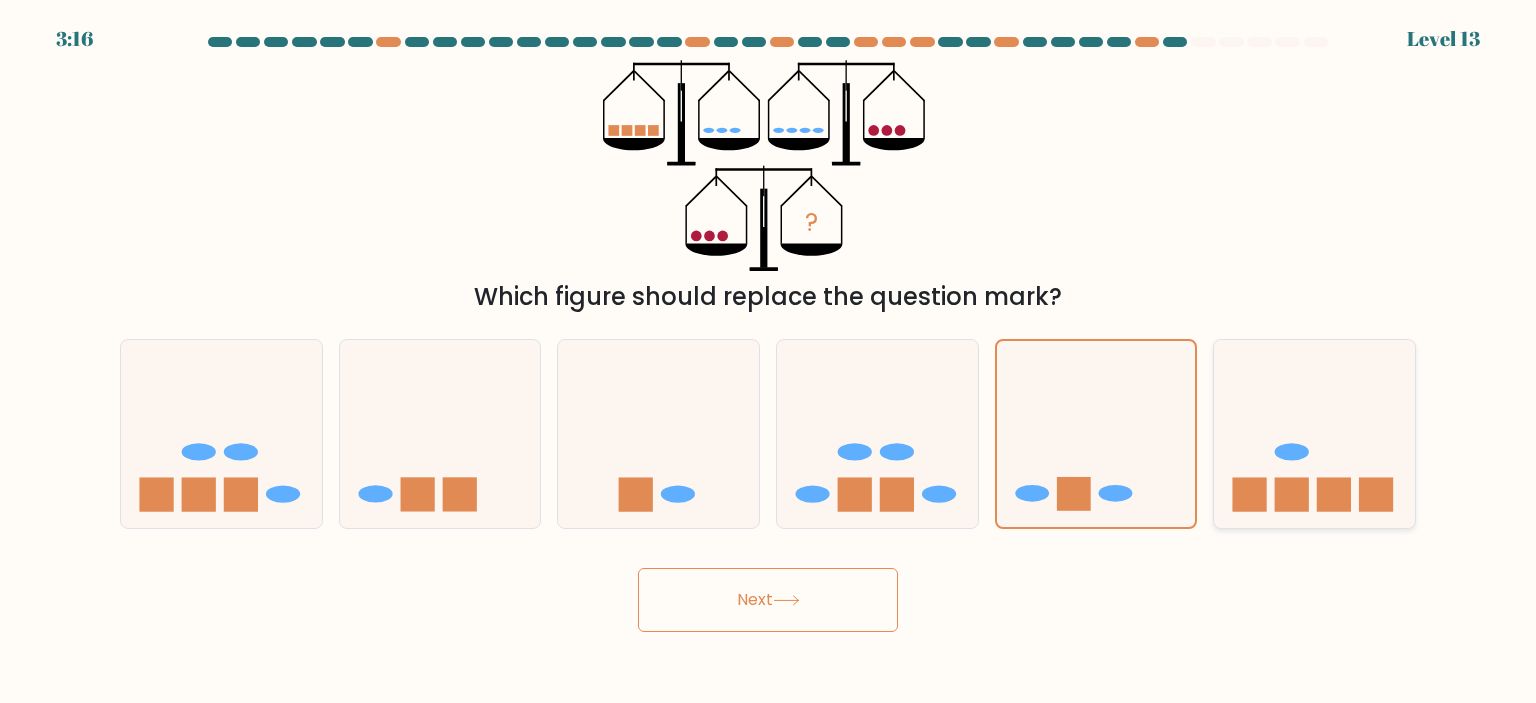 click at bounding box center (1314, 434) 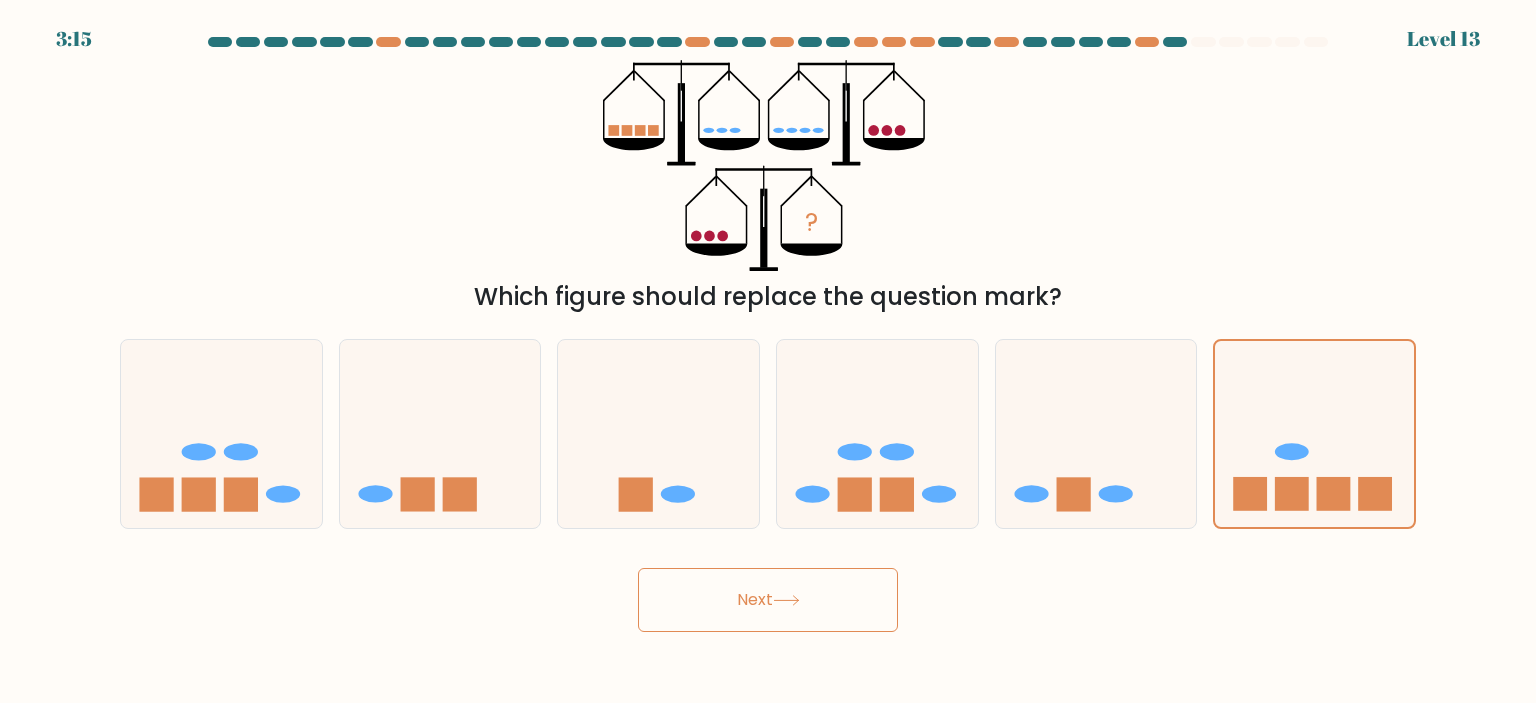 click on "Next" at bounding box center (768, 600) 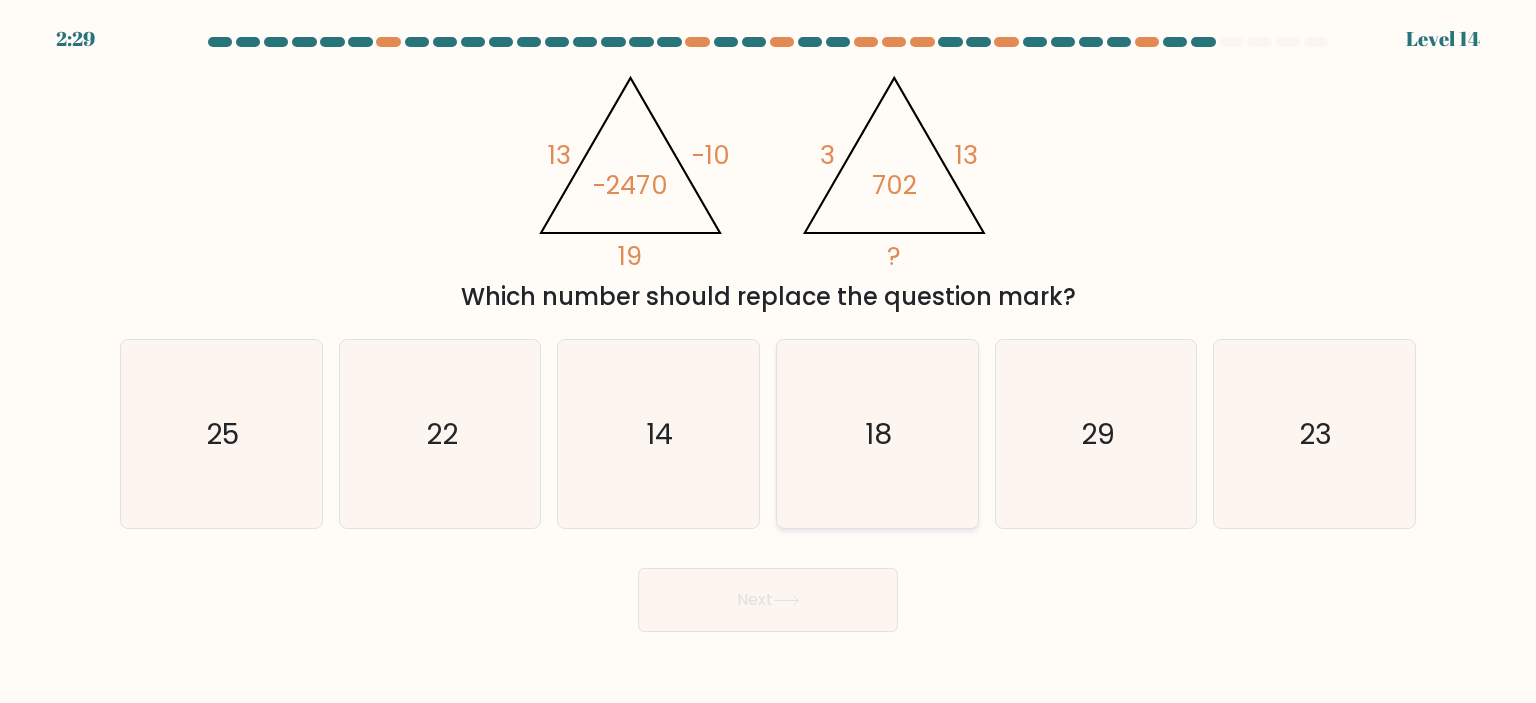 click on "18" at bounding box center [877, 434] 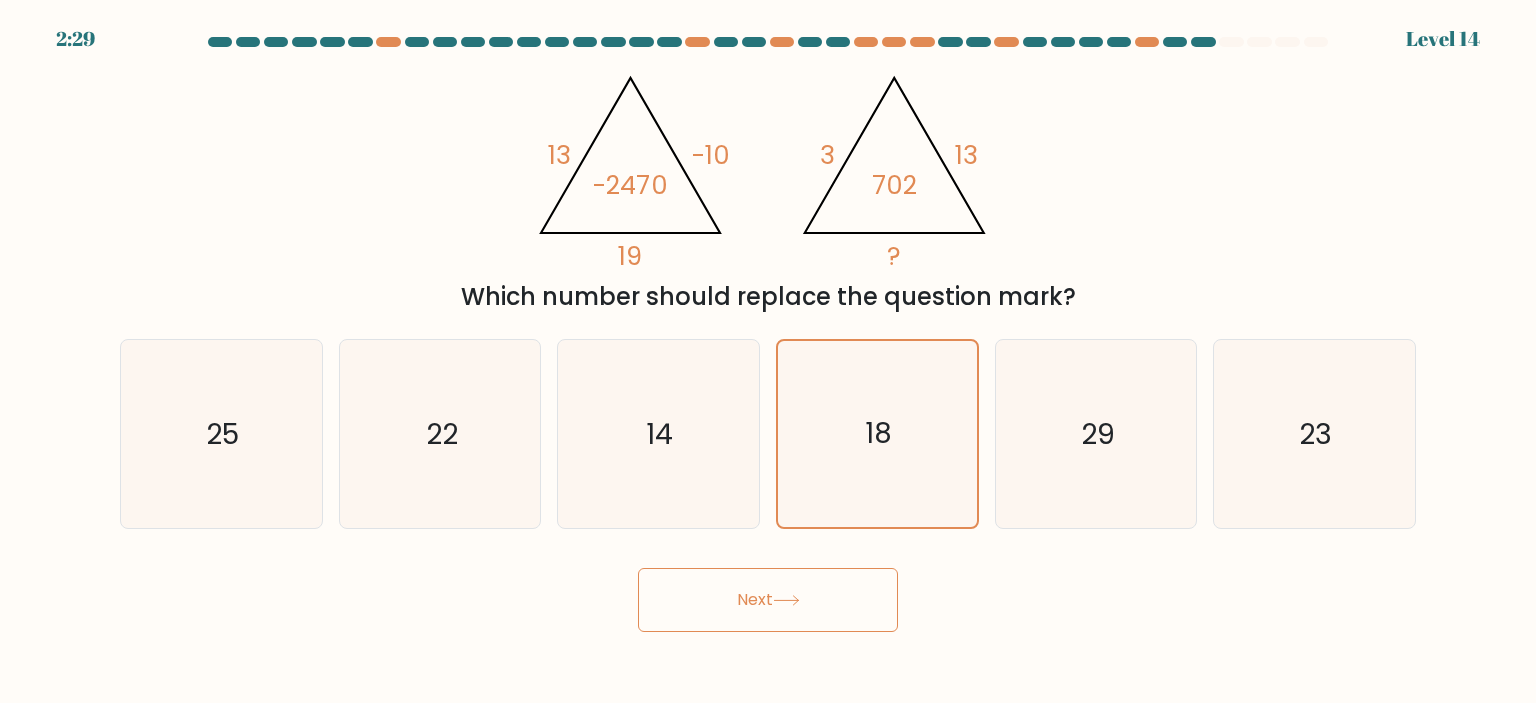 click on "Next" at bounding box center (768, 600) 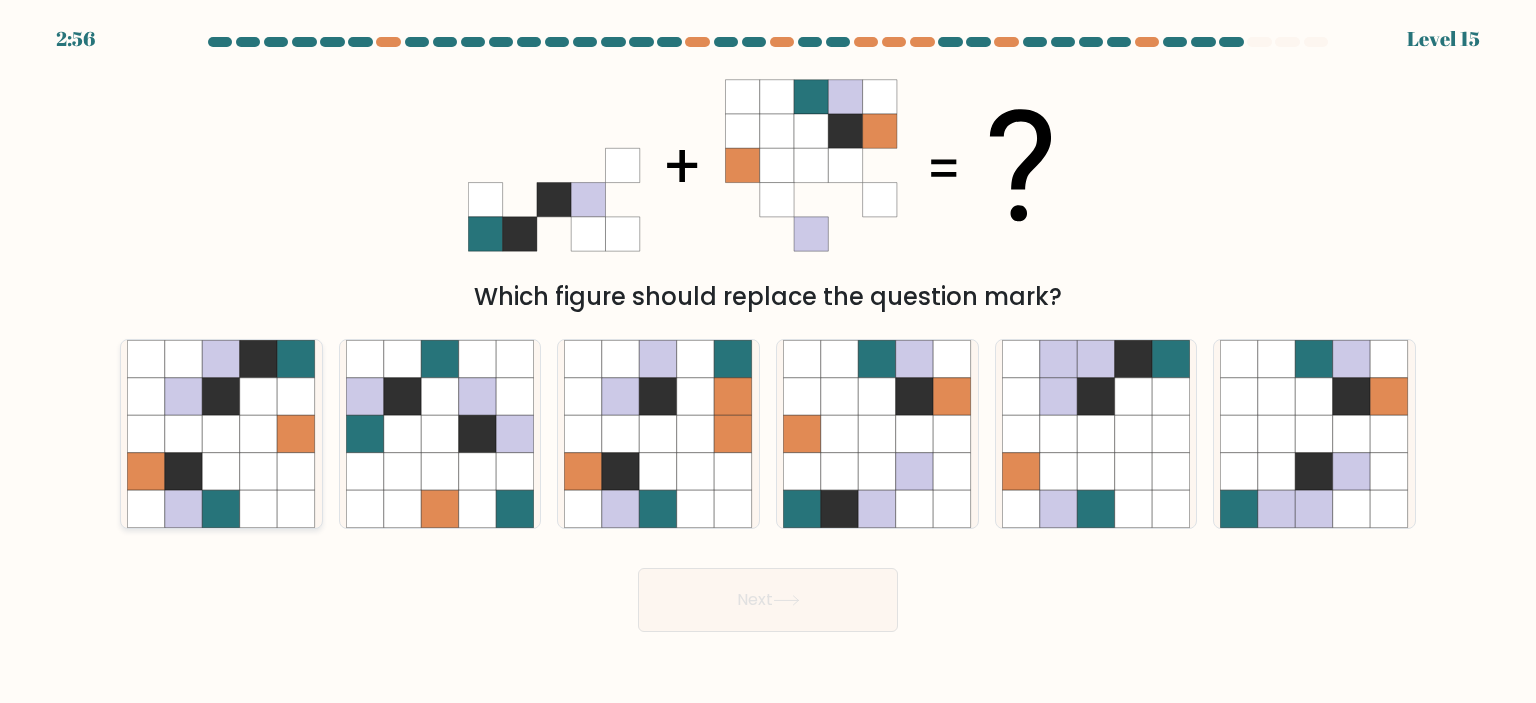 click at bounding box center (297, 434) 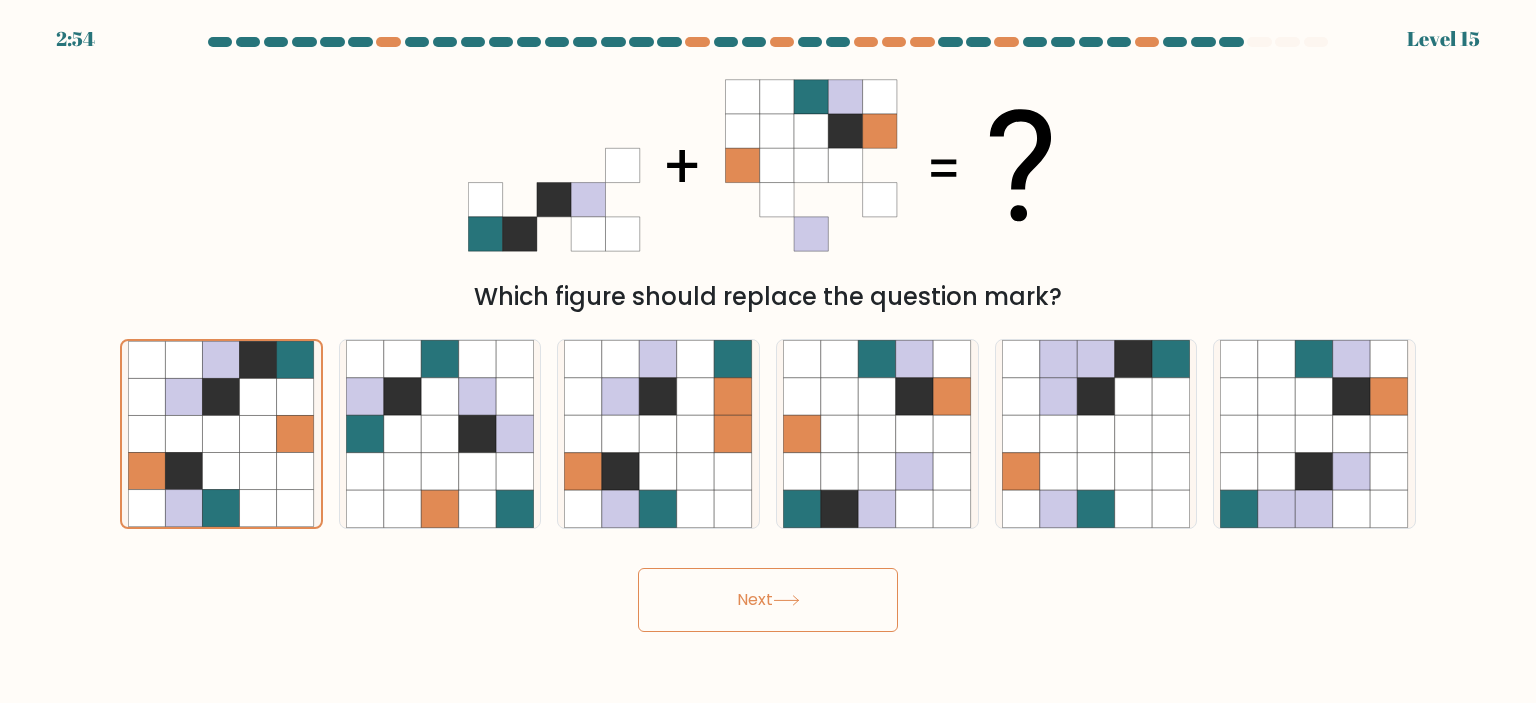 click on "Next" at bounding box center (768, 600) 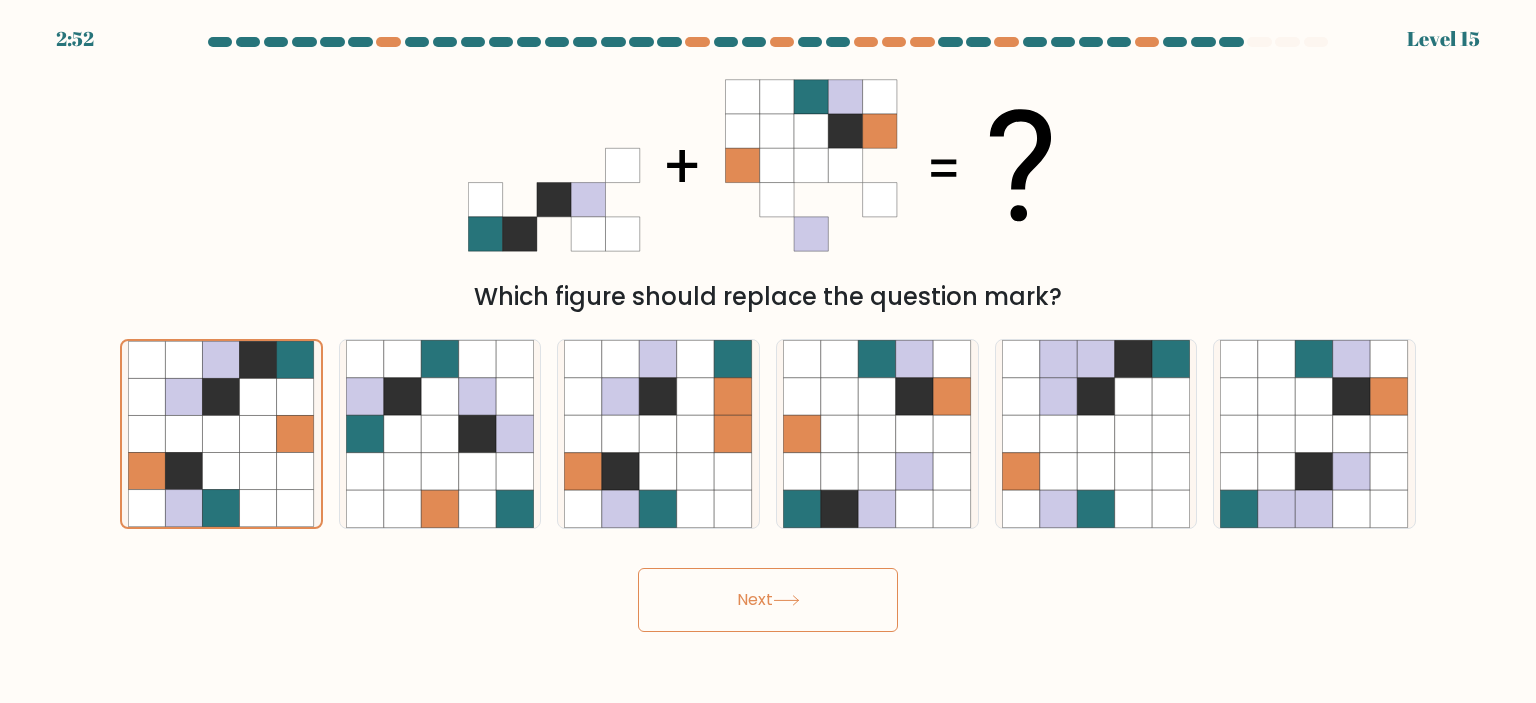 click on "Next" at bounding box center (768, 600) 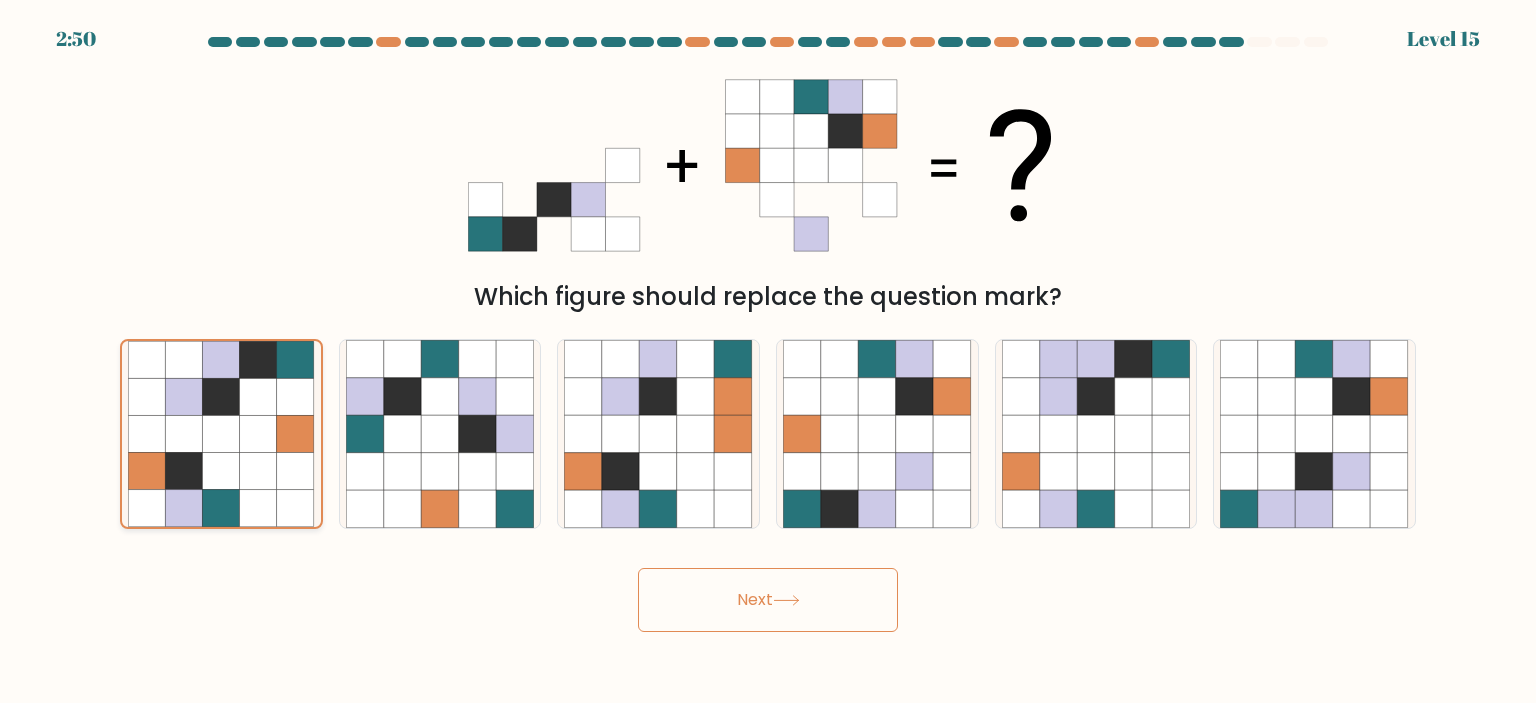 click at bounding box center (295, 471) 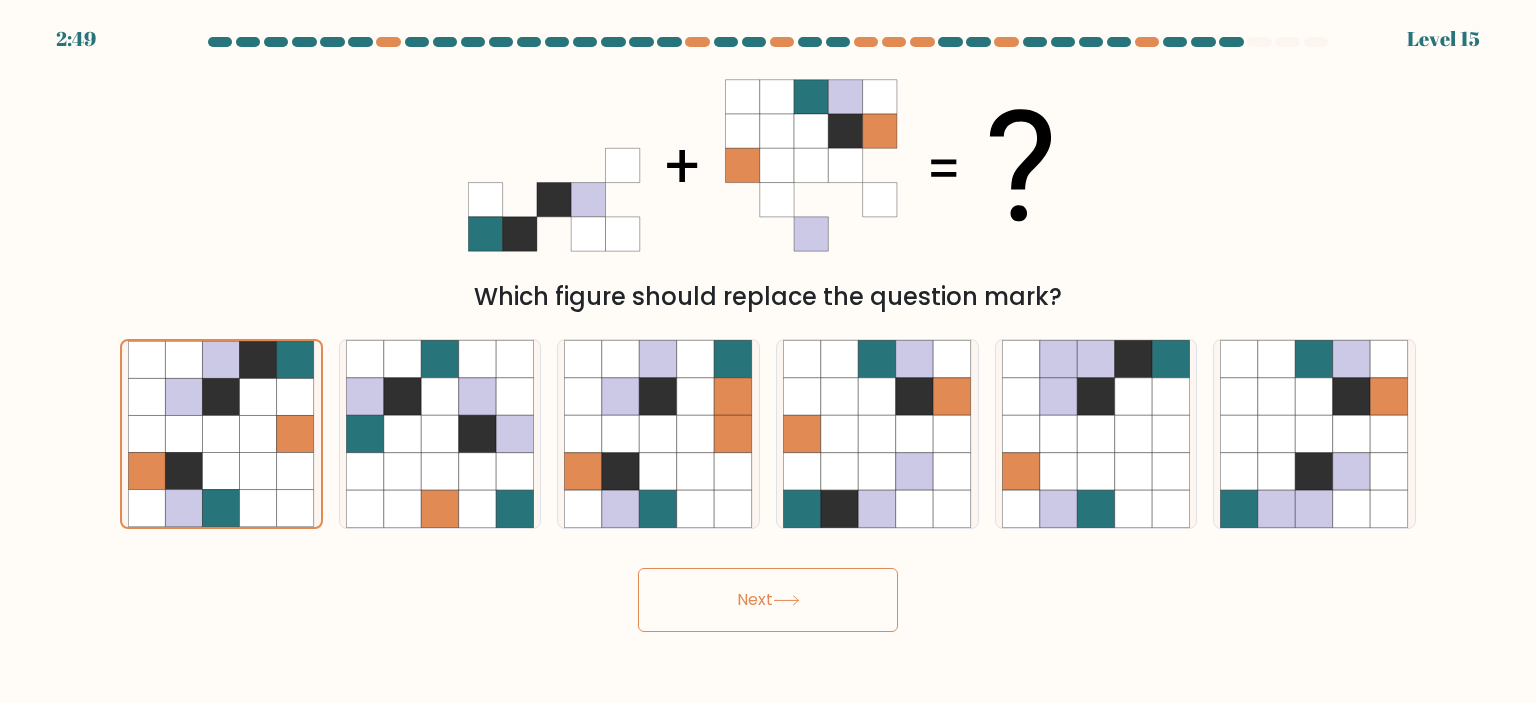 click on "Next" at bounding box center (768, 600) 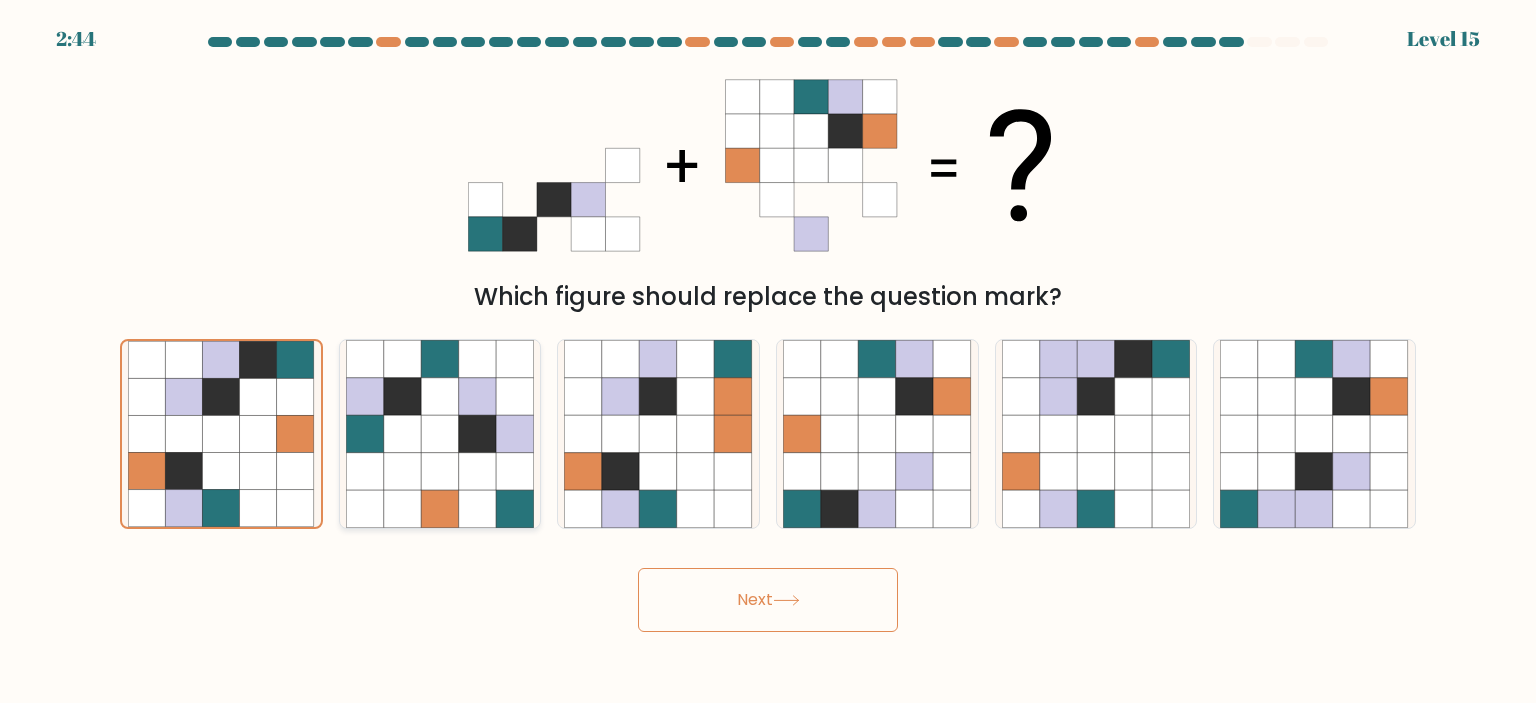 click at bounding box center (365, 434) 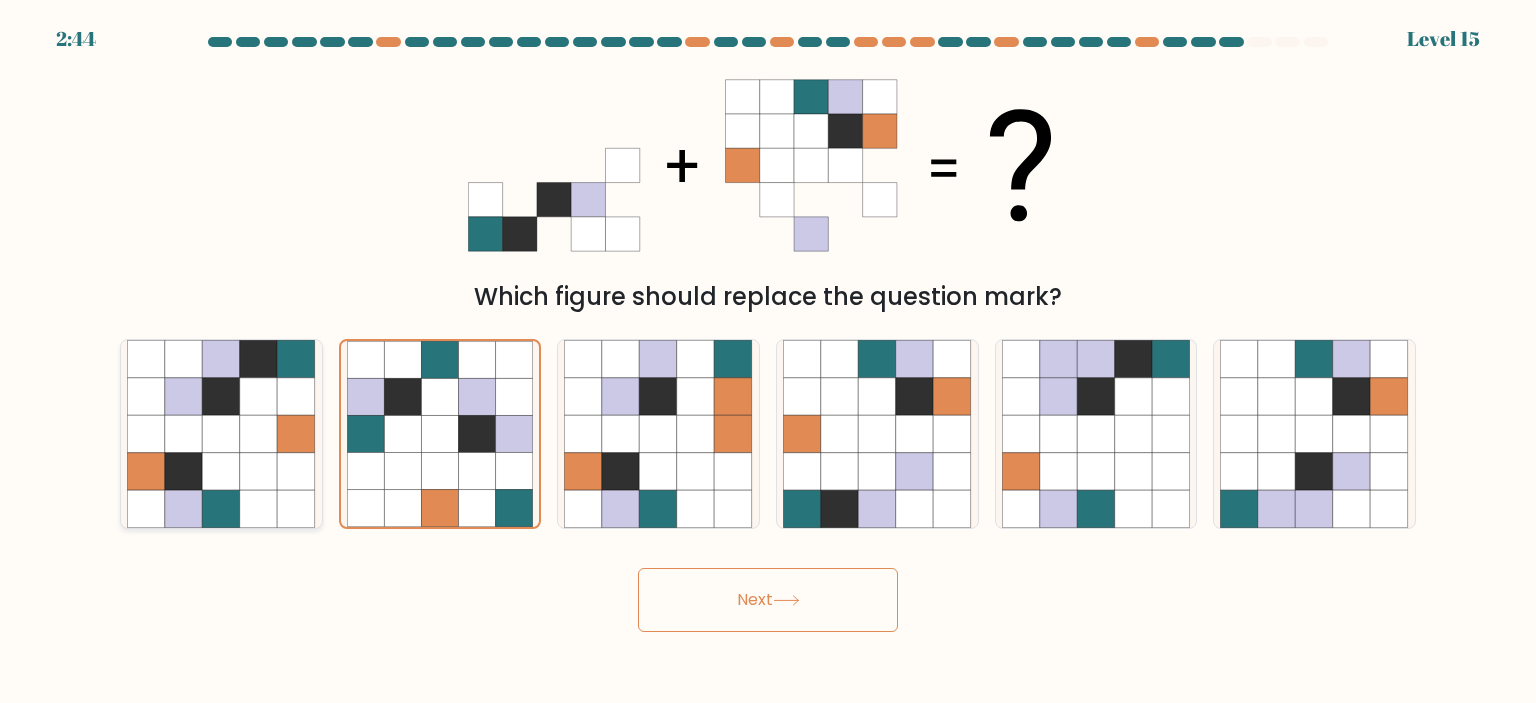 click at bounding box center (259, 434) 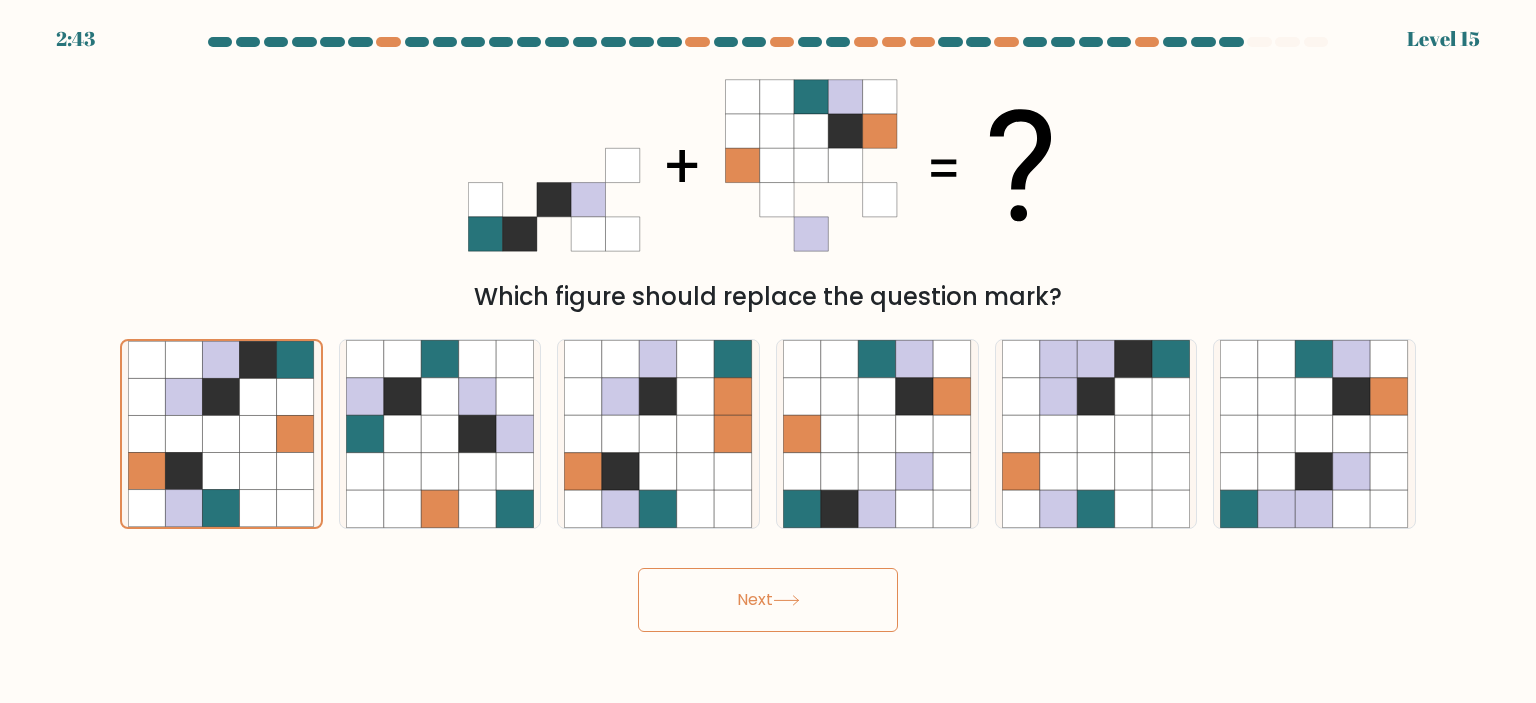 click on "Next" at bounding box center [768, 600] 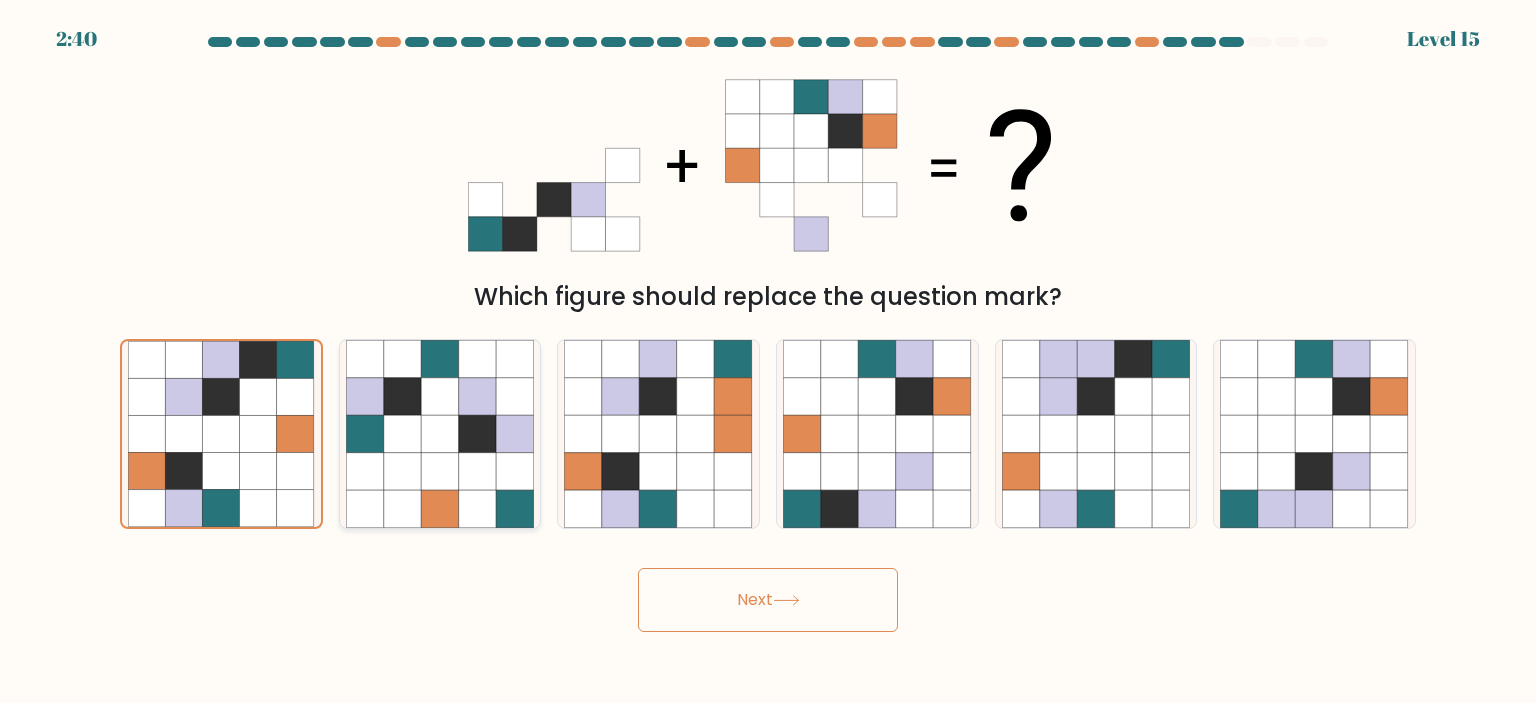 click at bounding box center [478, 472] 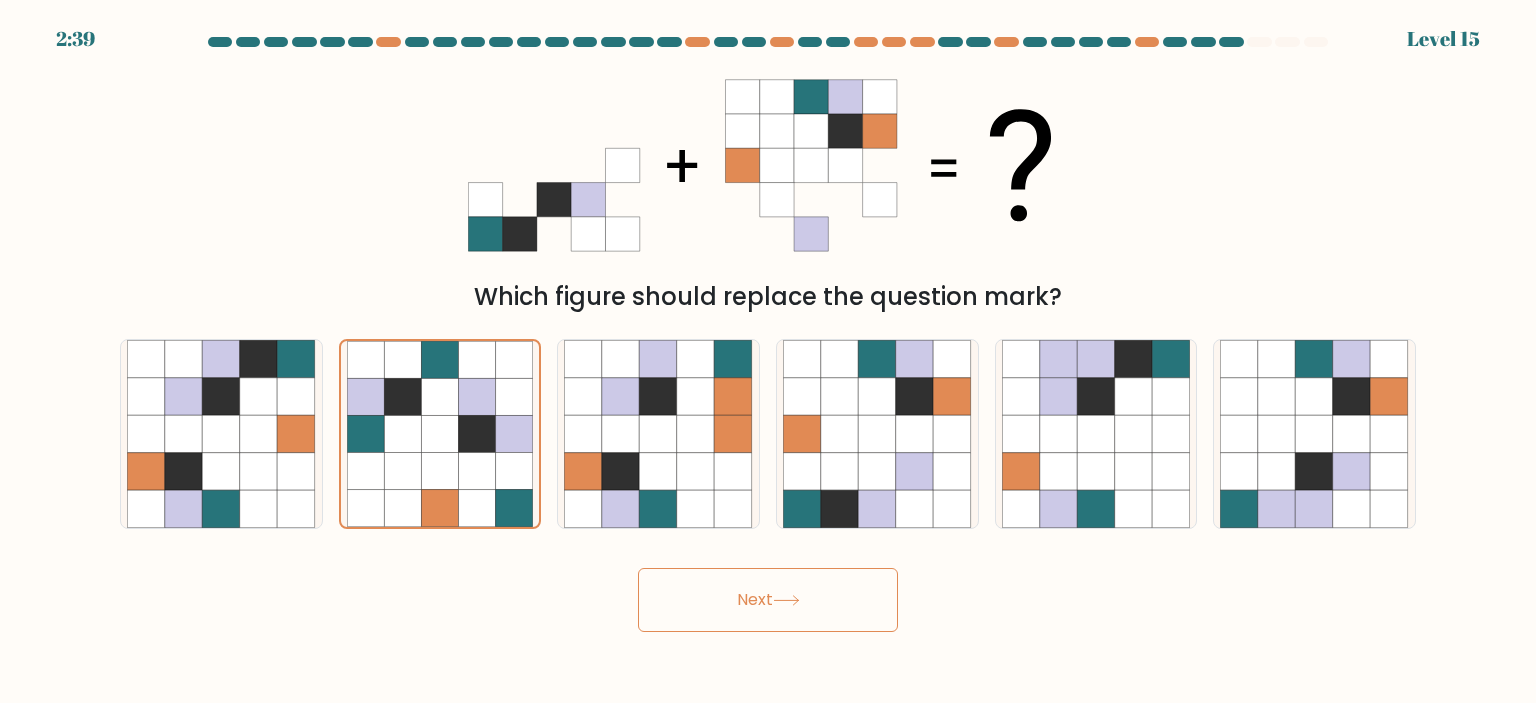 click on "Next" at bounding box center [768, 600] 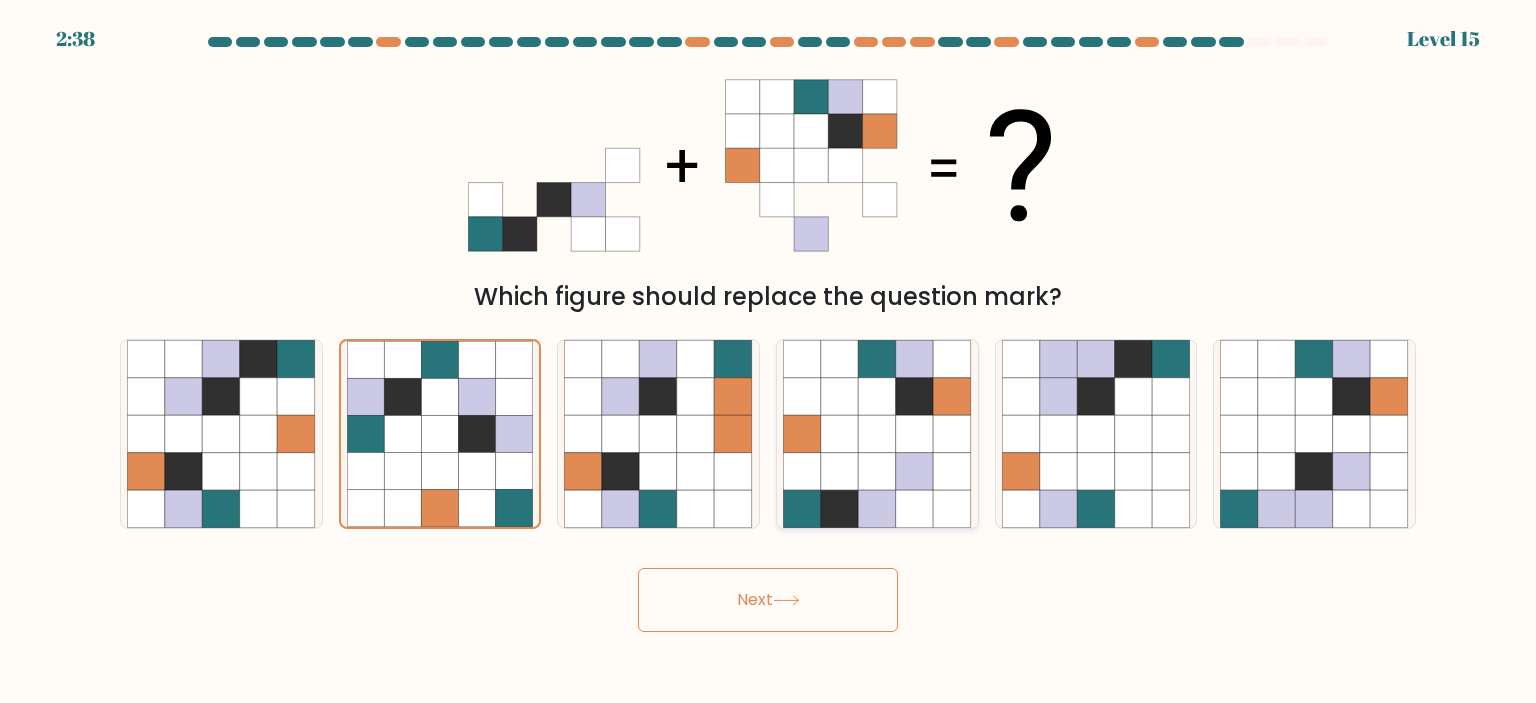 click at bounding box center [802, 509] 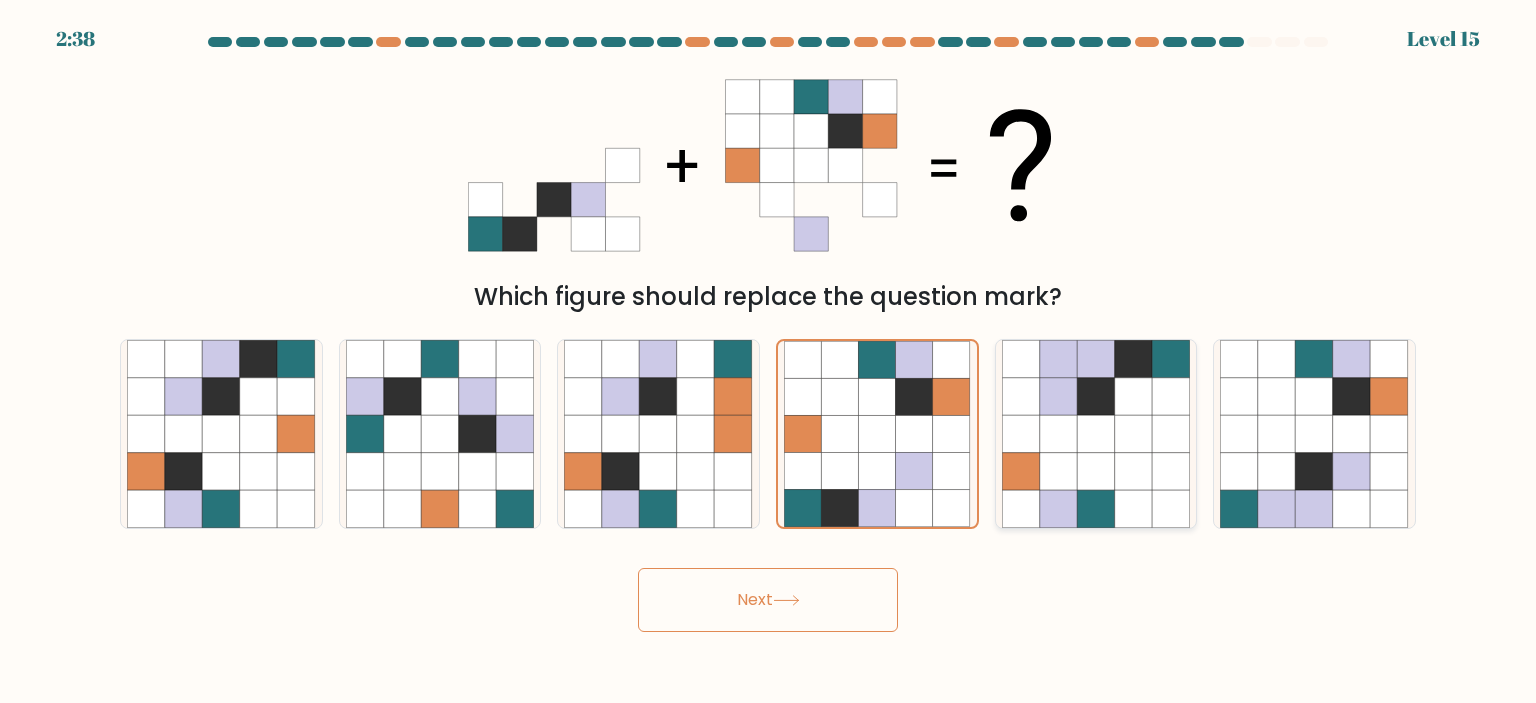 click at bounding box center [1059, 434] 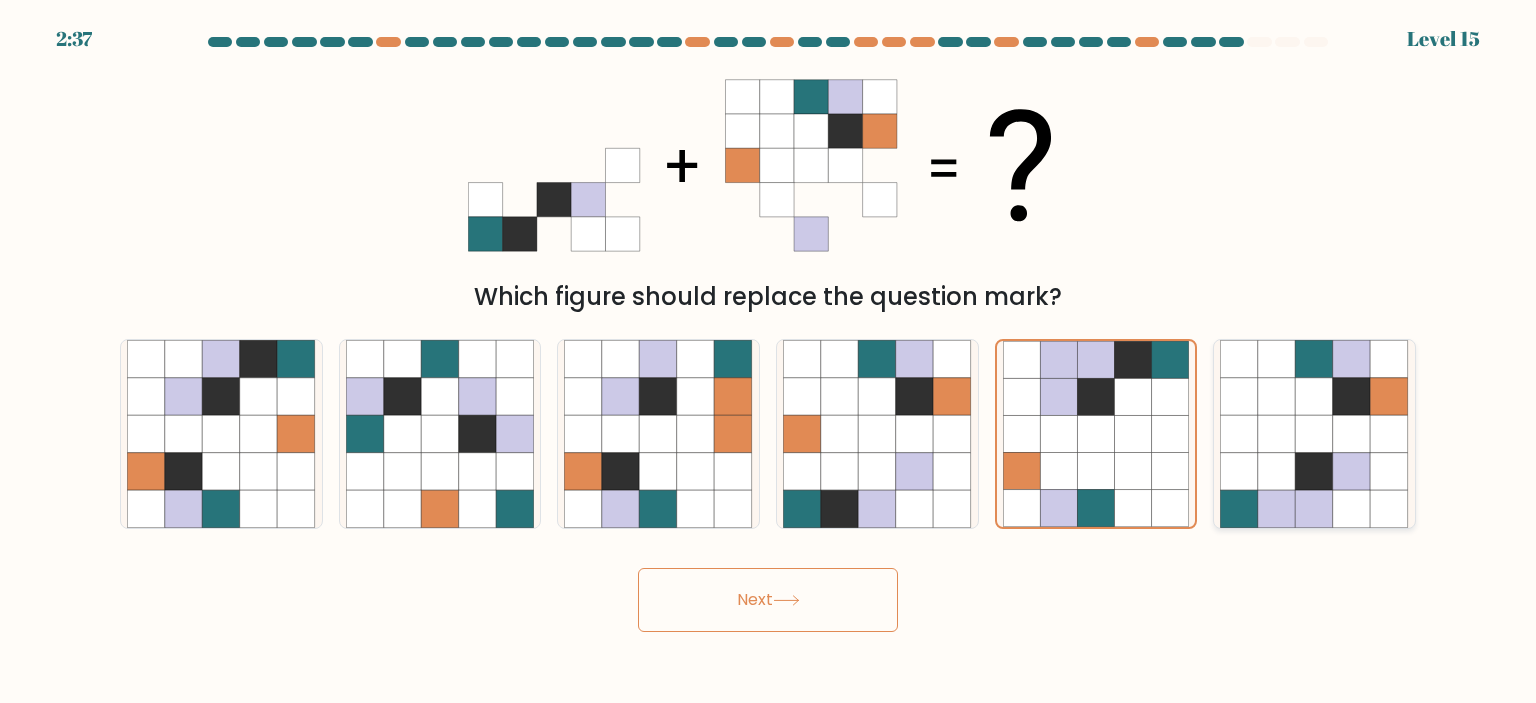 click at bounding box center [1352, 434] 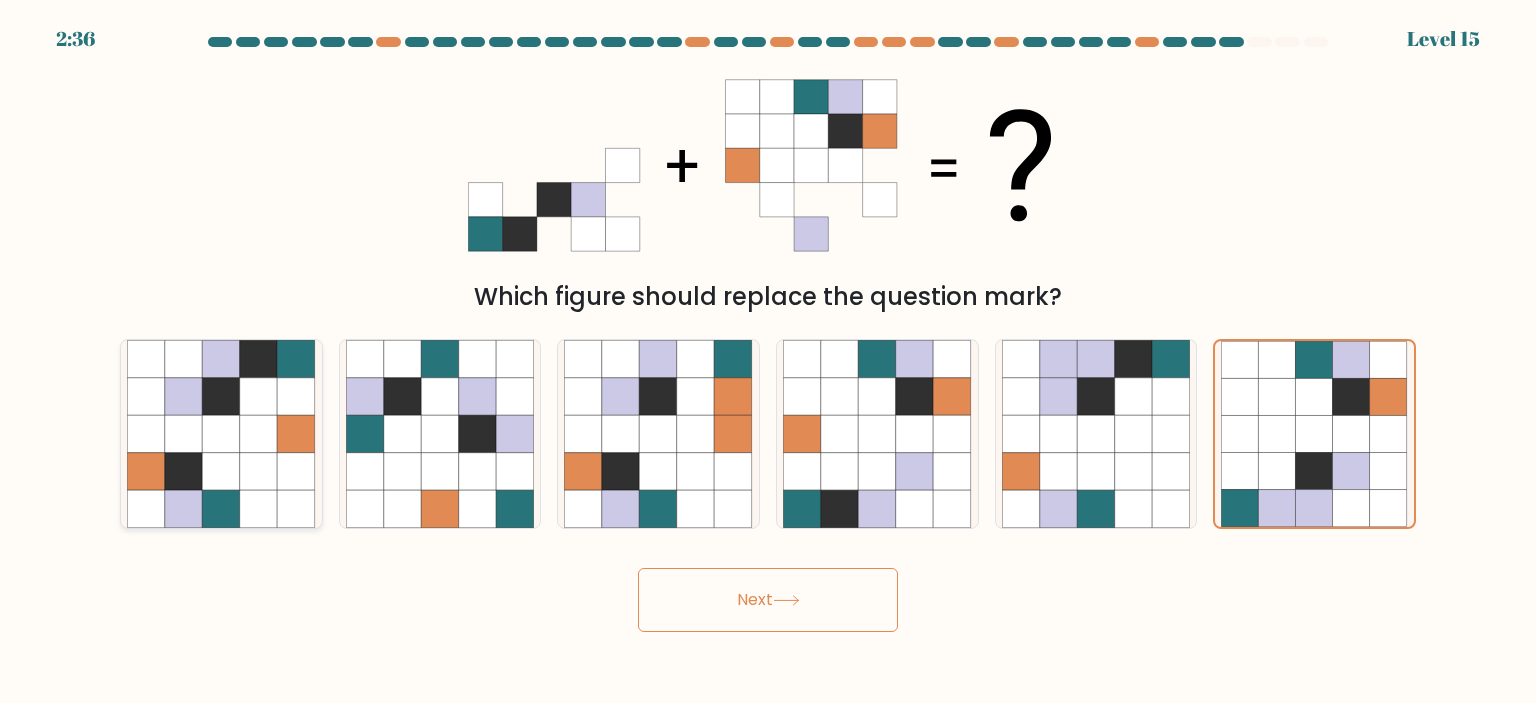 click at bounding box center (297, 434) 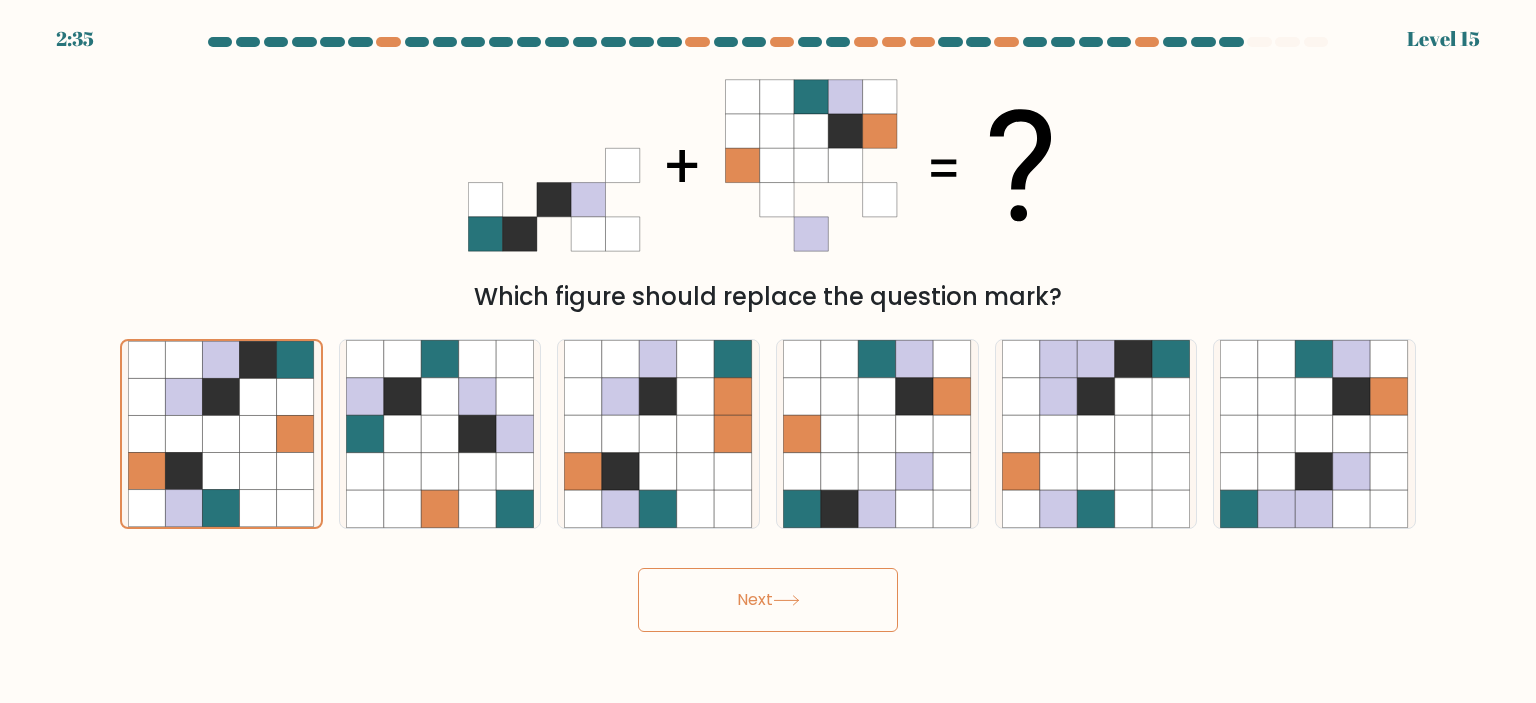 click on "Next" at bounding box center (768, 600) 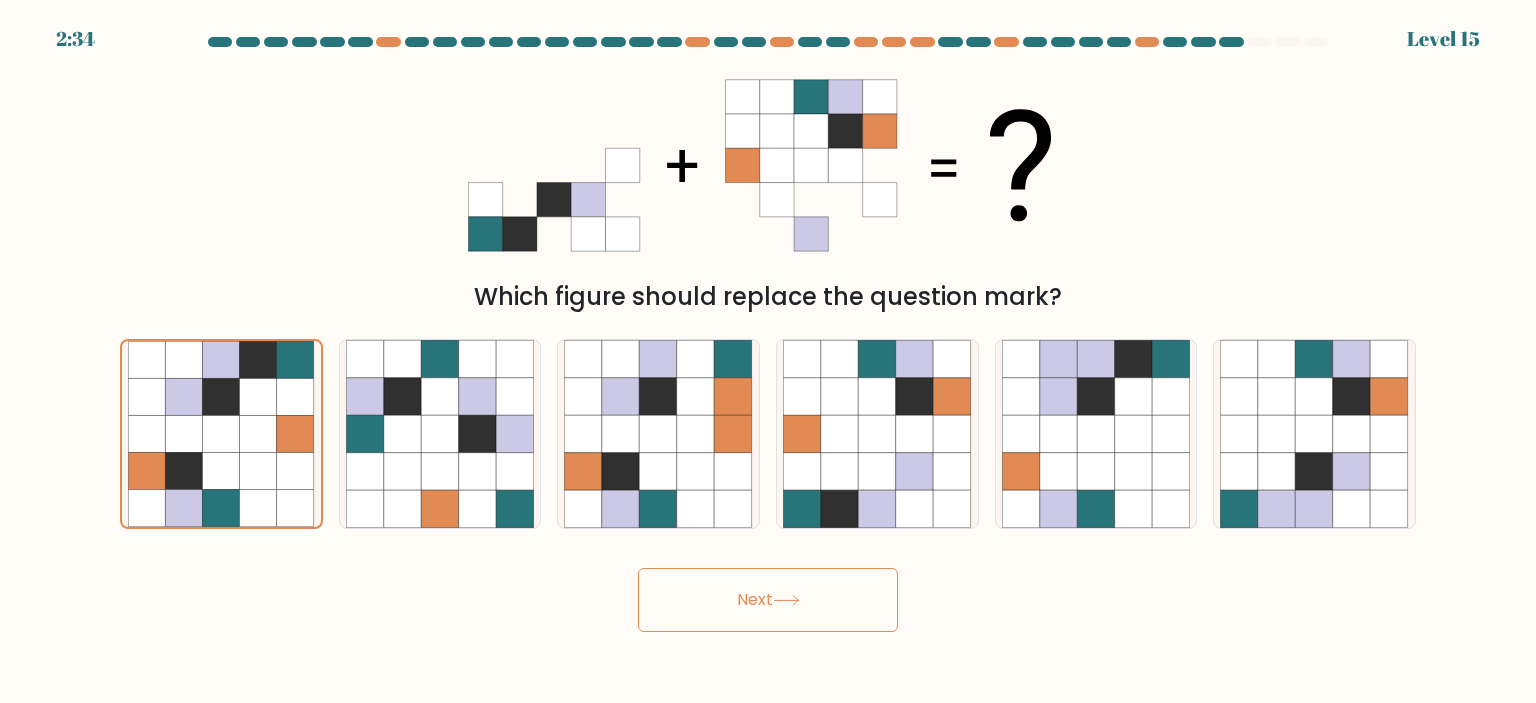click at bounding box center [777, 131] 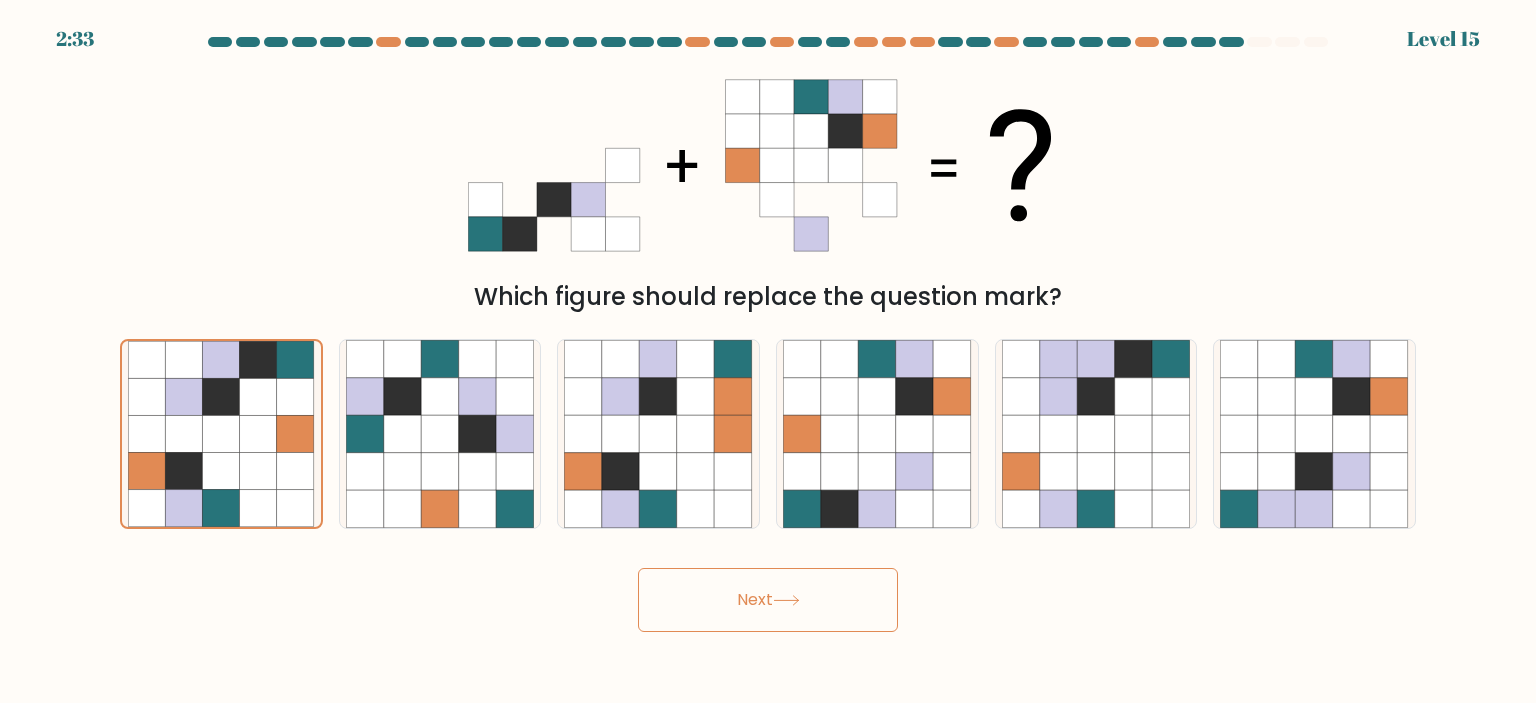 drag, startPoint x: 543, startPoint y: 210, endPoint x: 792, endPoint y: 207, distance: 249.01807 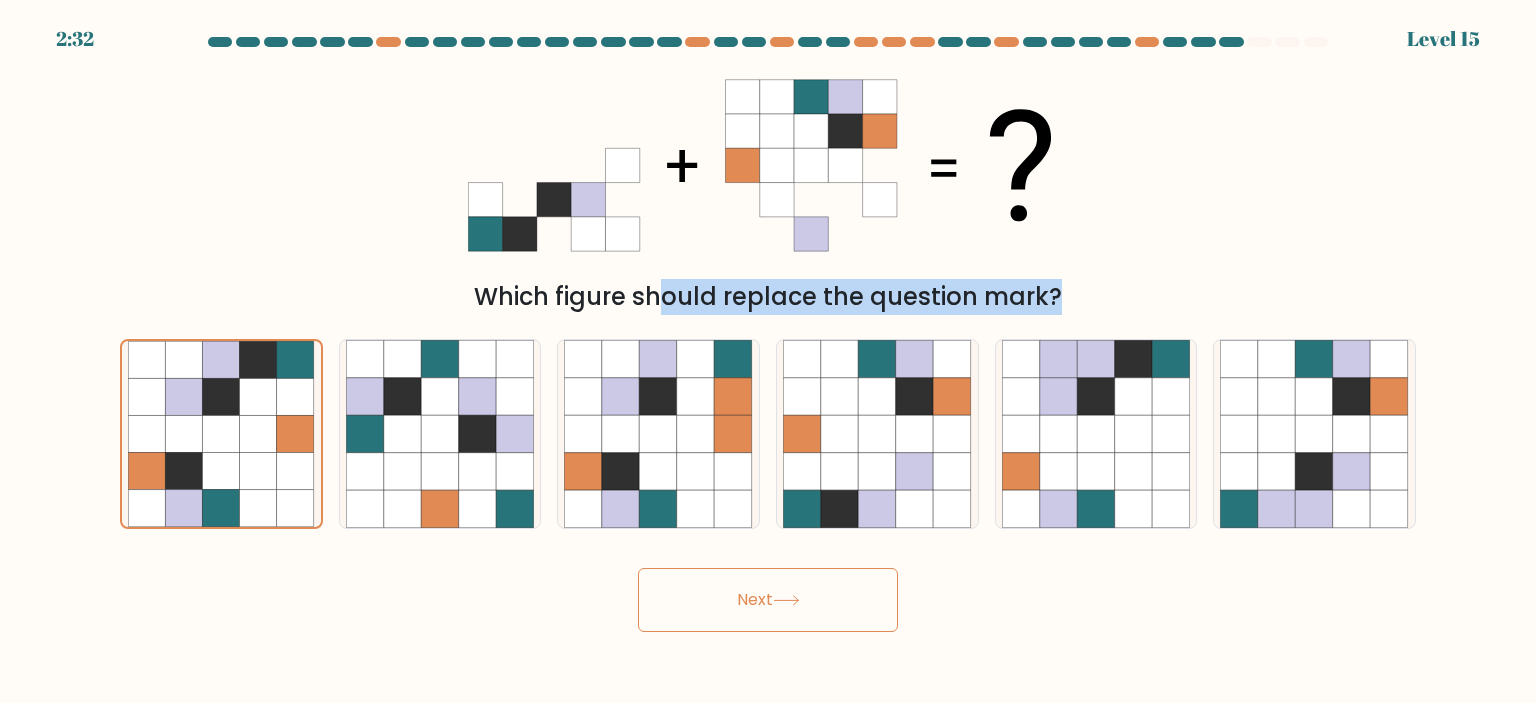 drag, startPoint x: 505, startPoint y: 310, endPoint x: 954, endPoint y: 317, distance: 449.05457 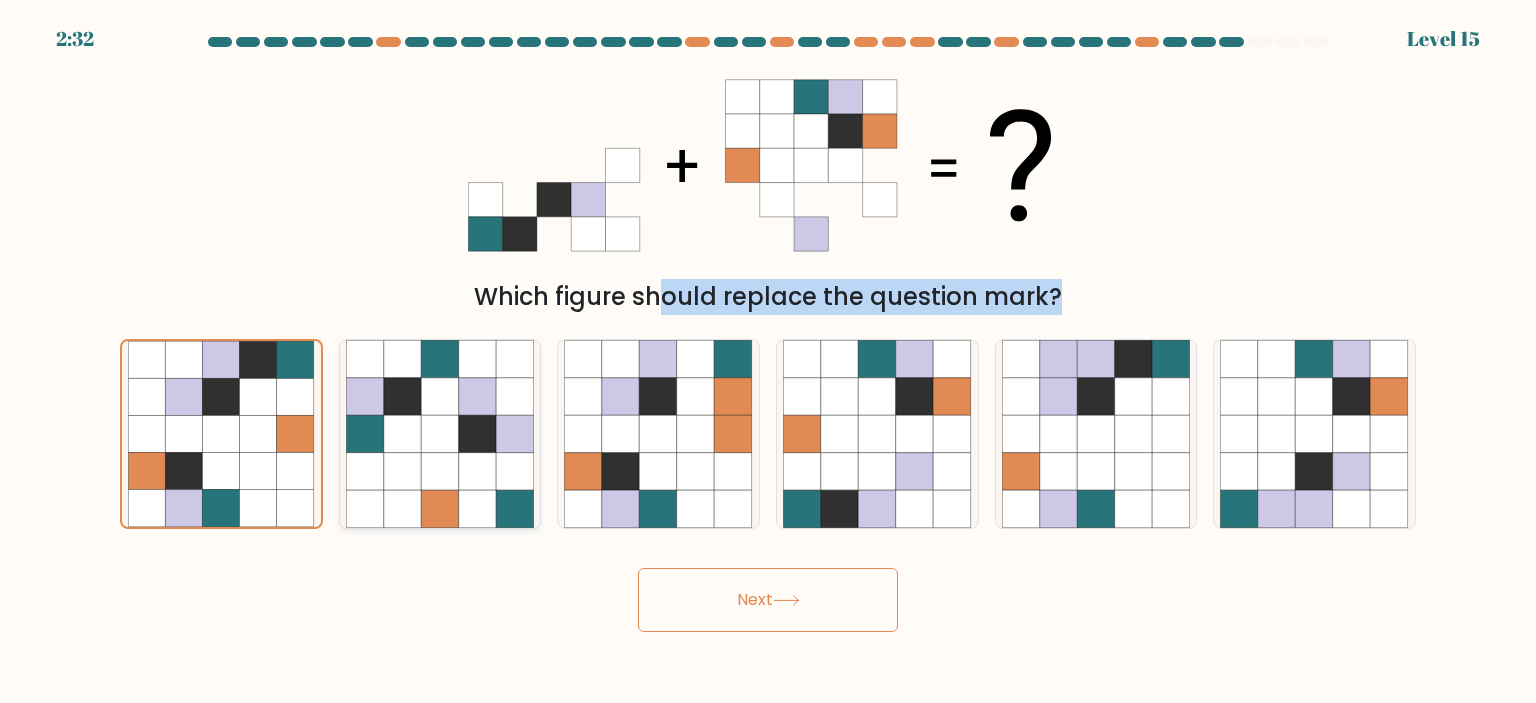 drag, startPoint x: 750, startPoint y: 303, endPoint x: 346, endPoint y: 379, distance: 411.08636 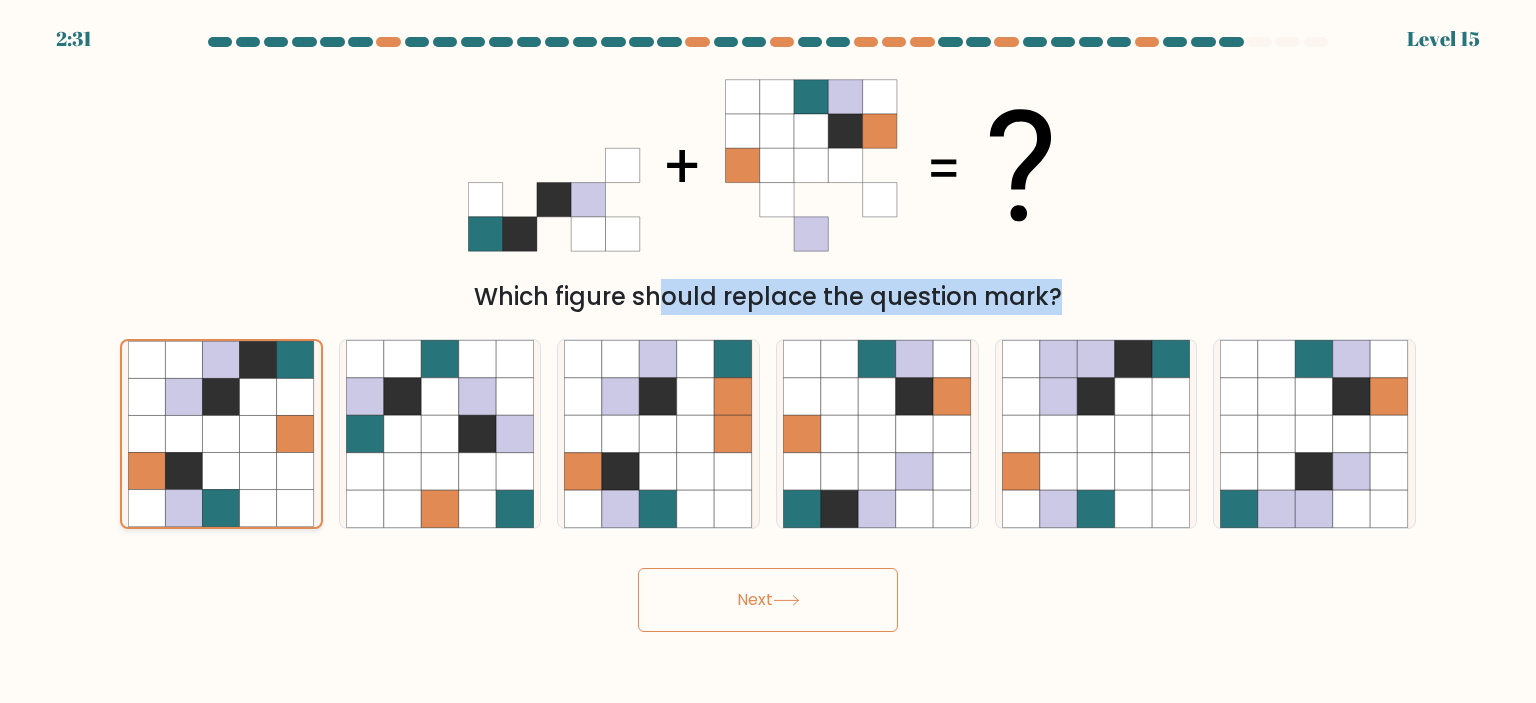 click at bounding box center [184, 434] 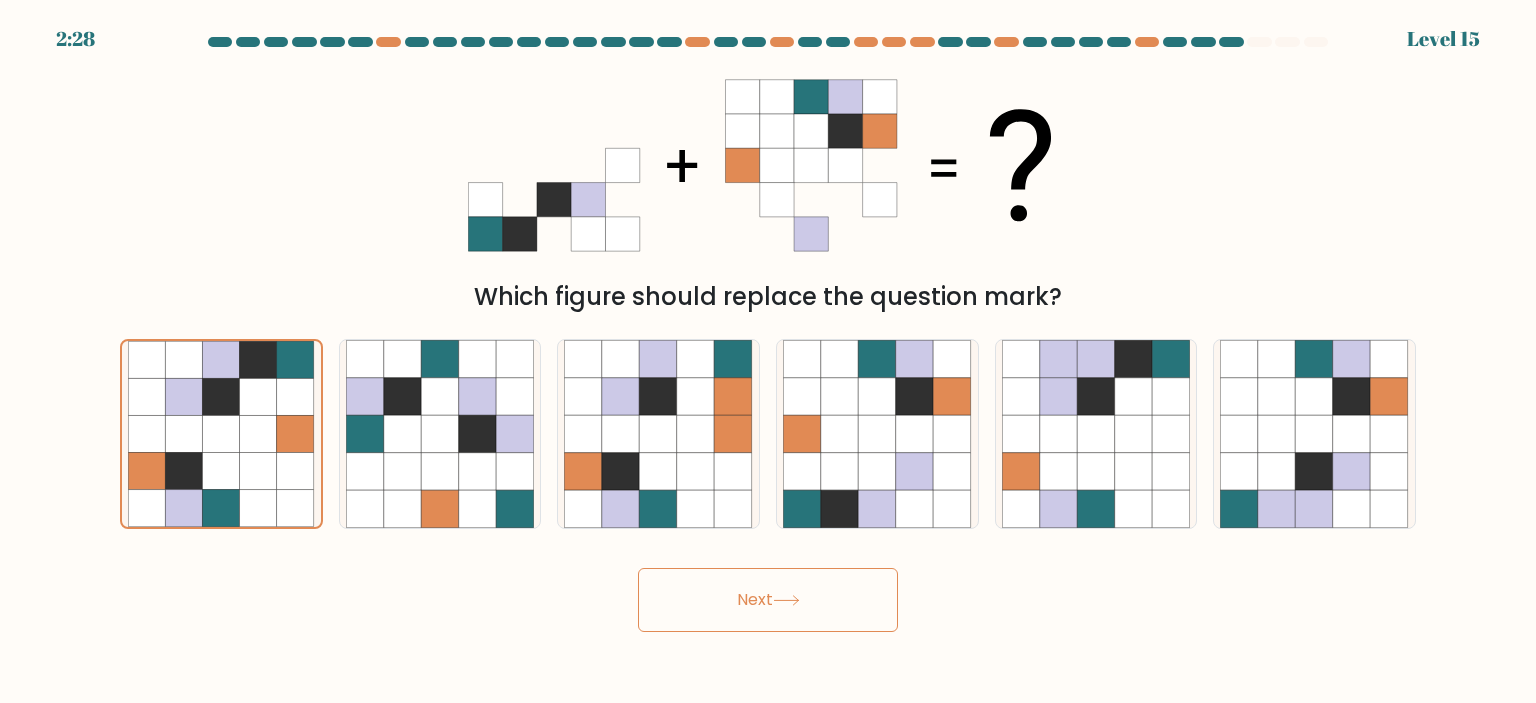 click on "Next" at bounding box center (768, 600) 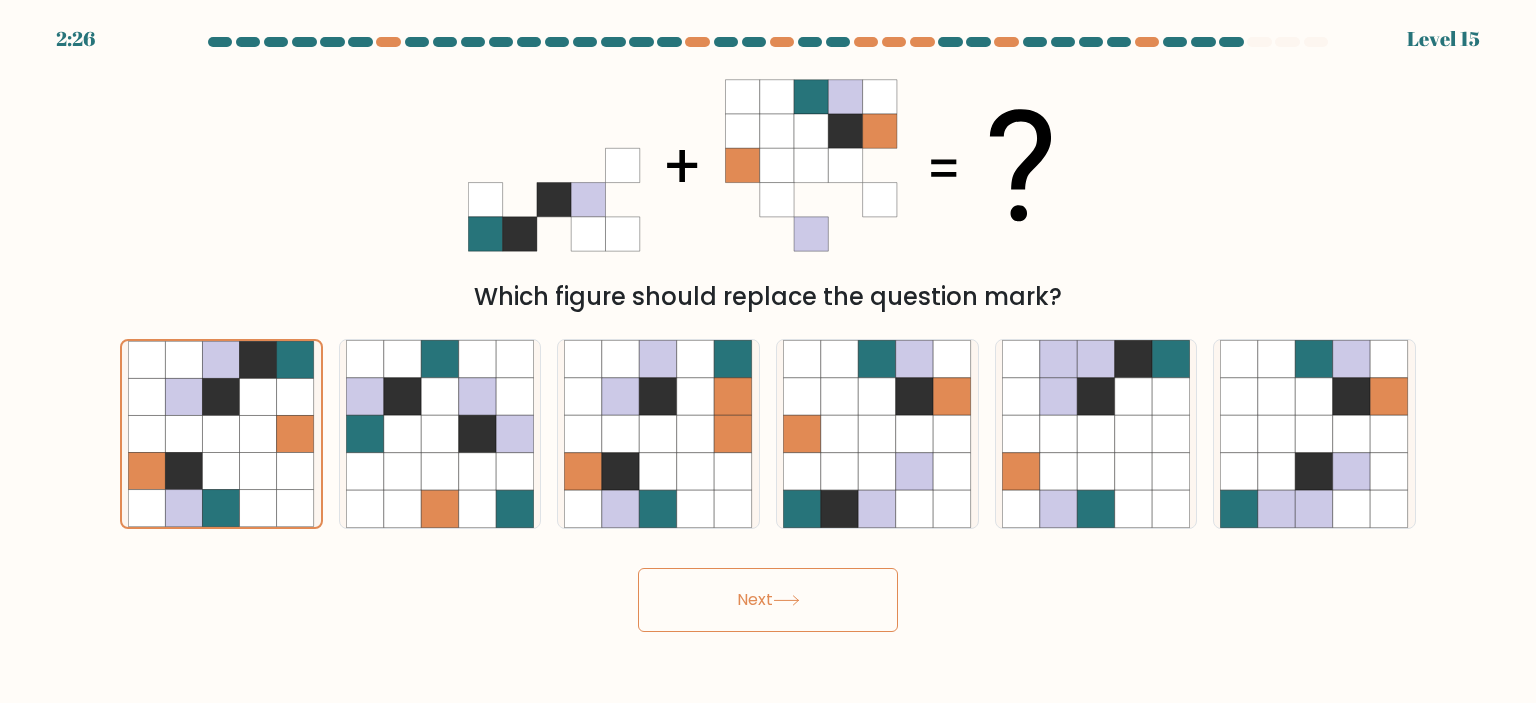 click on "Next" at bounding box center (768, 600) 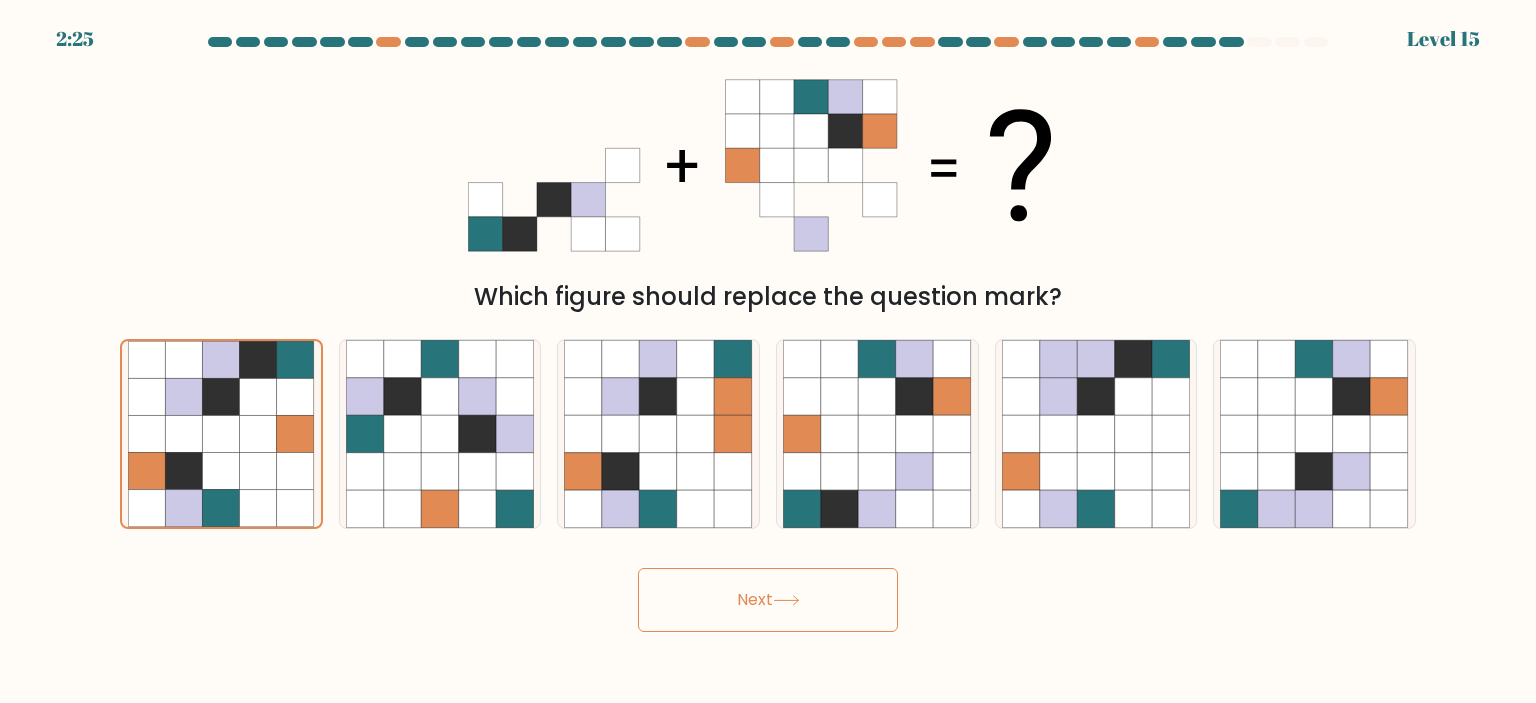 click on "Next" at bounding box center [768, 600] 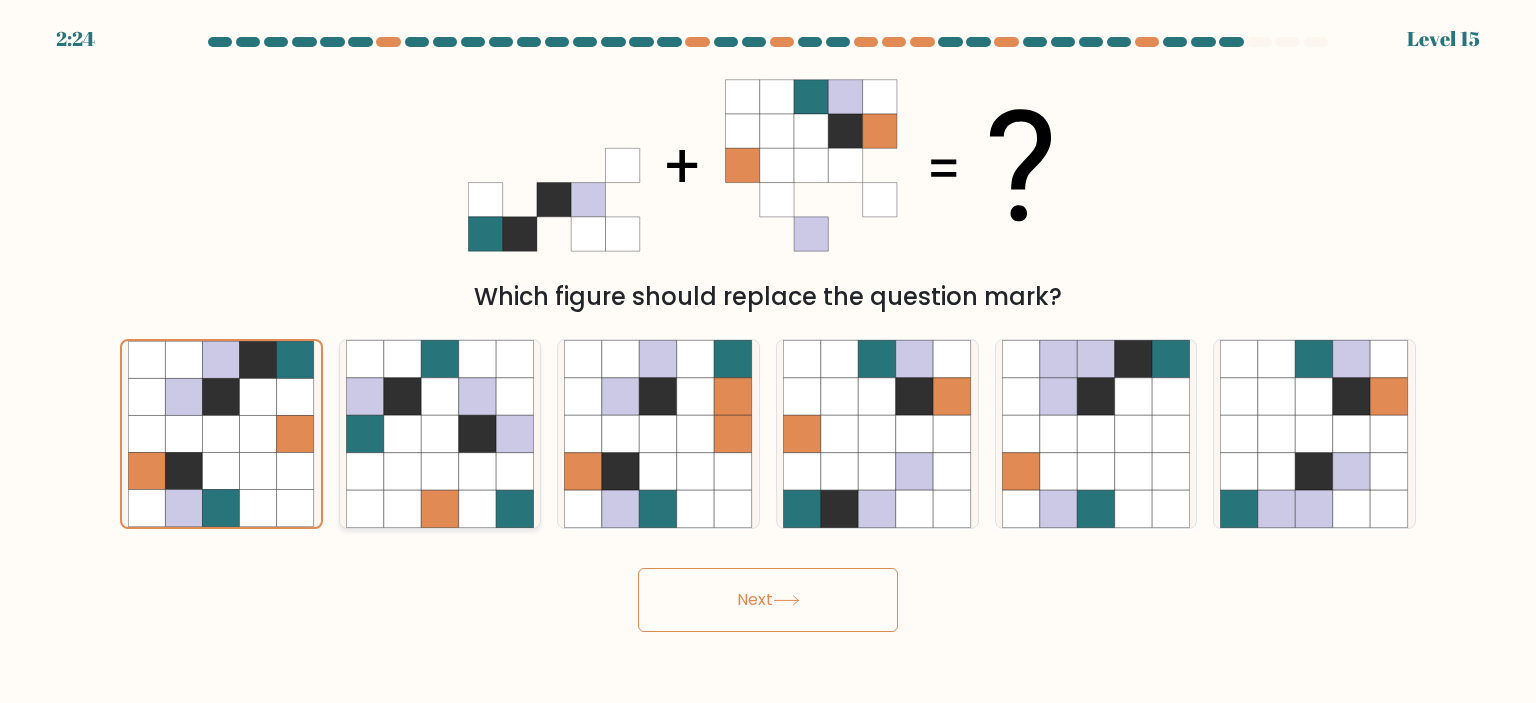 click at bounding box center [478, 472] 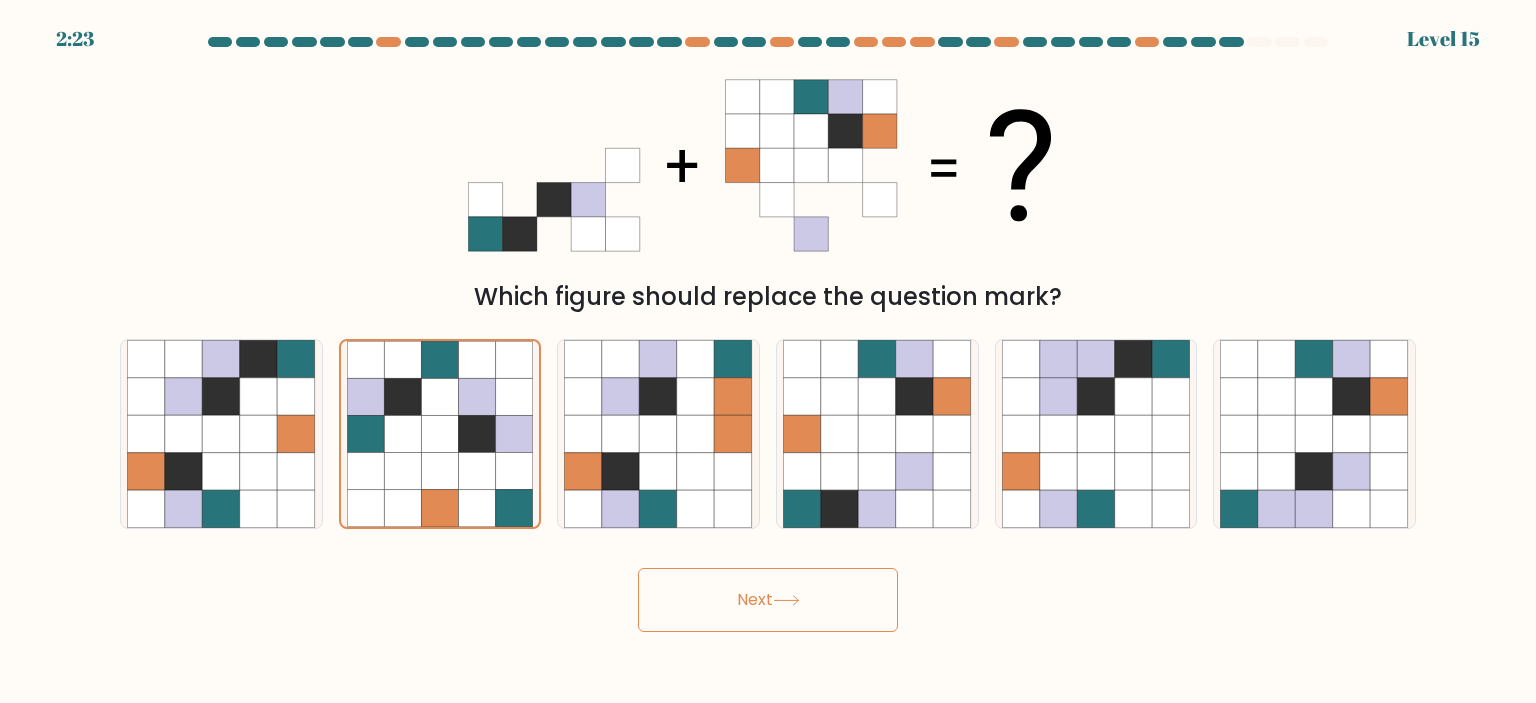 click on "c." at bounding box center [658, 434] 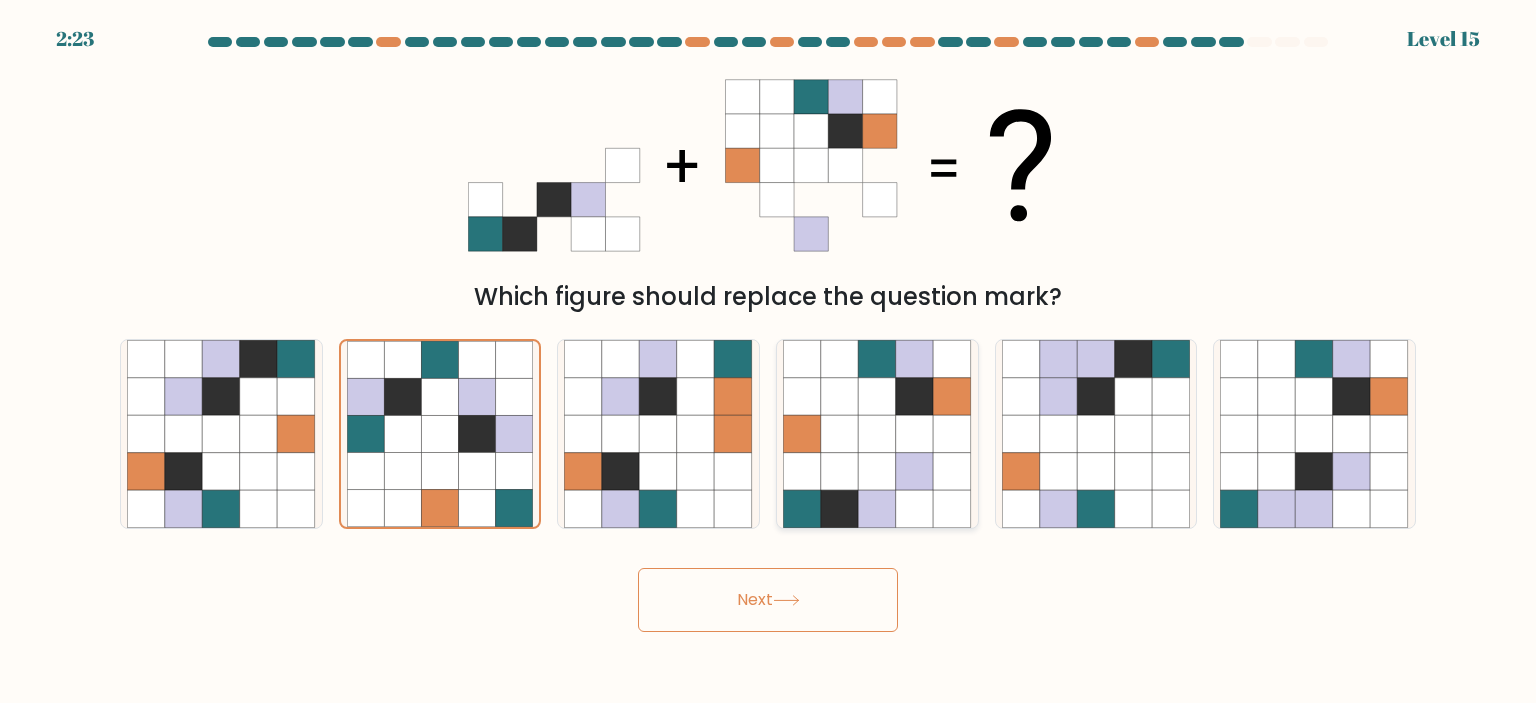 click at bounding box center [953, 472] 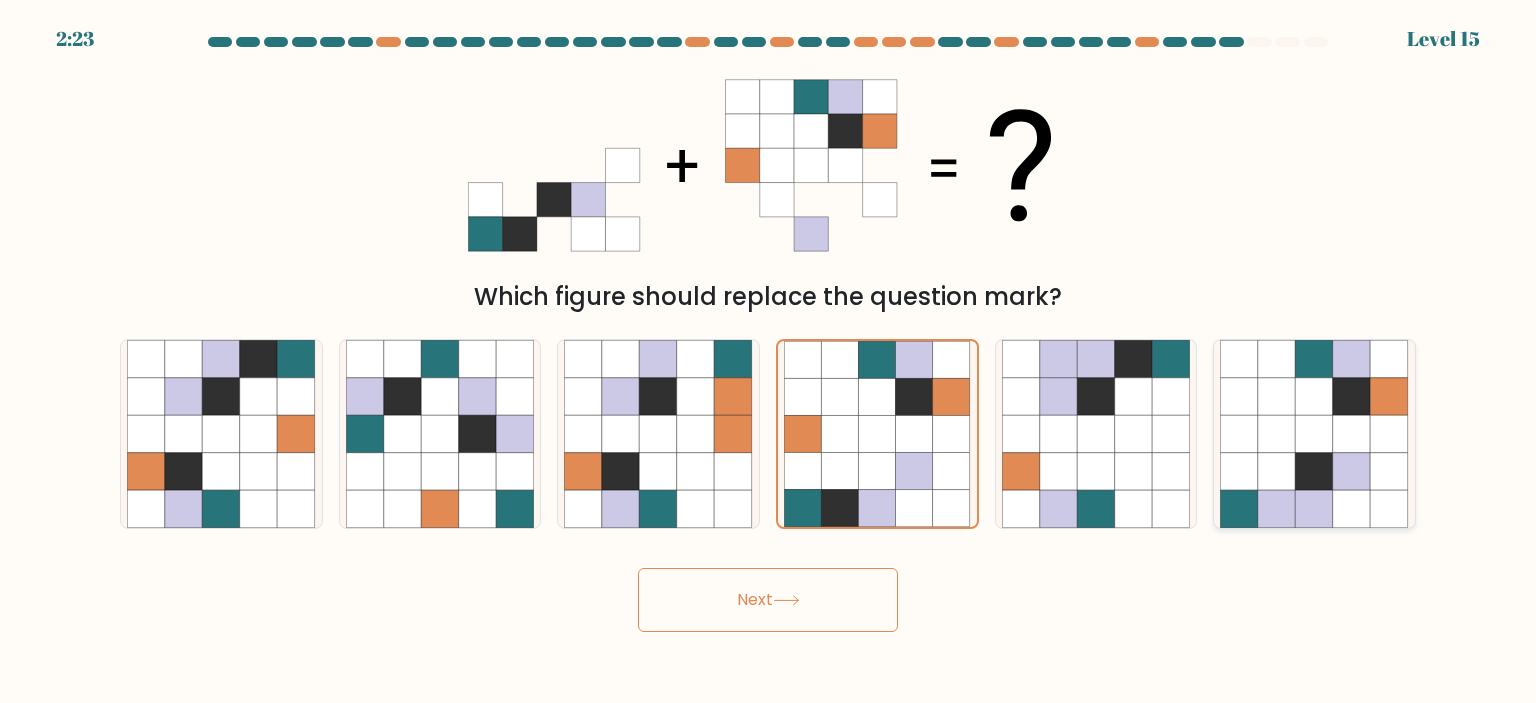 click at bounding box center [1240, 434] 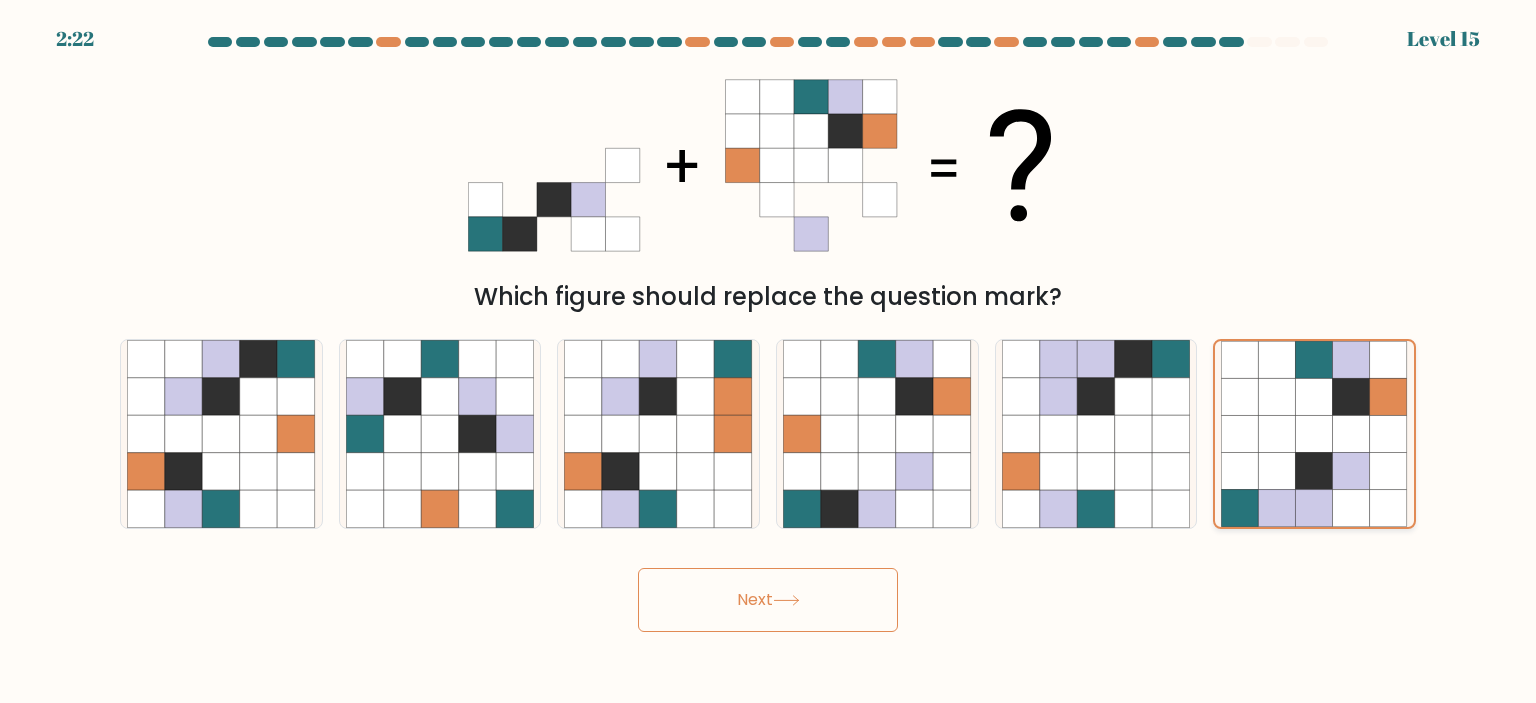 click at bounding box center (1277, 434) 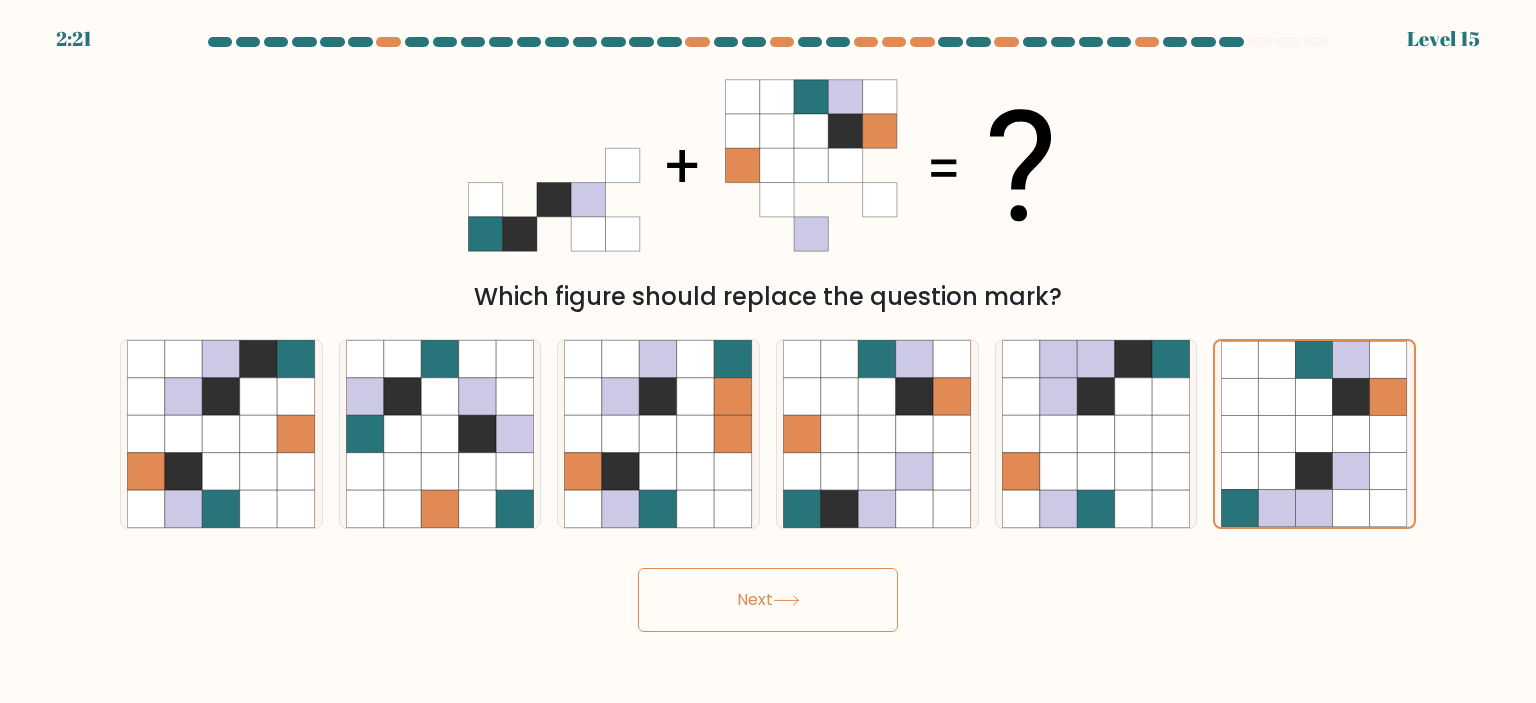 click on "Next" at bounding box center [768, 600] 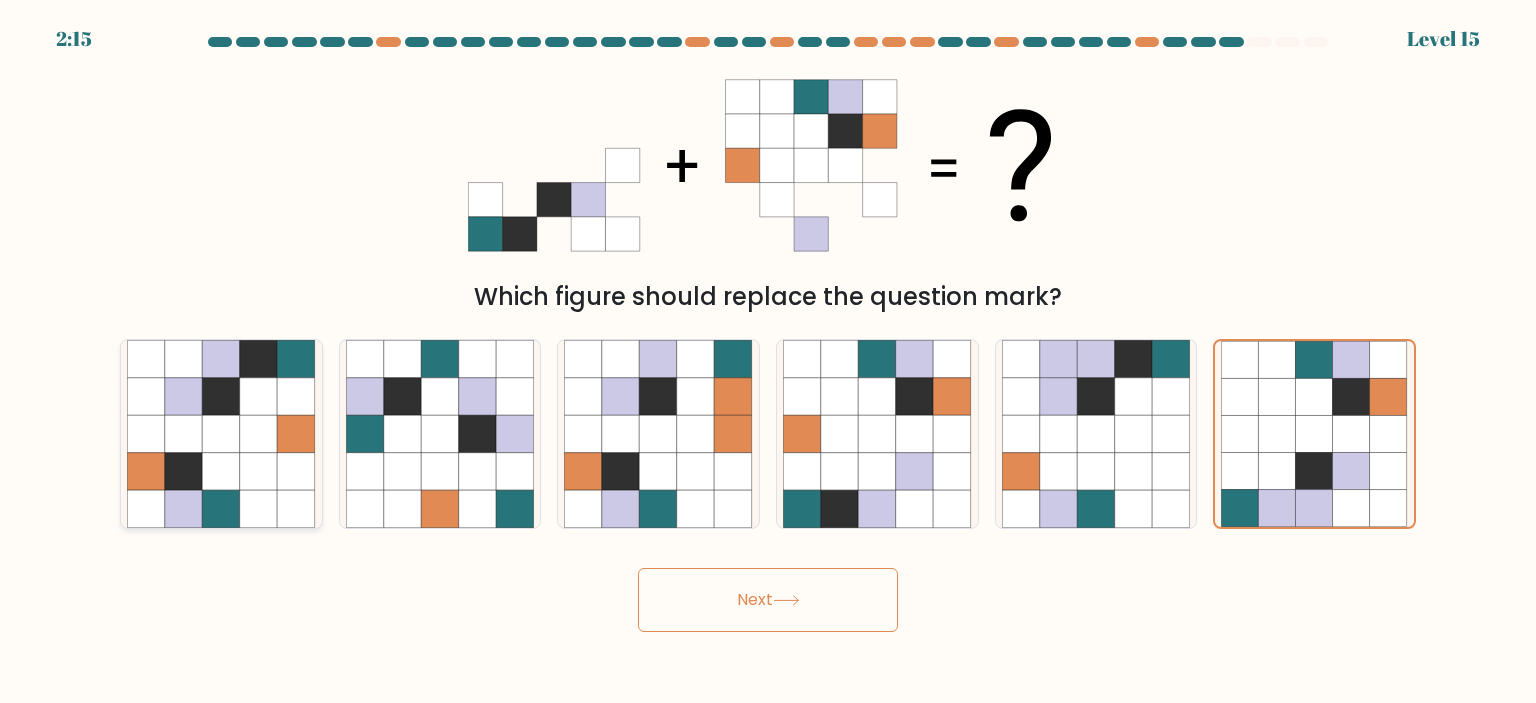 click at bounding box center [297, 397] 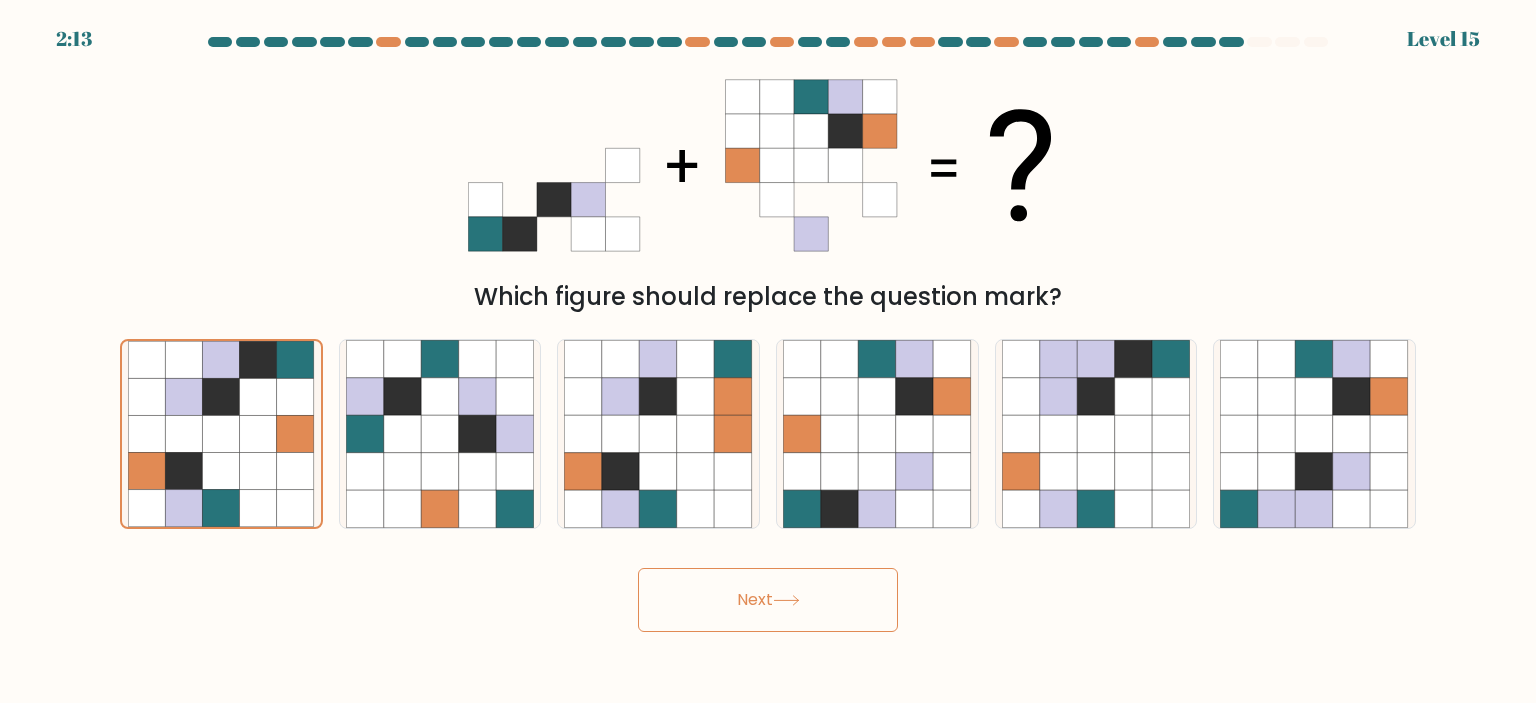 click on "Next" at bounding box center (768, 600) 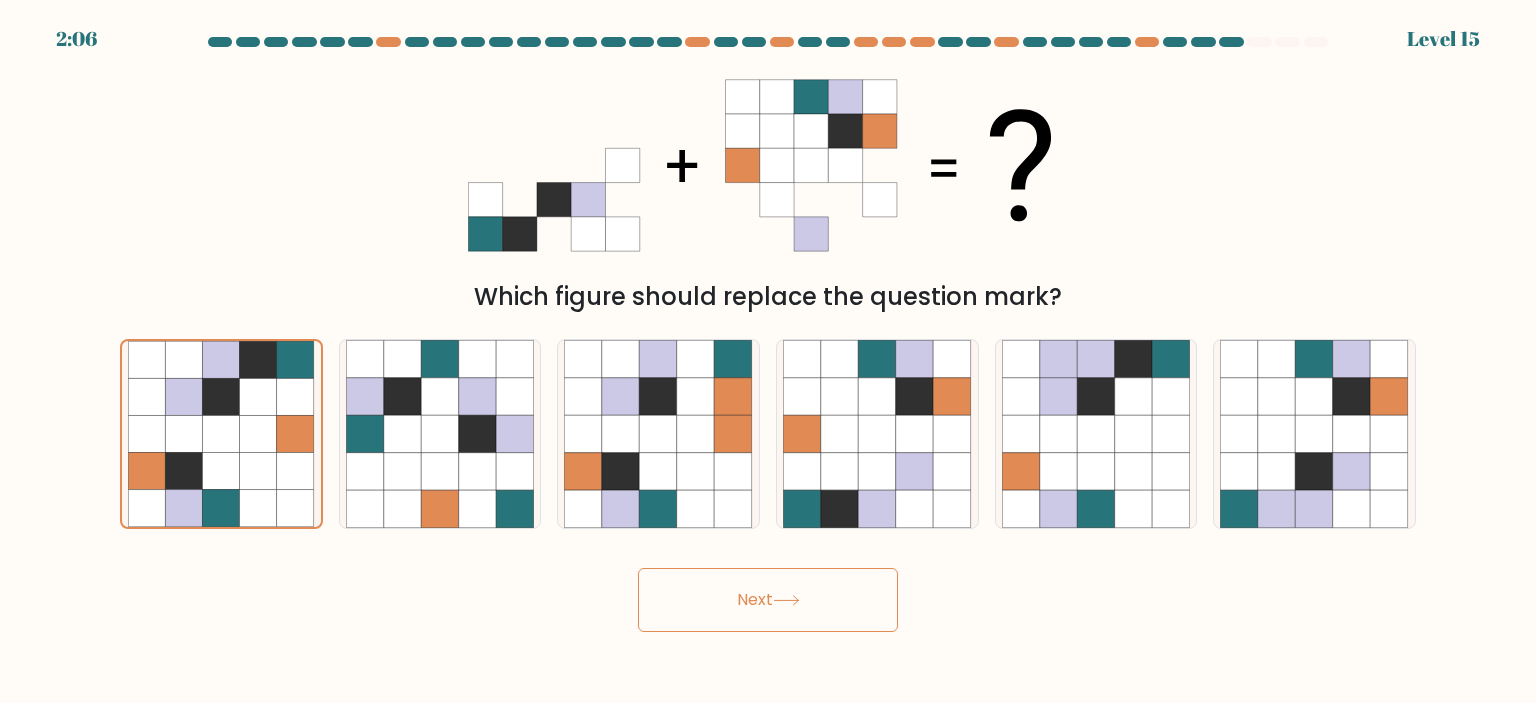 click on "Next" at bounding box center (768, 600) 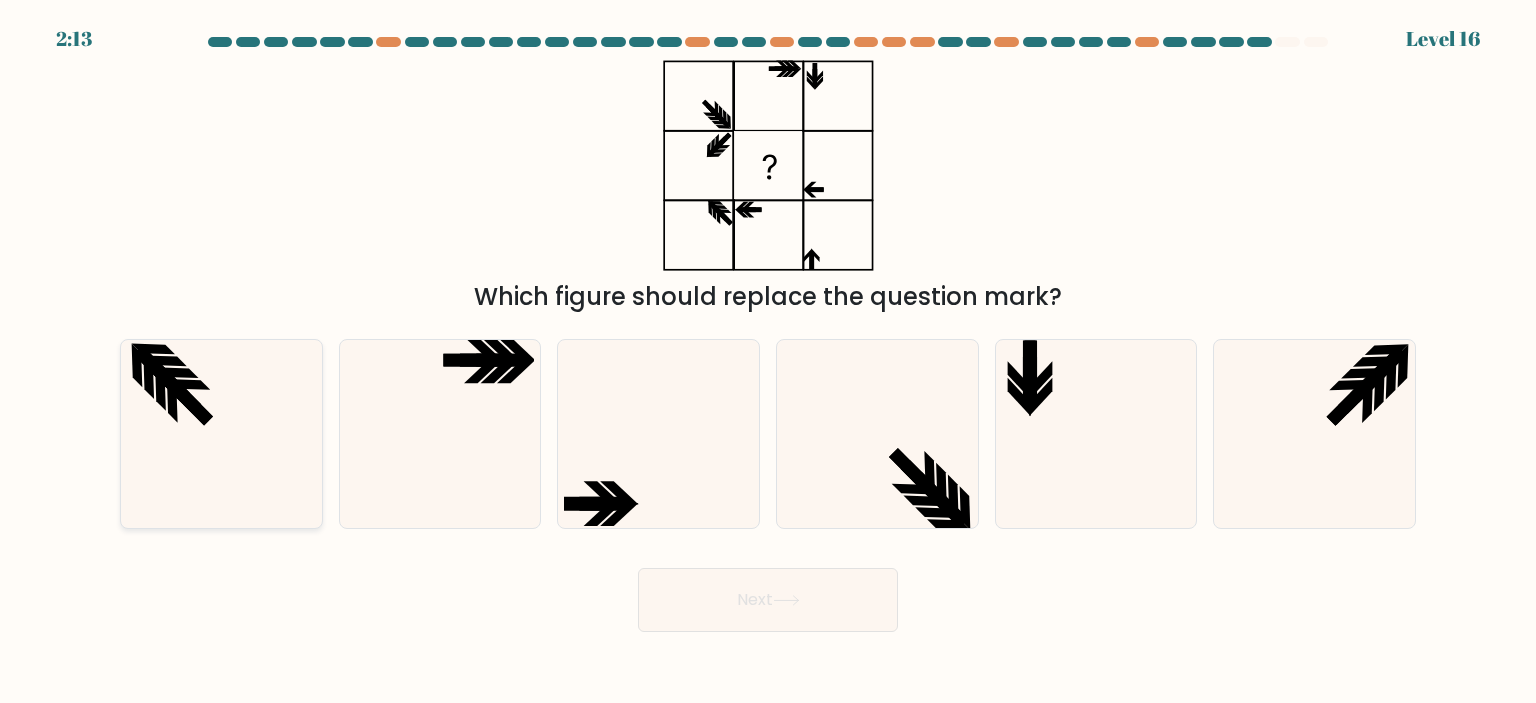 click at bounding box center (221, 434) 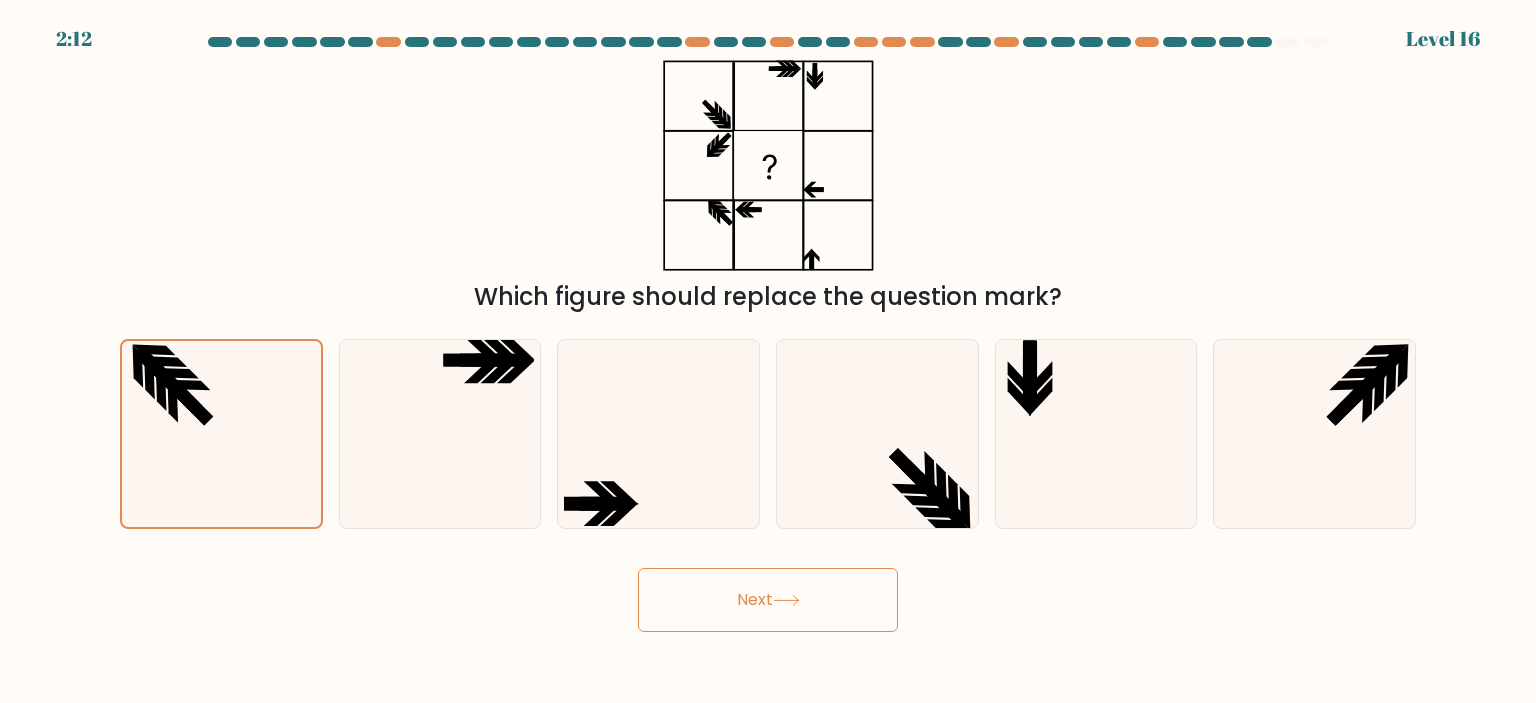 click on "Next" at bounding box center [768, 600] 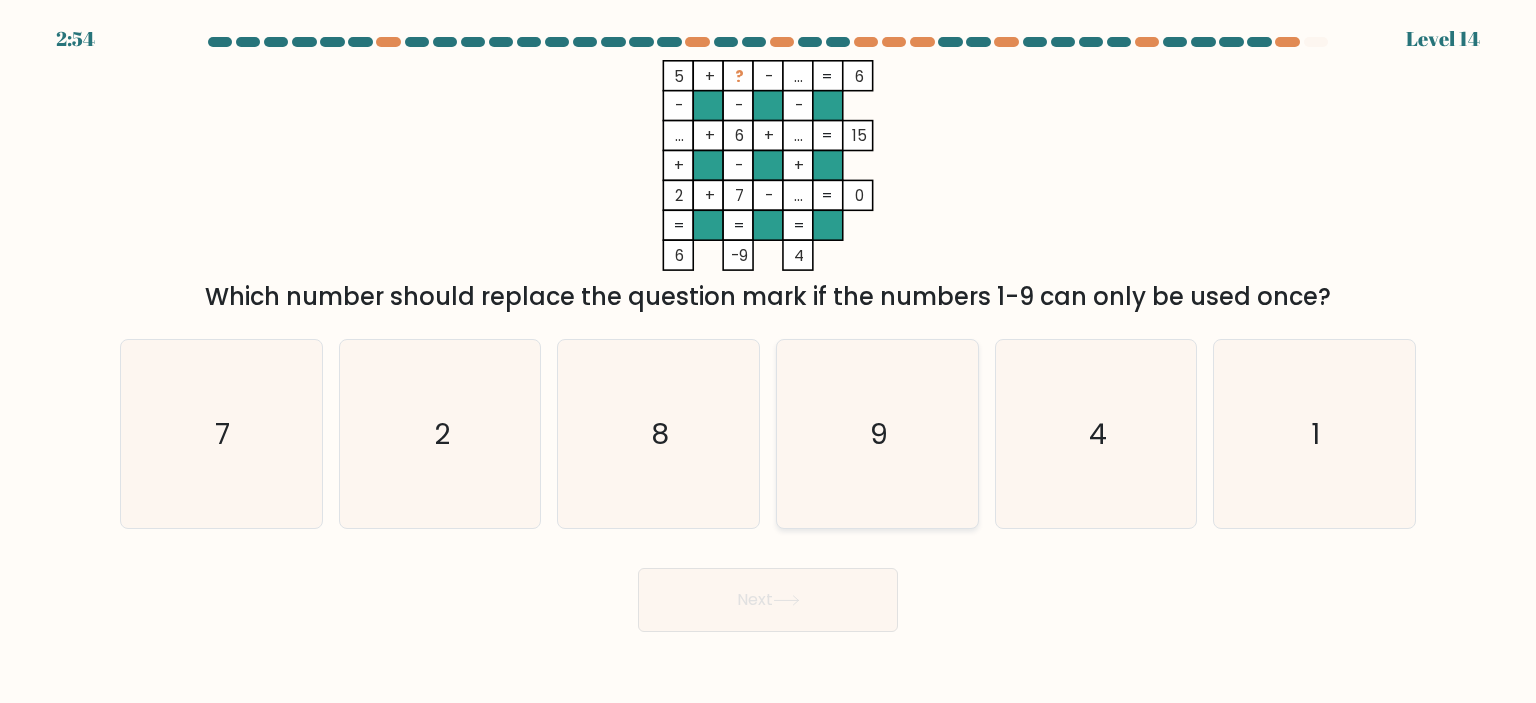 click on "9" at bounding box center (877, 434) 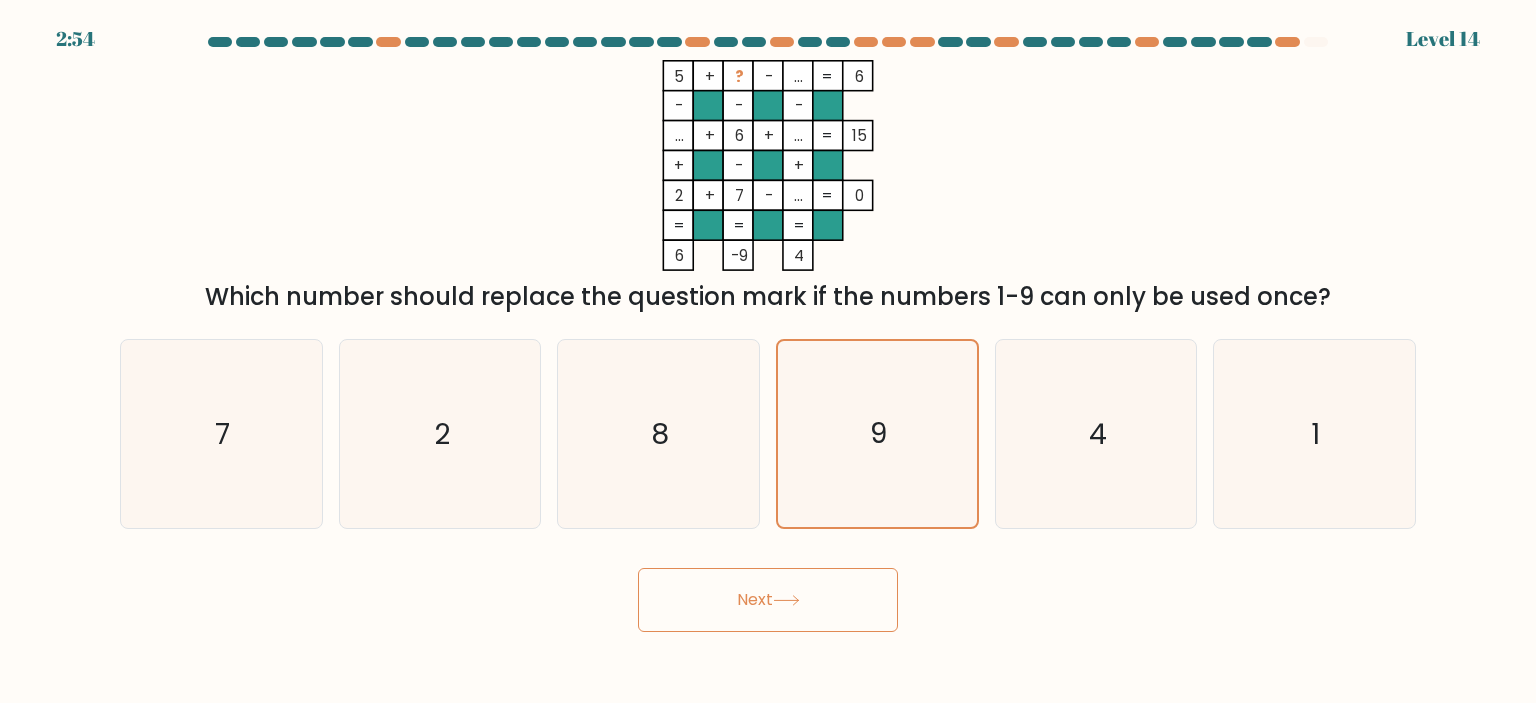 click on "Next" at bounding box center [768, 600] 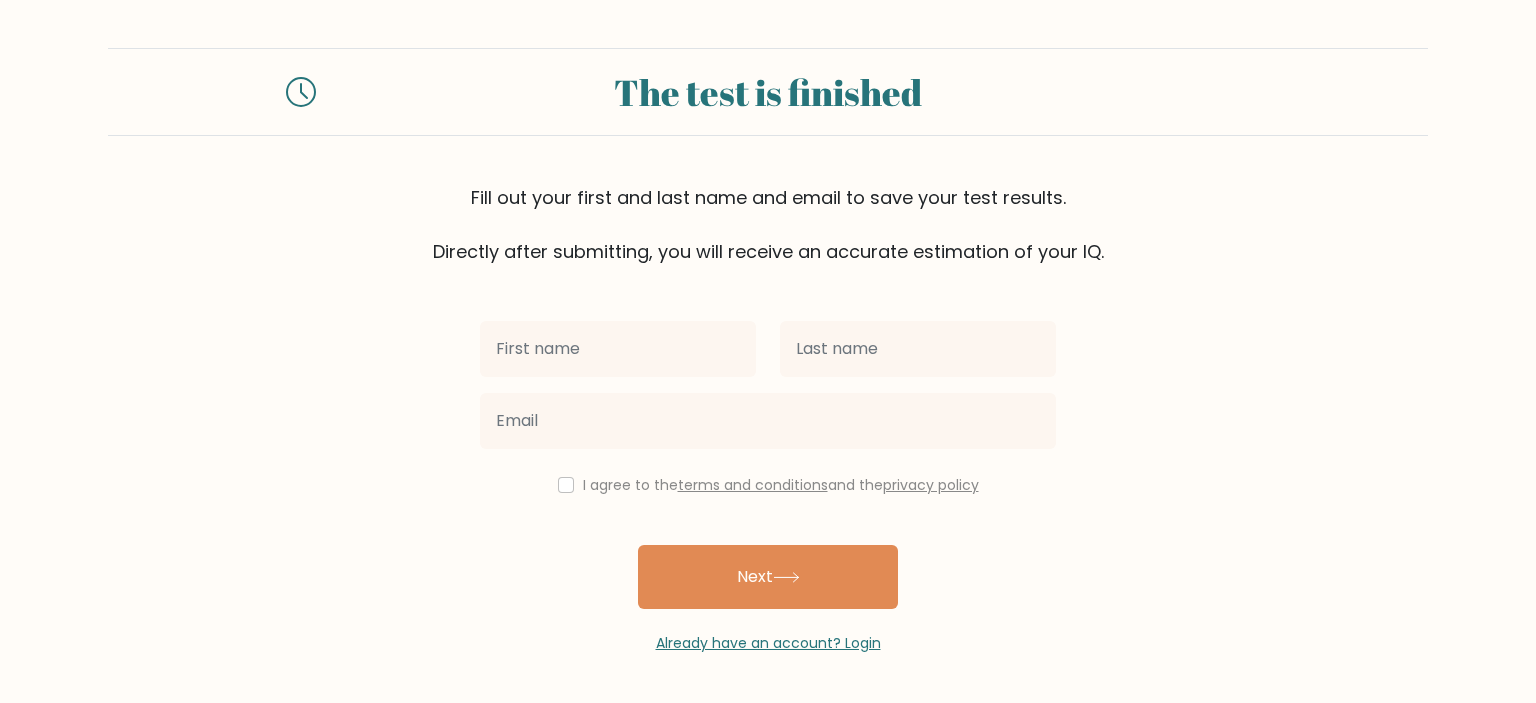 scroll, scrollTop: 0, scrollLeft: 0, axis: both 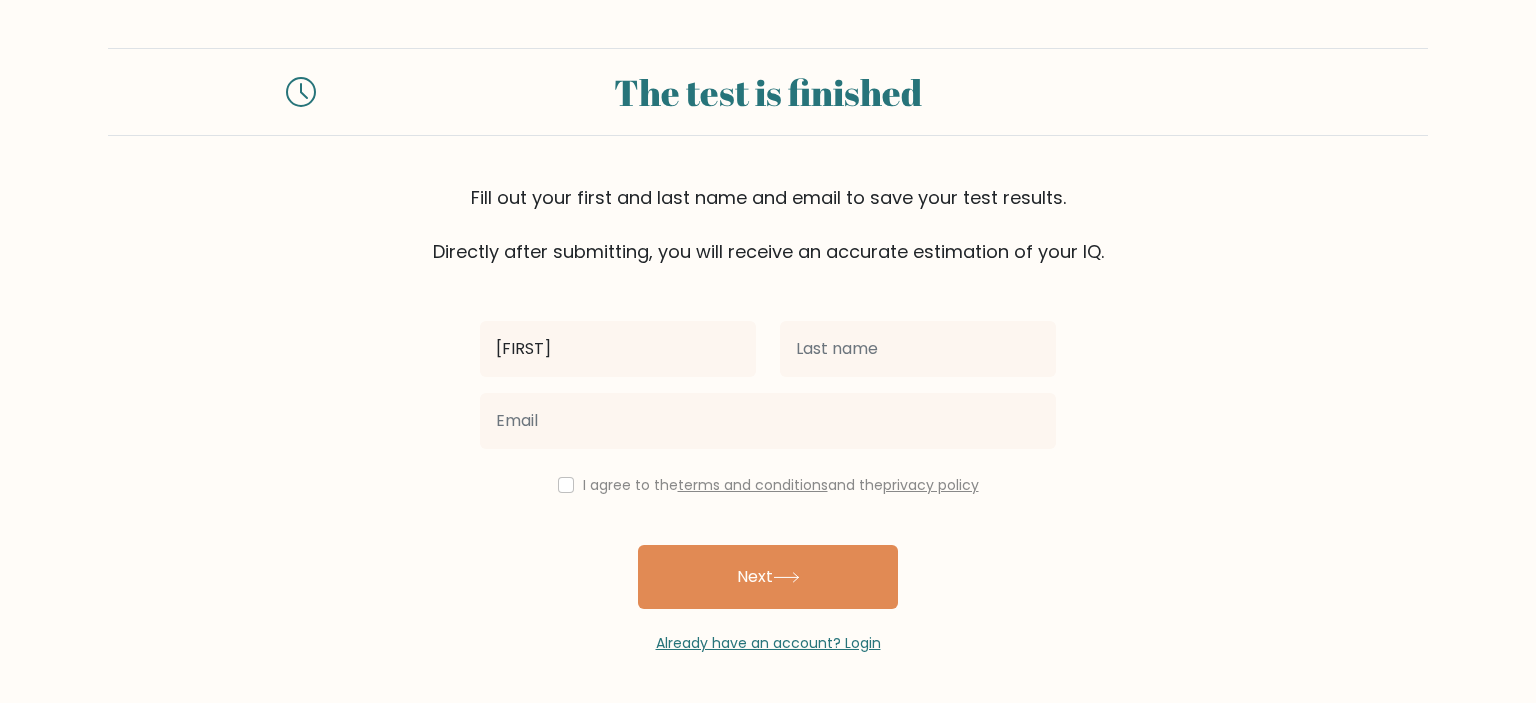type on "[PERSON]" 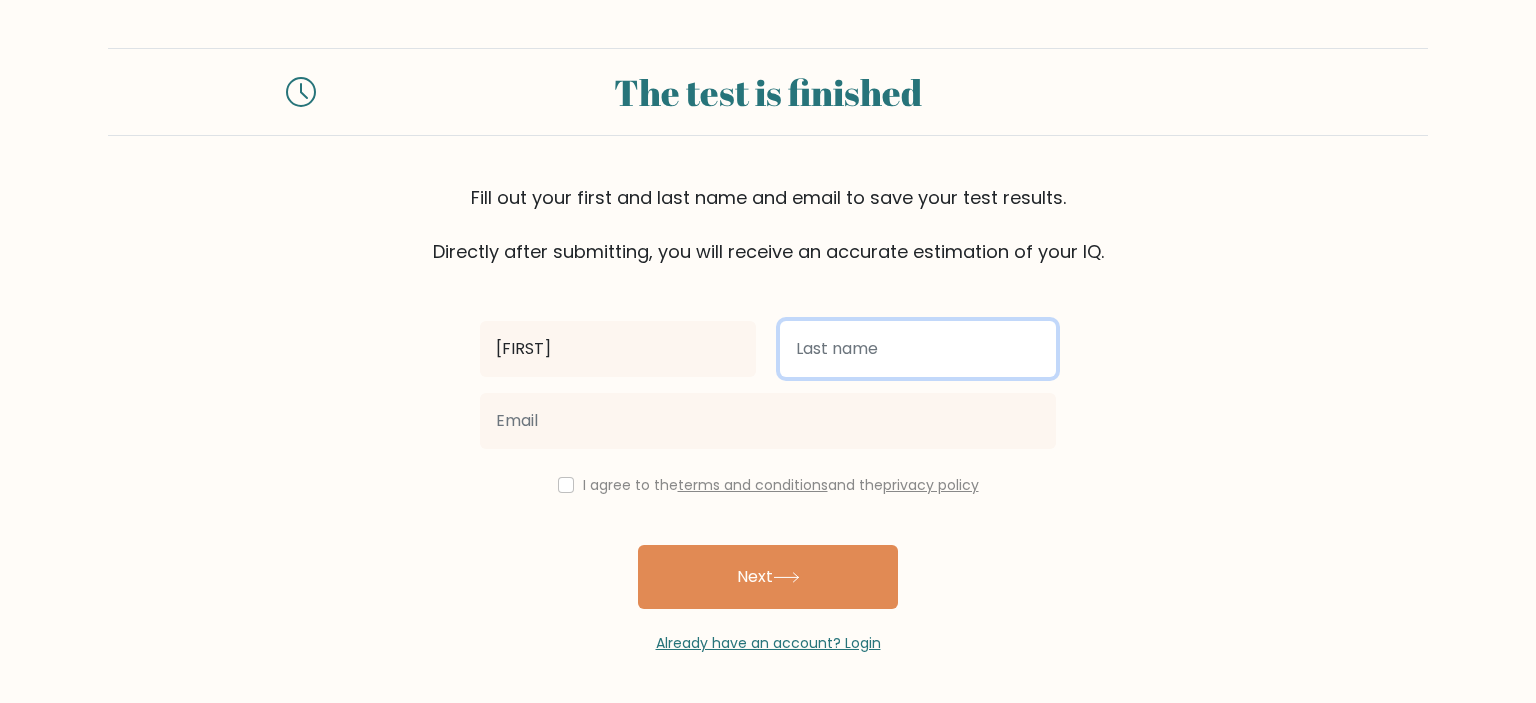 click at bounding box center (918, 349) 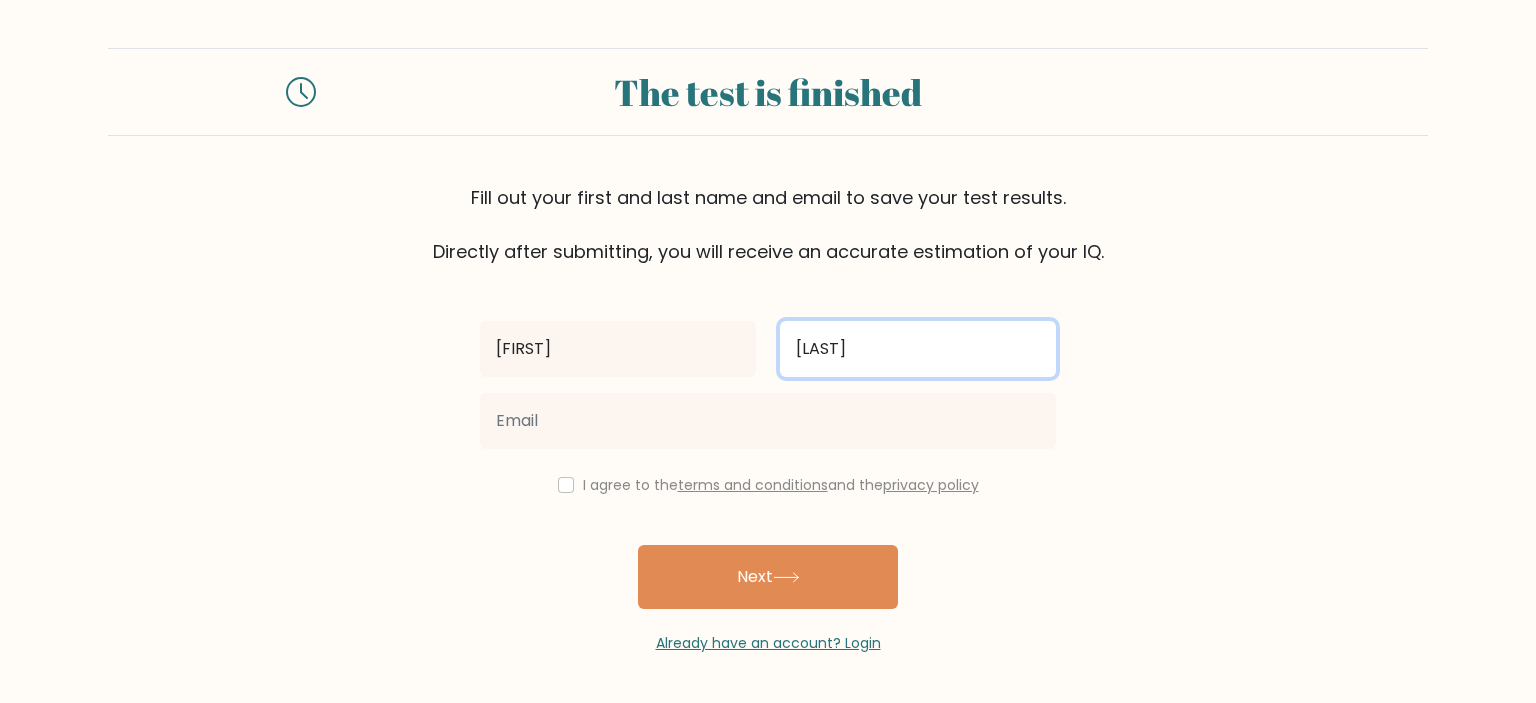 type on "[PERSON]" 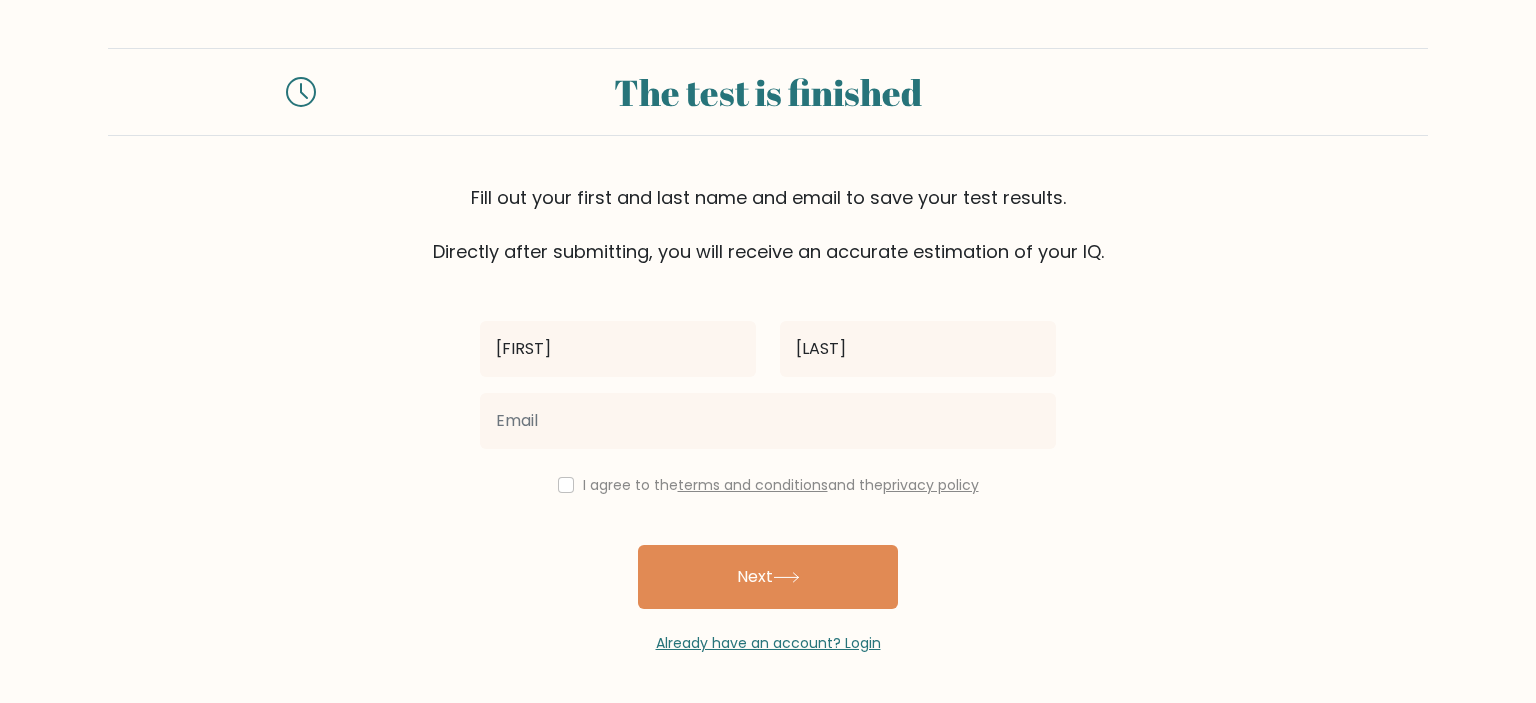 click at bounding box center (768, 421) 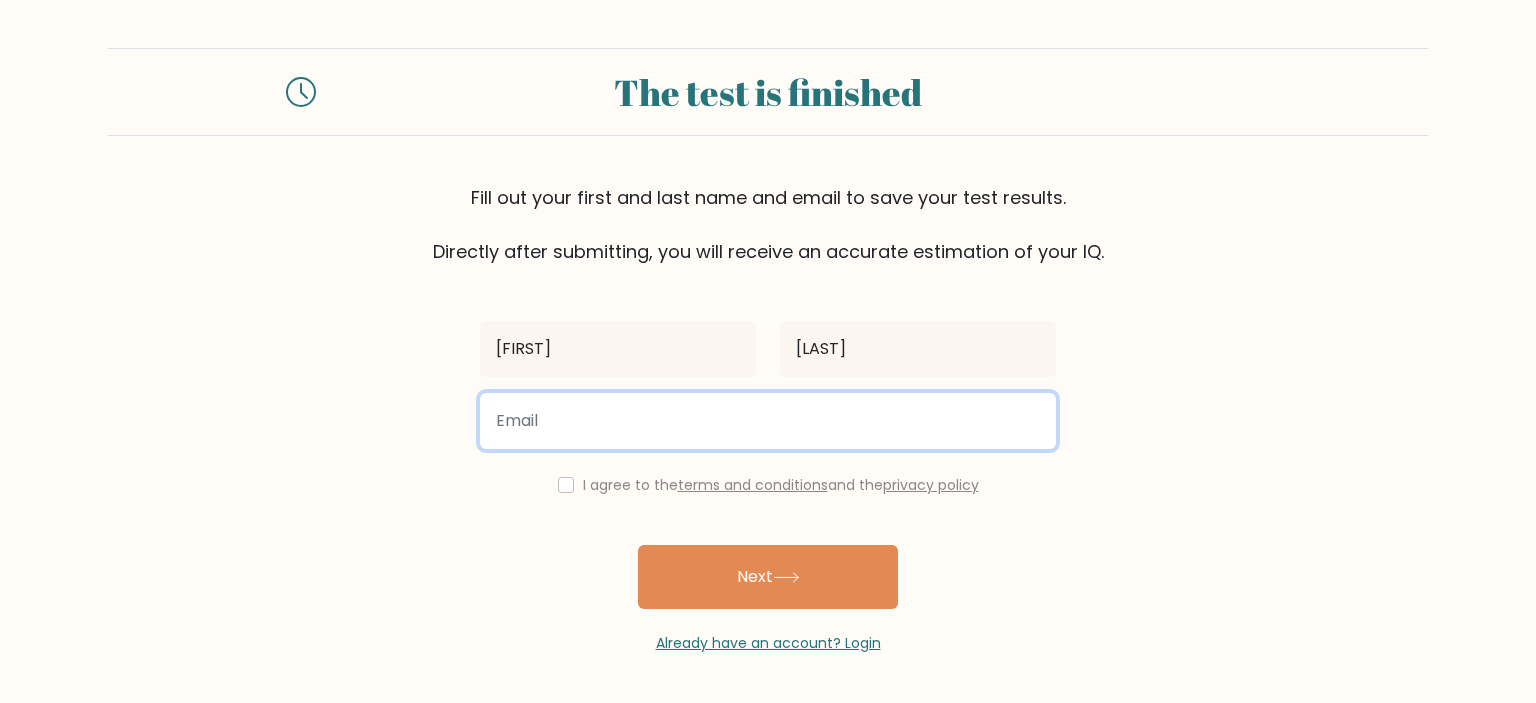 click at bounding box center (768, 421) 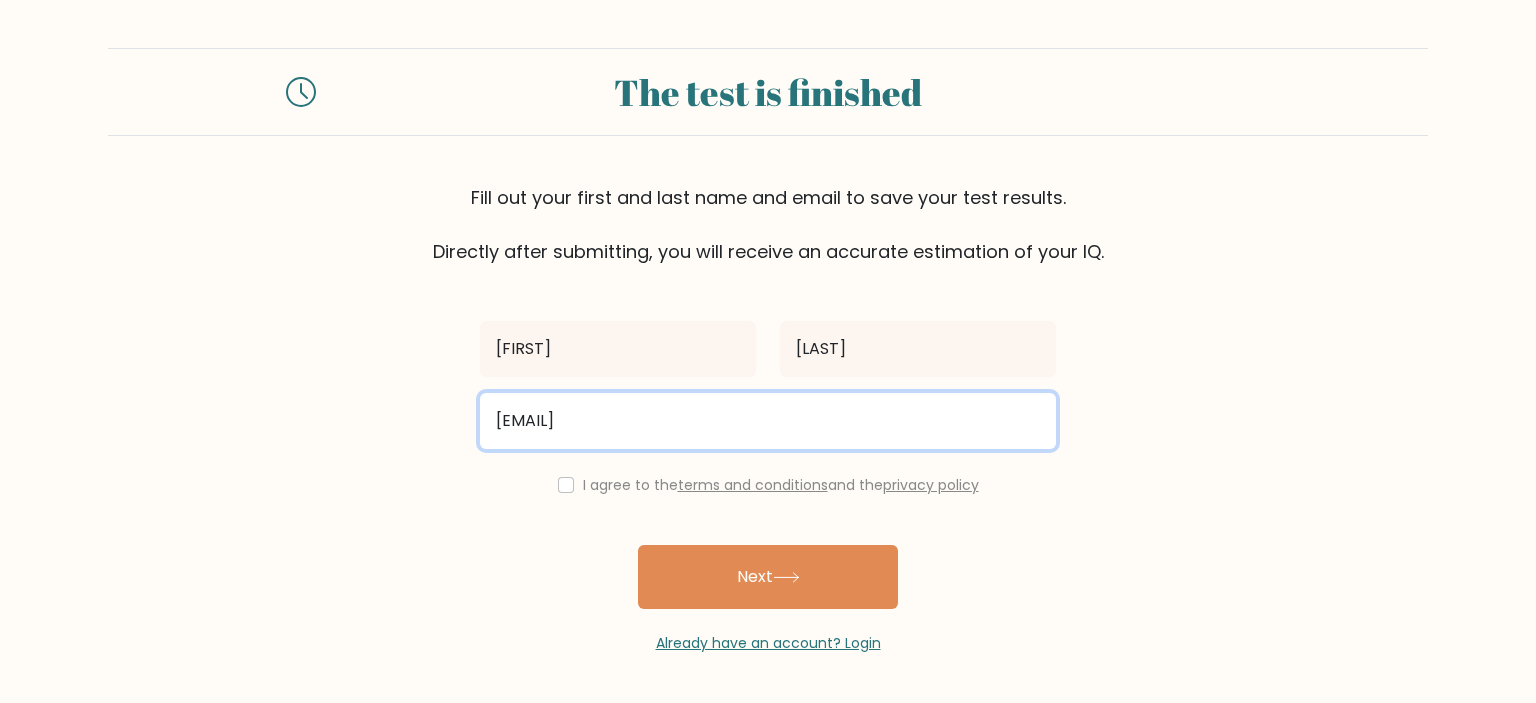 type on "Mitchavan181@gmail.com" 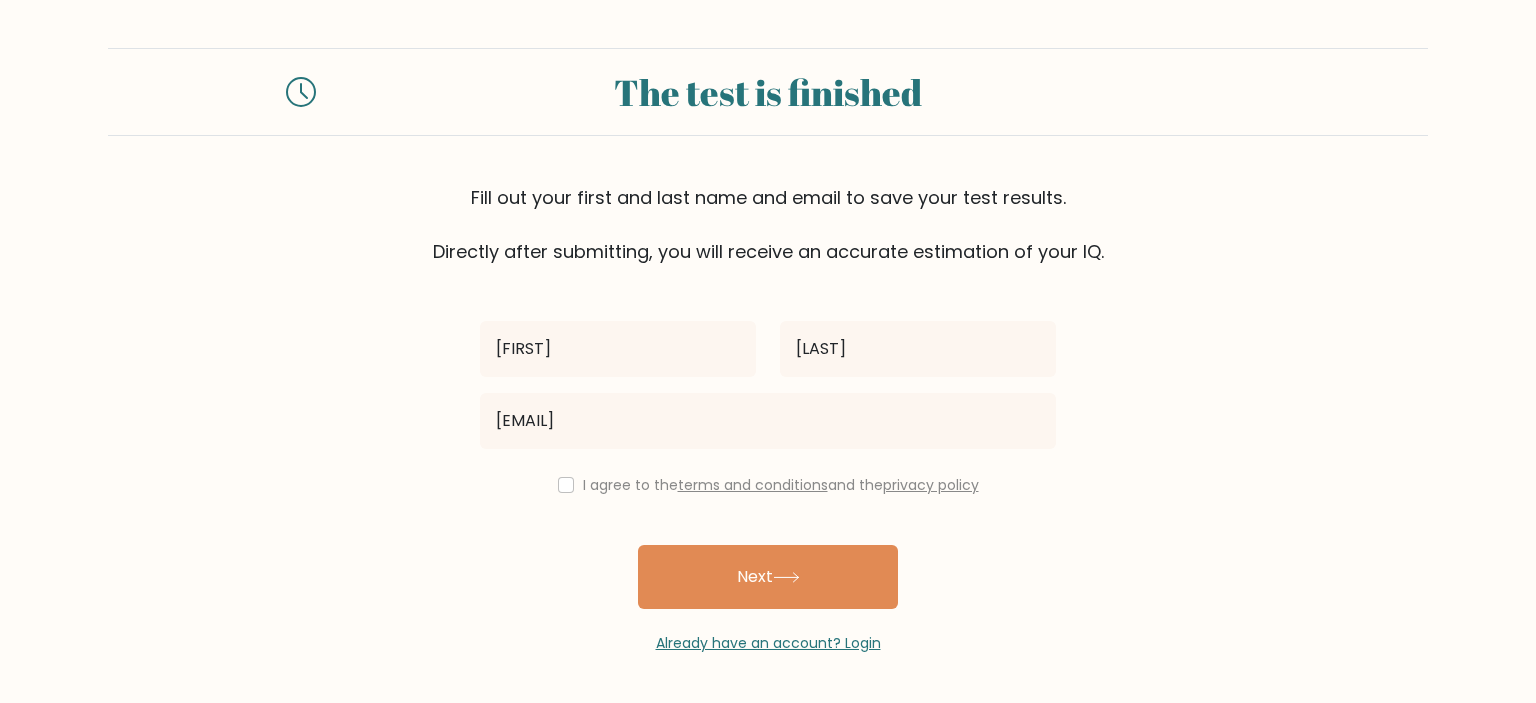 click on "I agree to the  terms and conditions  and the  privacy policy" at bounding box center [768, 485] 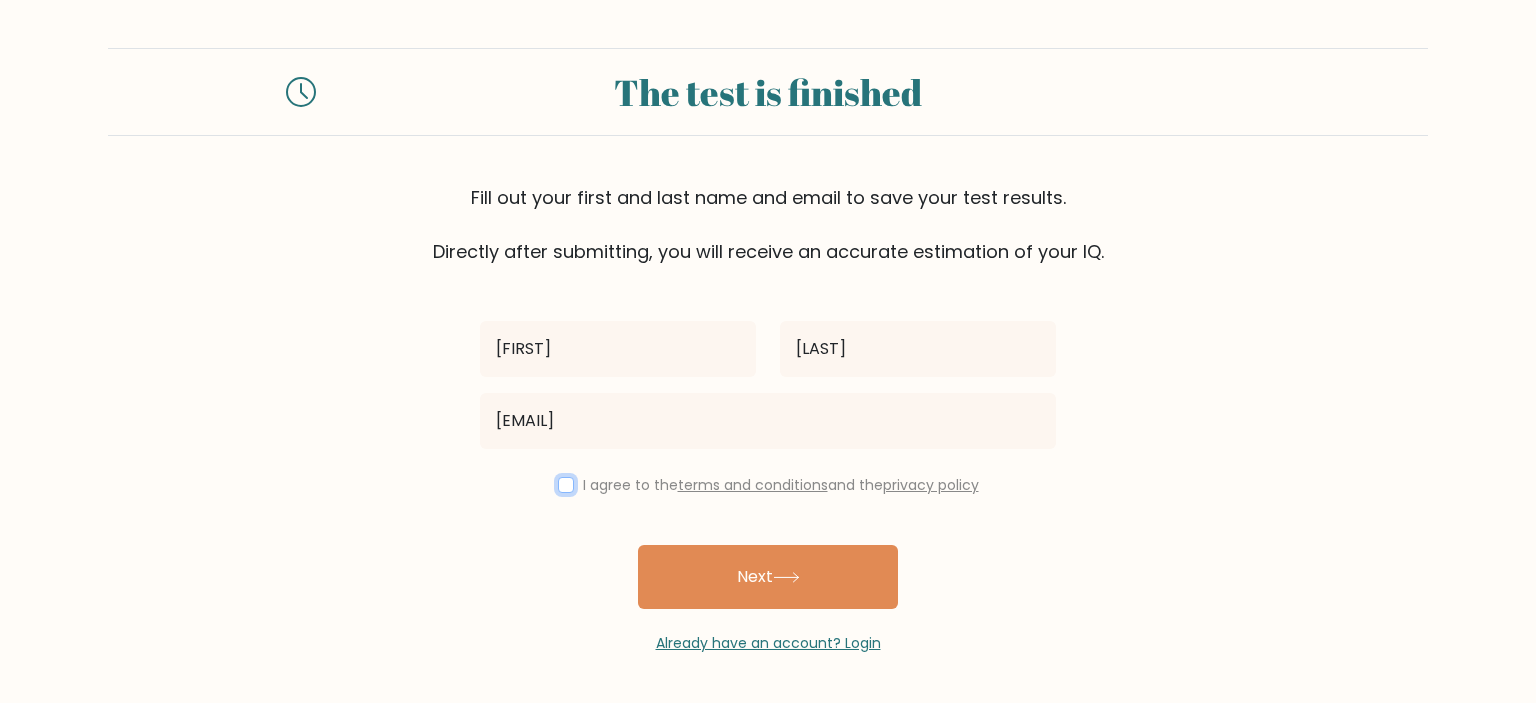 click at bounding box center (566, 485) 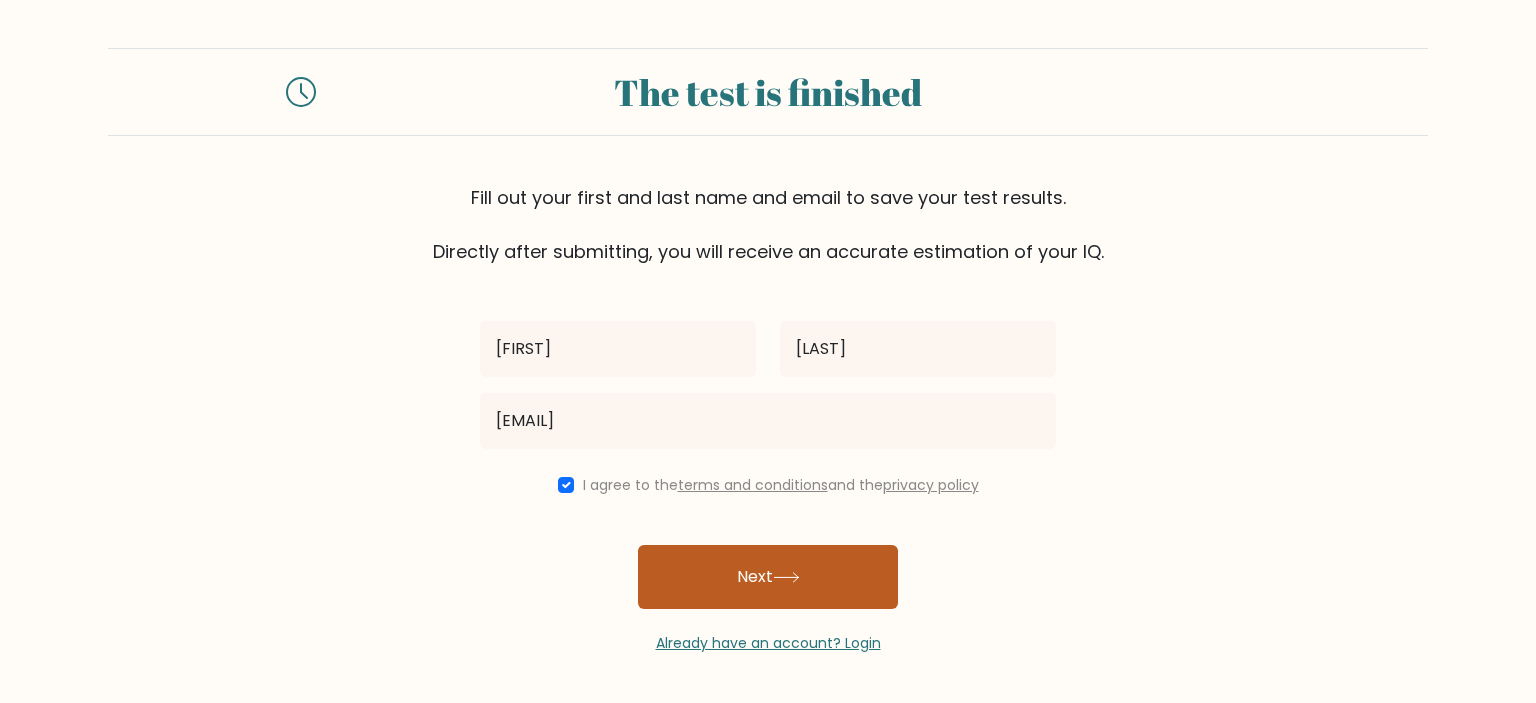 click on "Next" at bounding box center [768, 577] 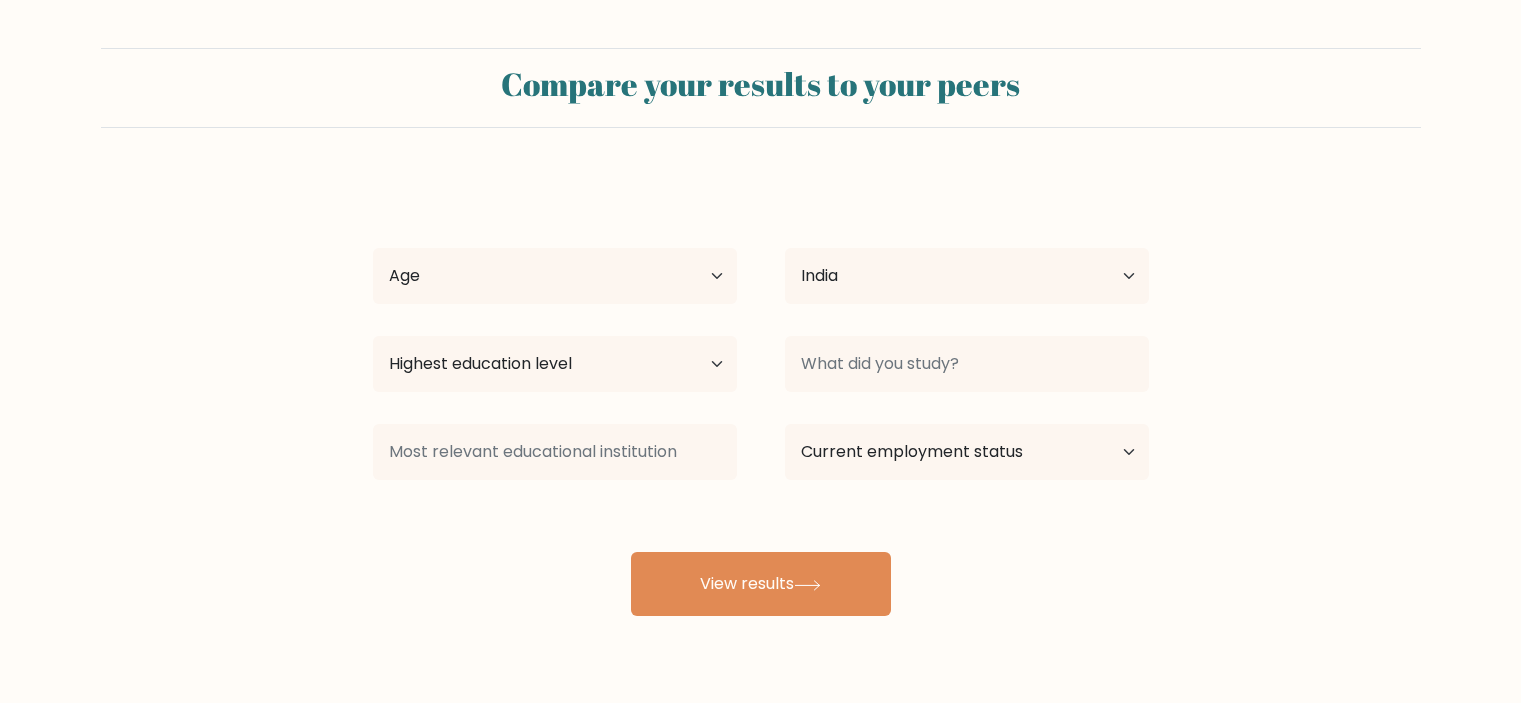 scroll, scrollTop: 0, scrollLeft: 0, axis: both 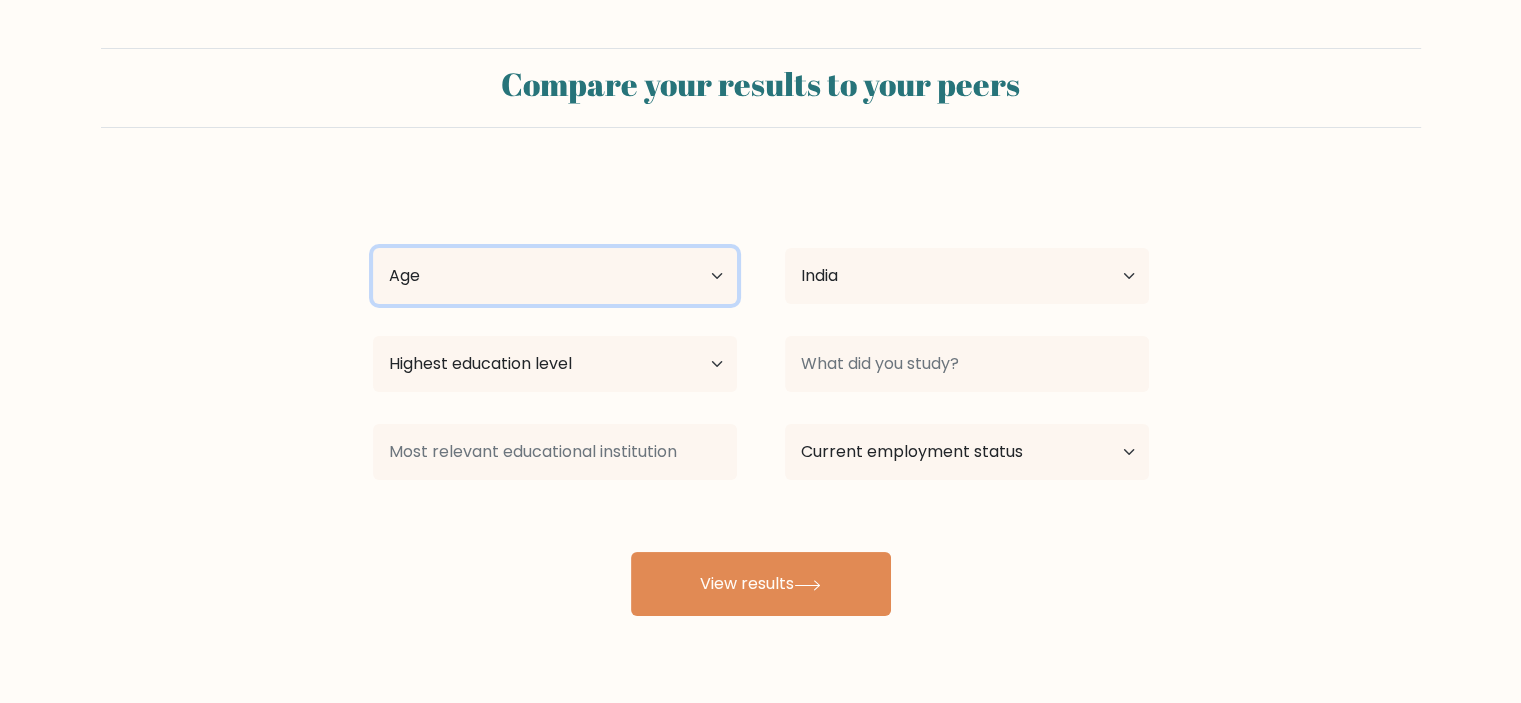 click on "Age
Under 18 years old
18-24 years old
25-34 years old
35-44 years old
45-54 years old
55-64 years old
65 years old and above" at bounding box center [555, 276] 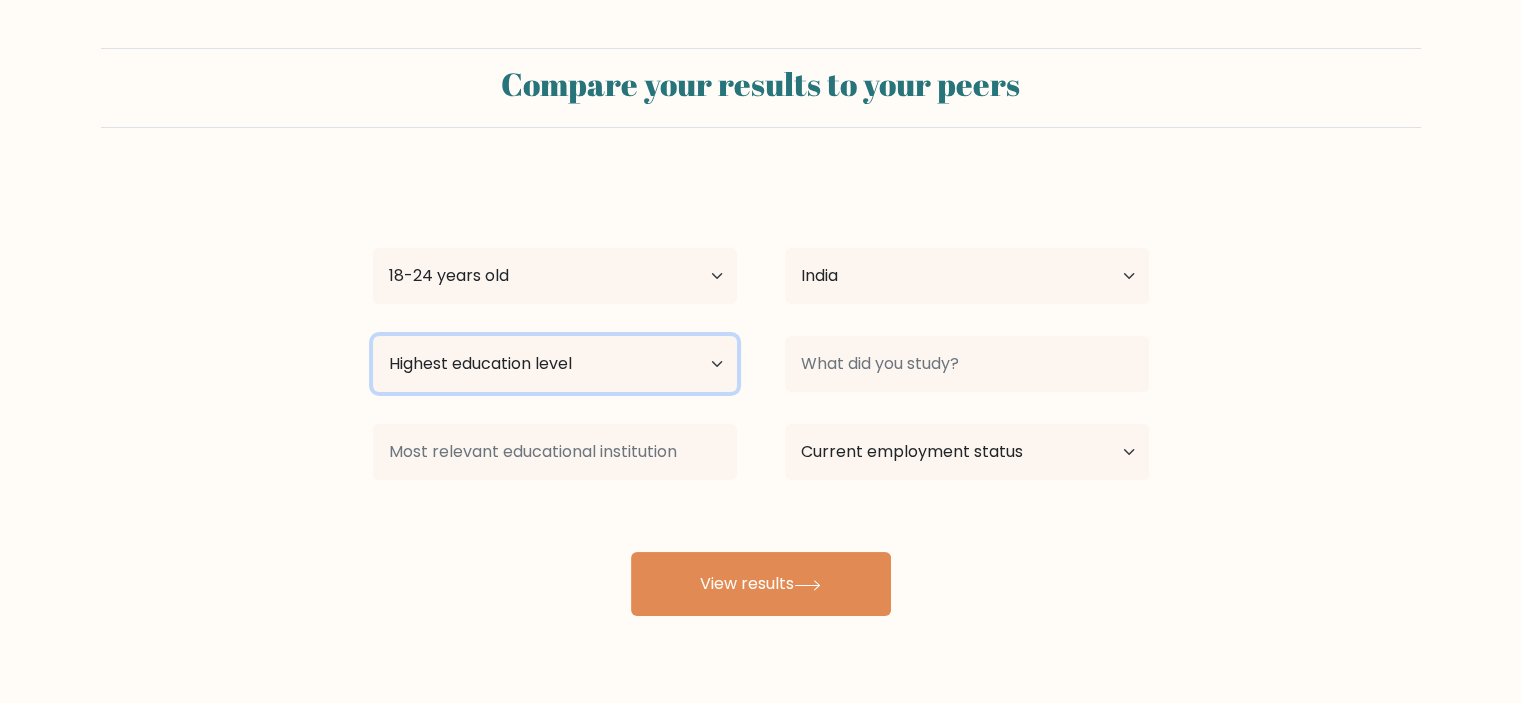 click on "Highest education level
No schooling
Primary
Lower Secondary
Upper Secondary
Occupation Specific
Bachelor's degree
Master's degree
Doctoral degree" at bounding box center (555, 364) 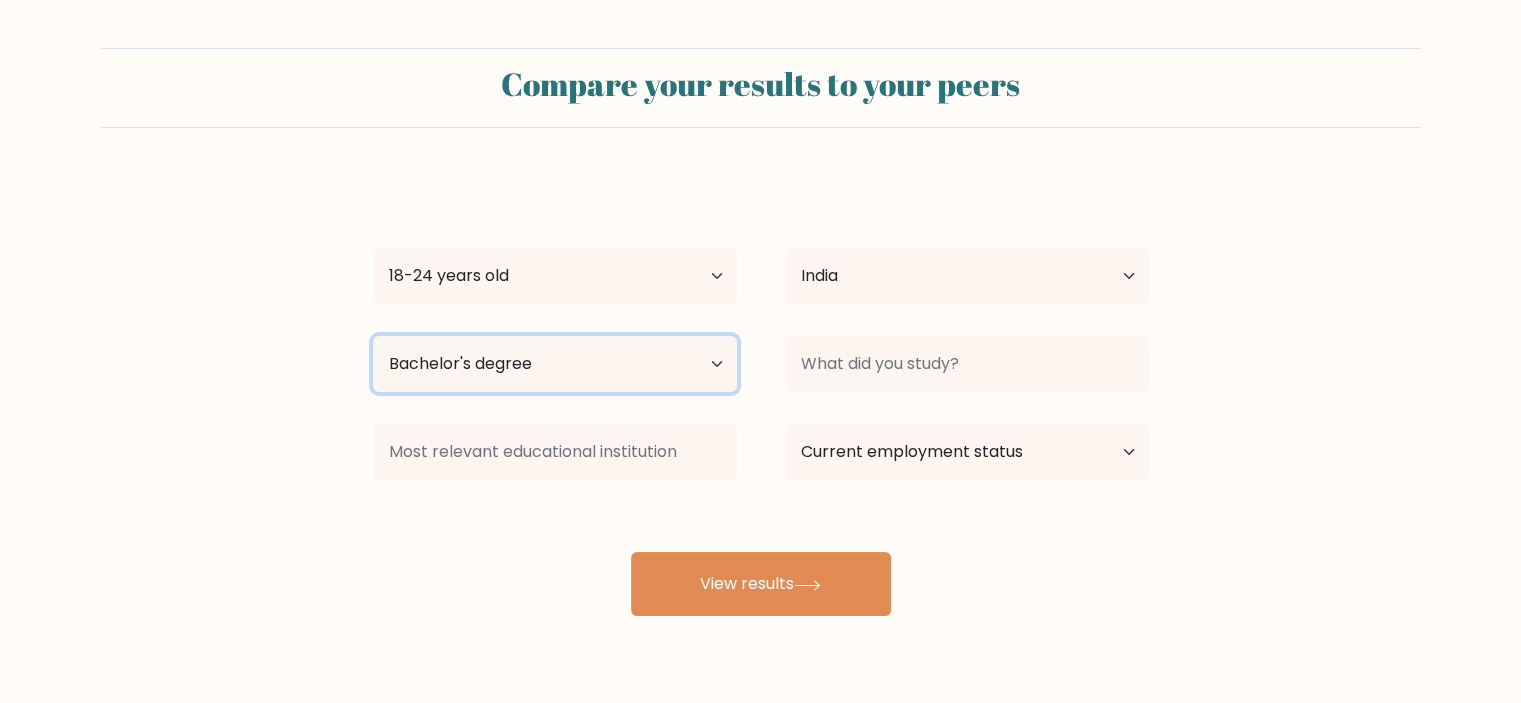click on "Highest education level
No schooling
Primary
Lower Secondary
Upper Secondary
Occupation Specific
Bachelor's degree
Master's degree
Doctoral degree" at bounding box center [555, 364] 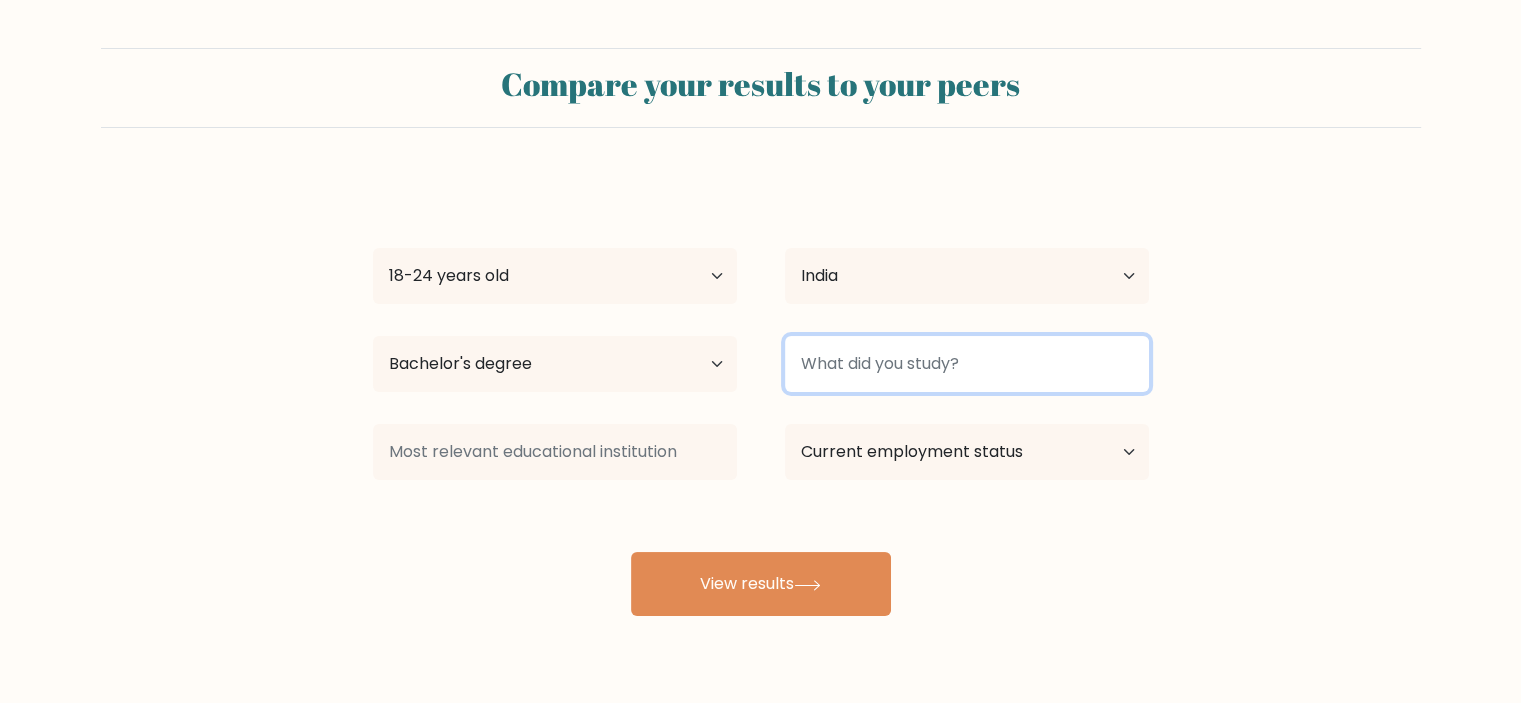 click at bounding box center (967, 364) 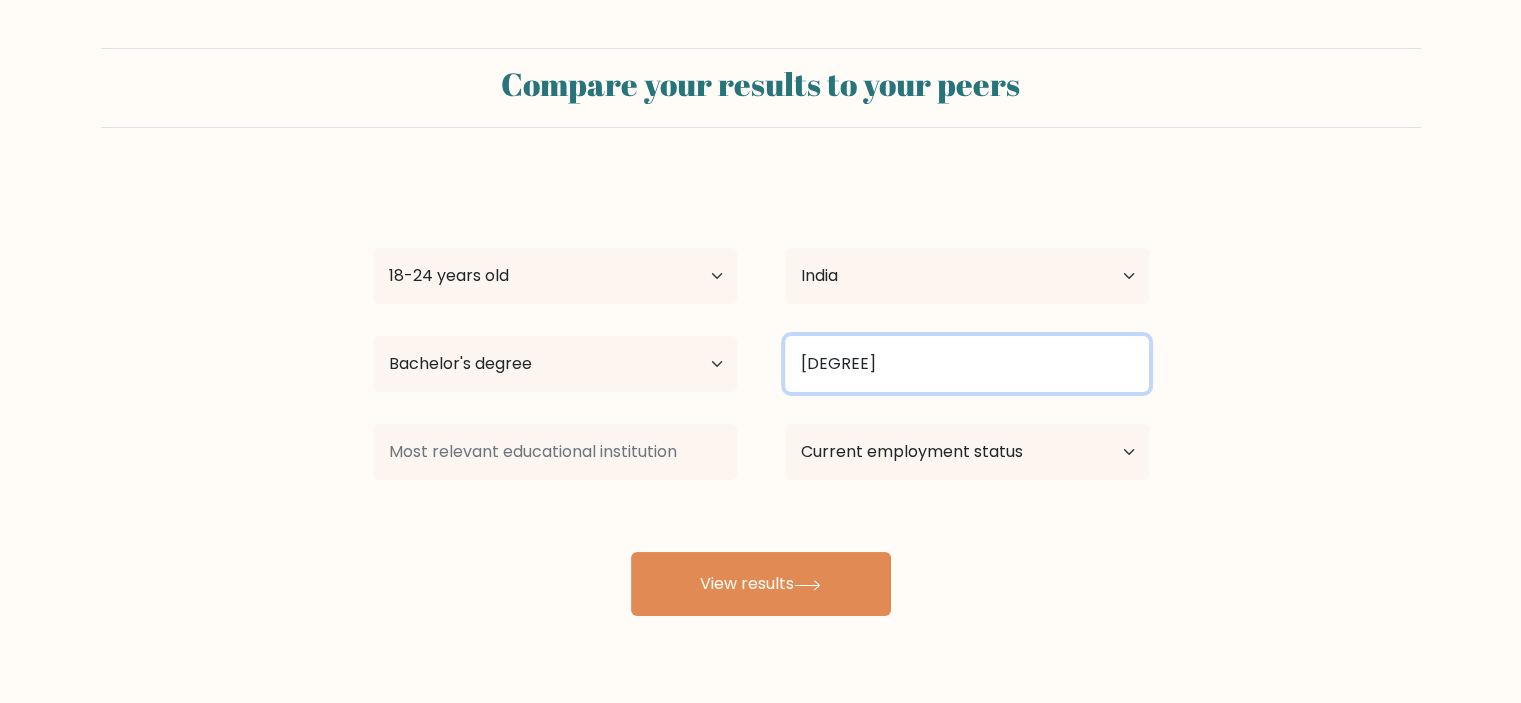type on "[DEGREE]" 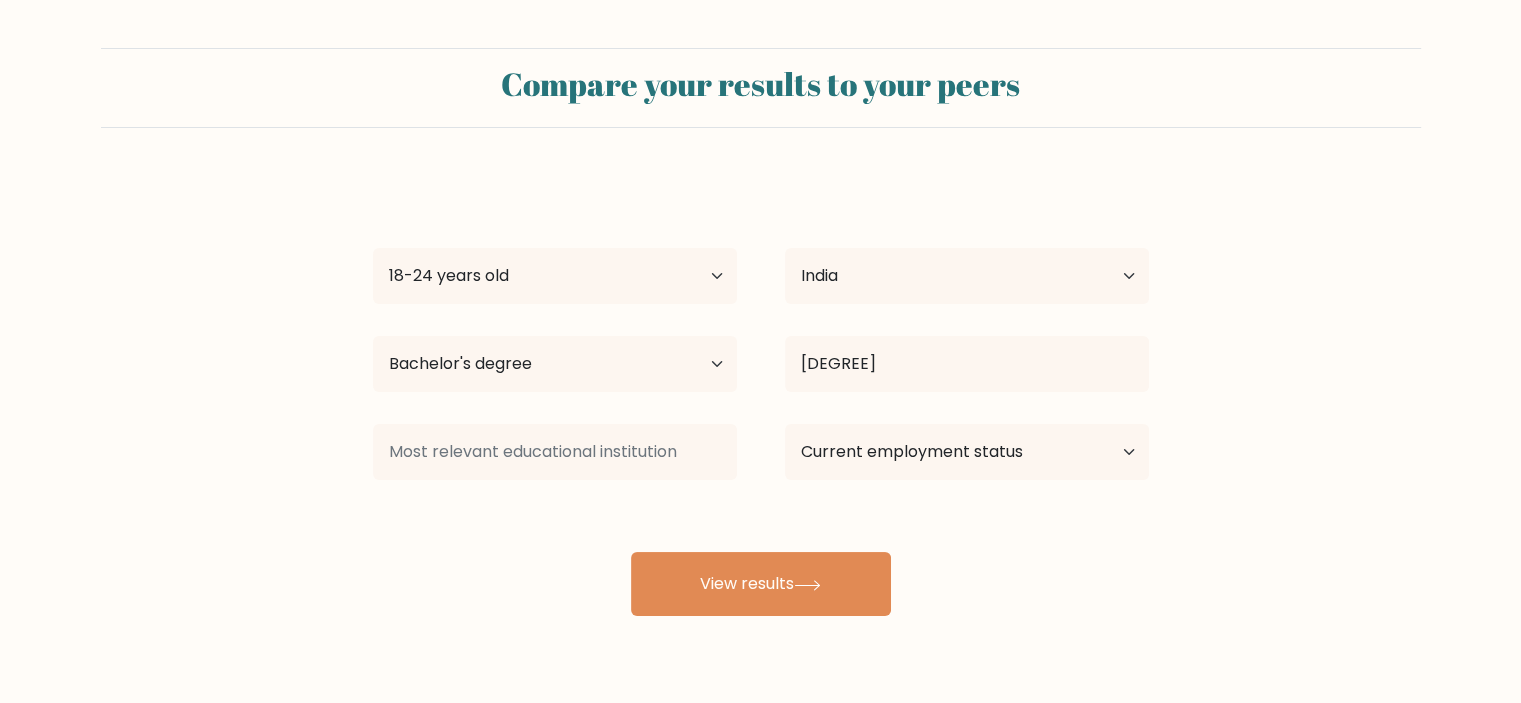 click at bounding box center (555, 276) 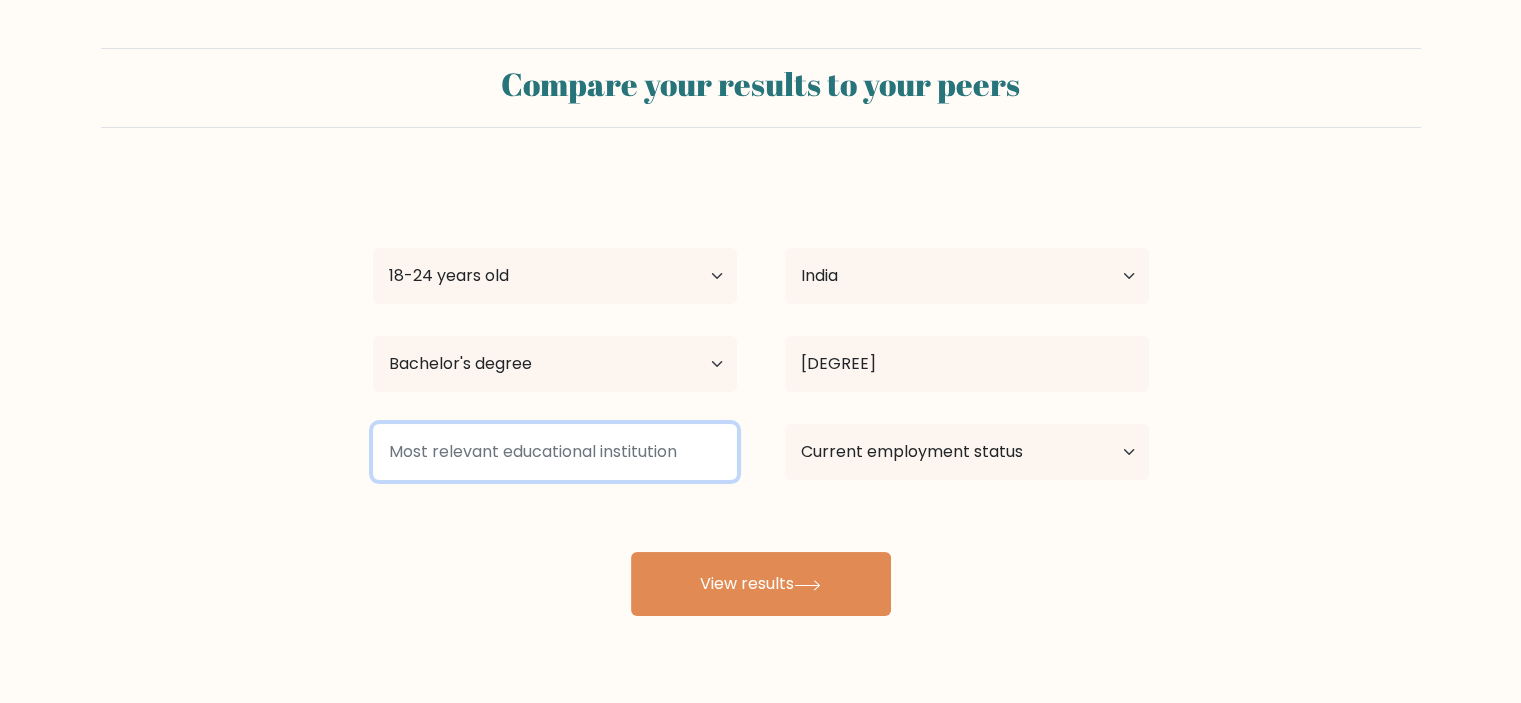 click at bounding box center [555, 452] 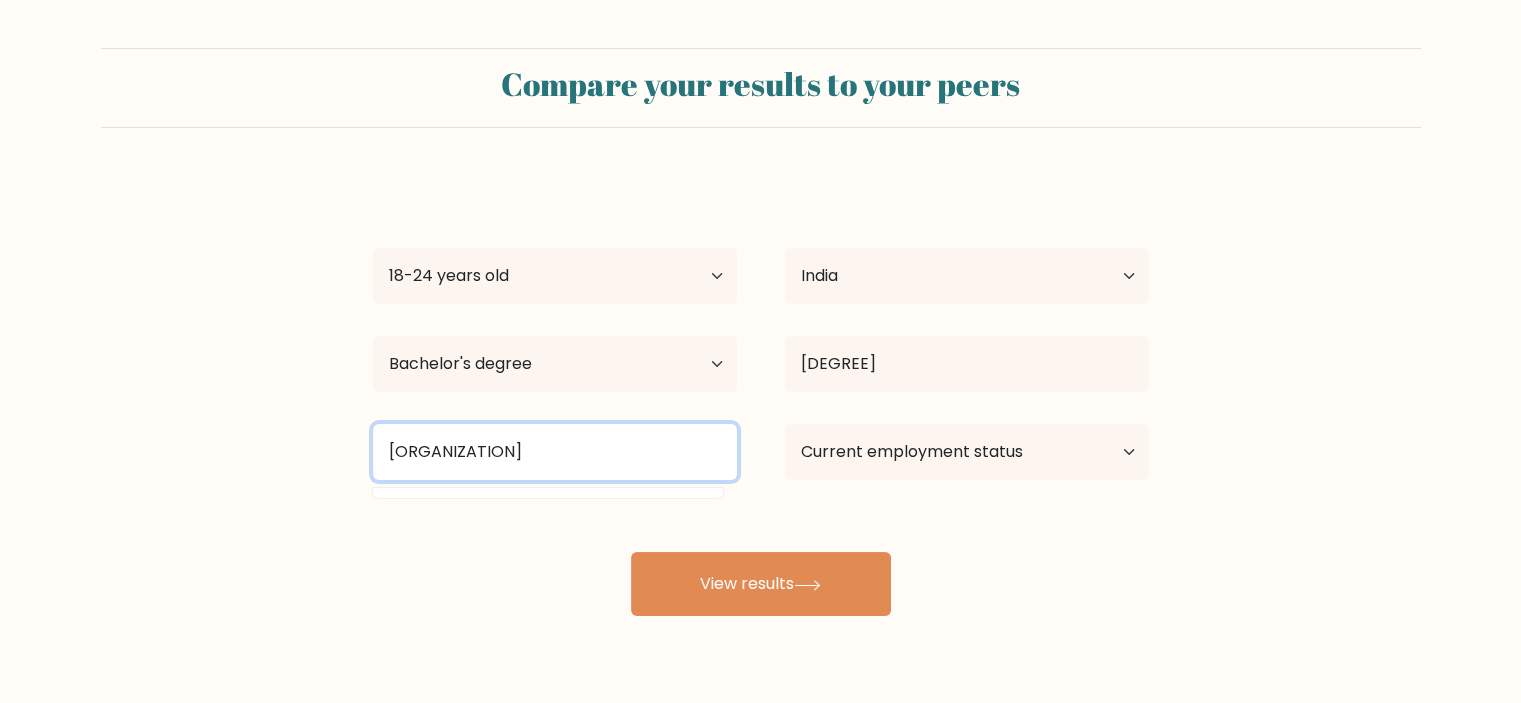click on "DAVV" at bounding box center [555, 452] 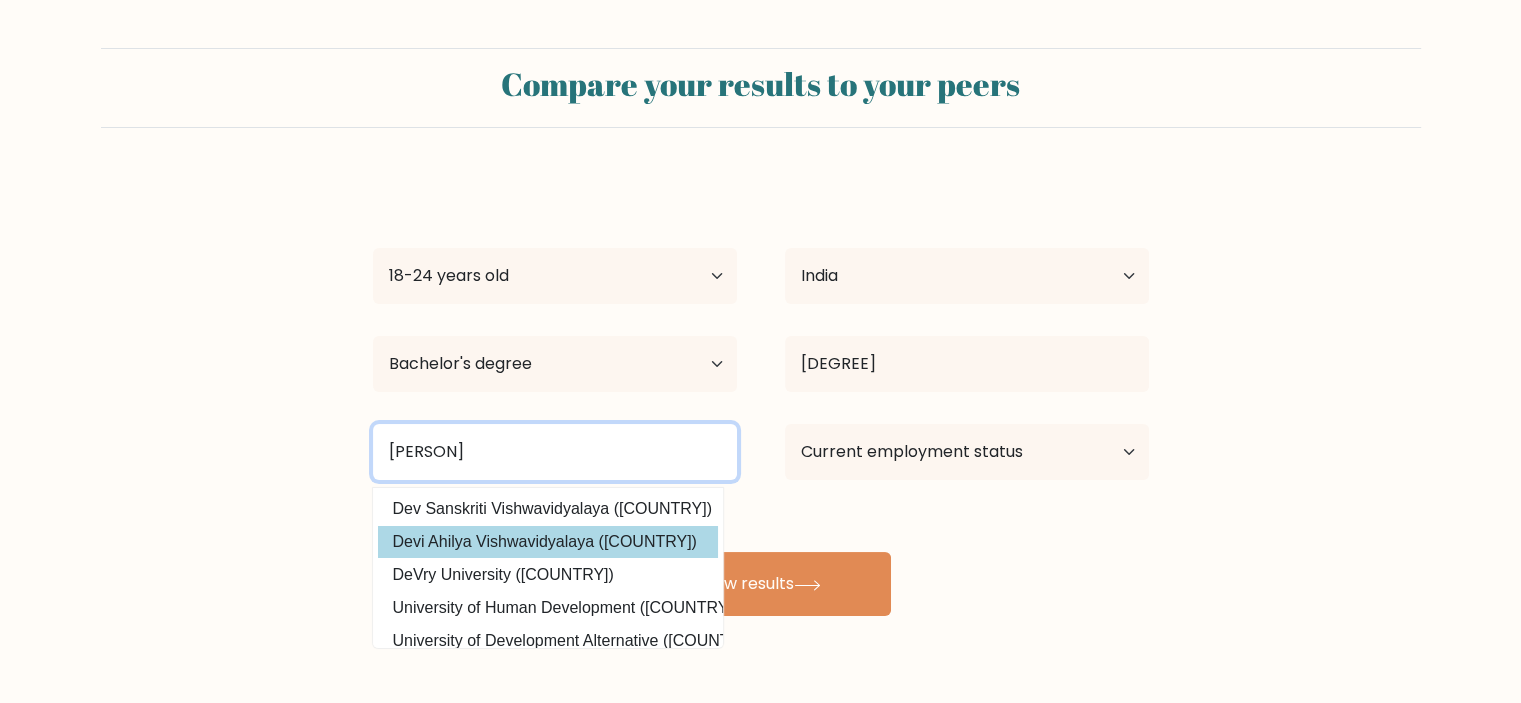 type on "Dev" 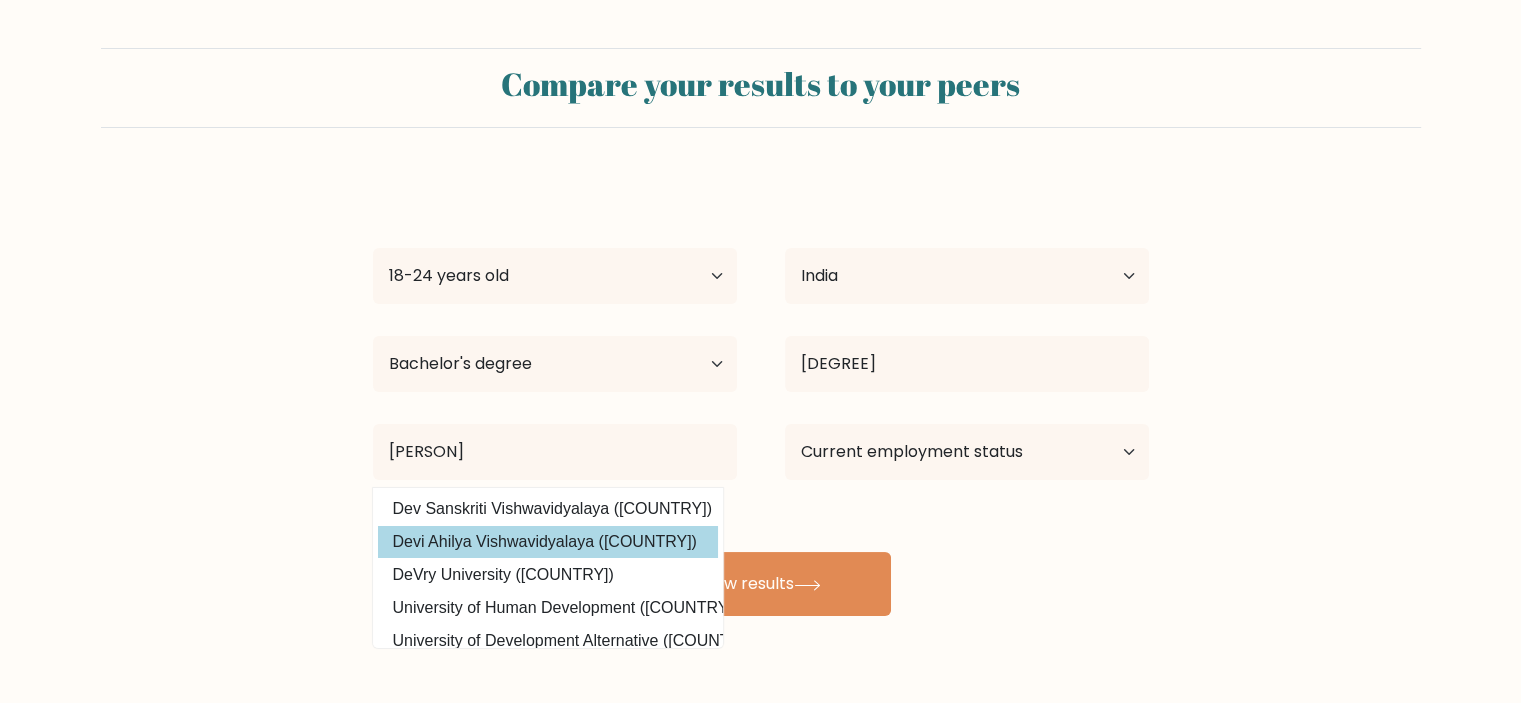 click on "Devi Ahilya Vishwavidyalaya (India)" at bounding box center [548, 542] 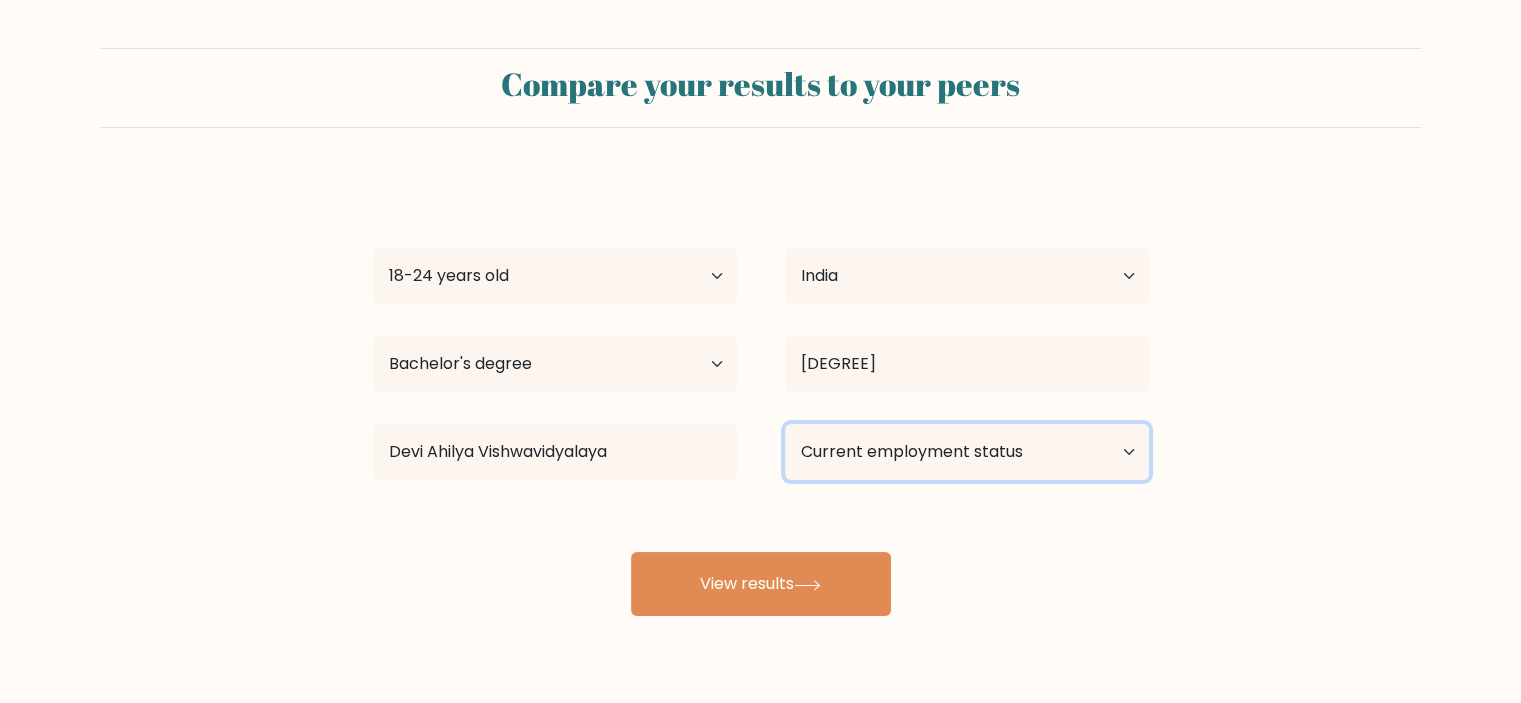 click on "Current employment status
Employed
Student
Retired
Other / prefer not to answer" at bounding box center (967, 452) 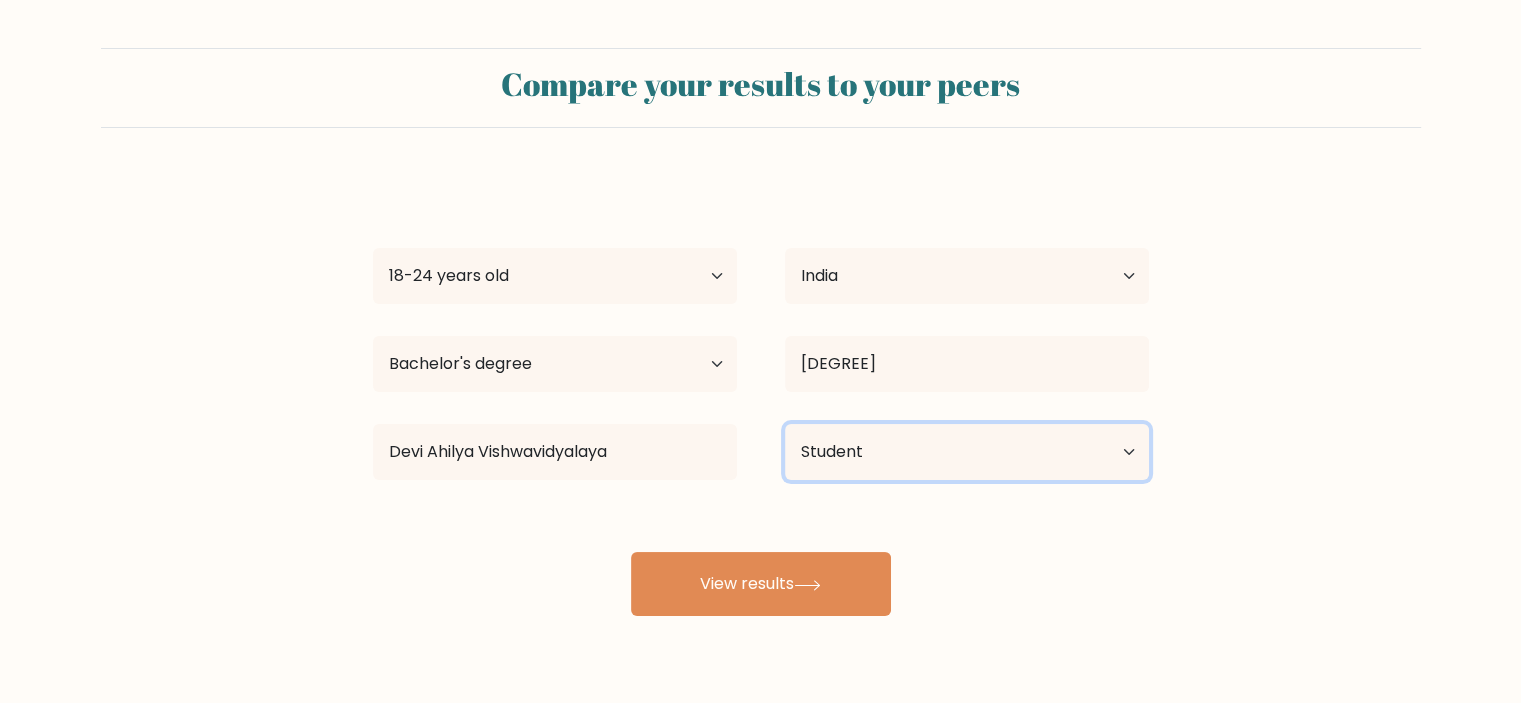 click on "Current employment status
Employed
Student
Retired
Other / prefer not to answer" at bounding box center [967, 452] 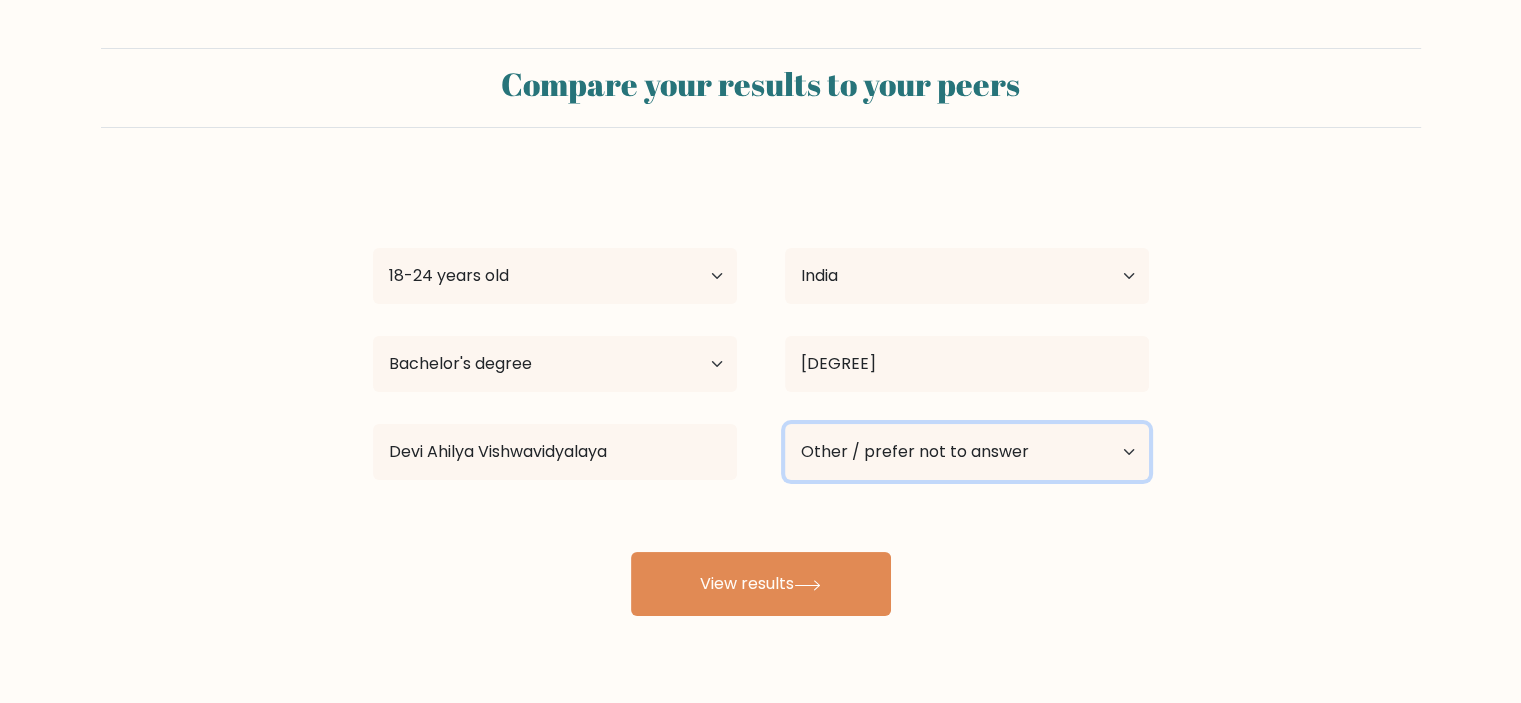 click on "Current employment status
Employed
Student
Retired
Other / prefer not to answer" at bounding box center [967, 452] 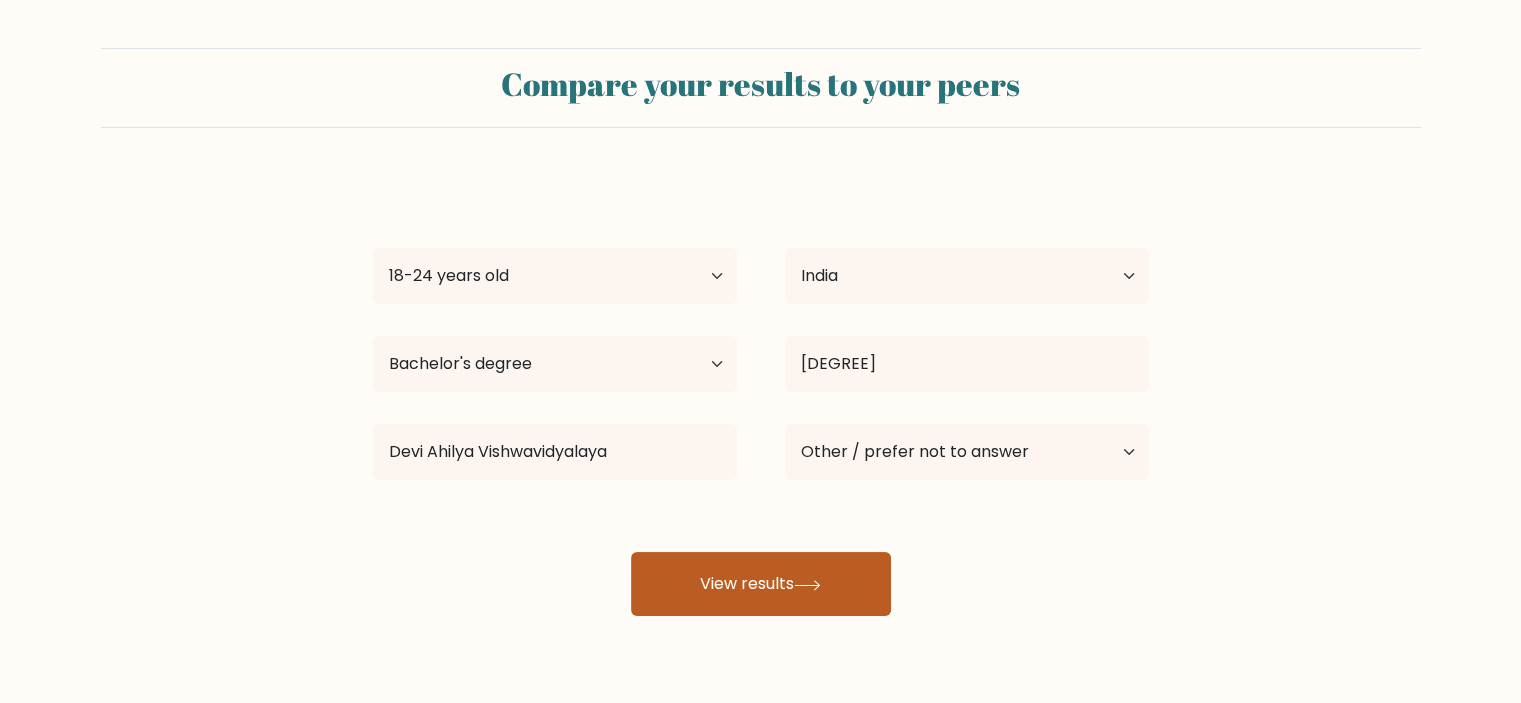 click at bounding box center [807, 584] 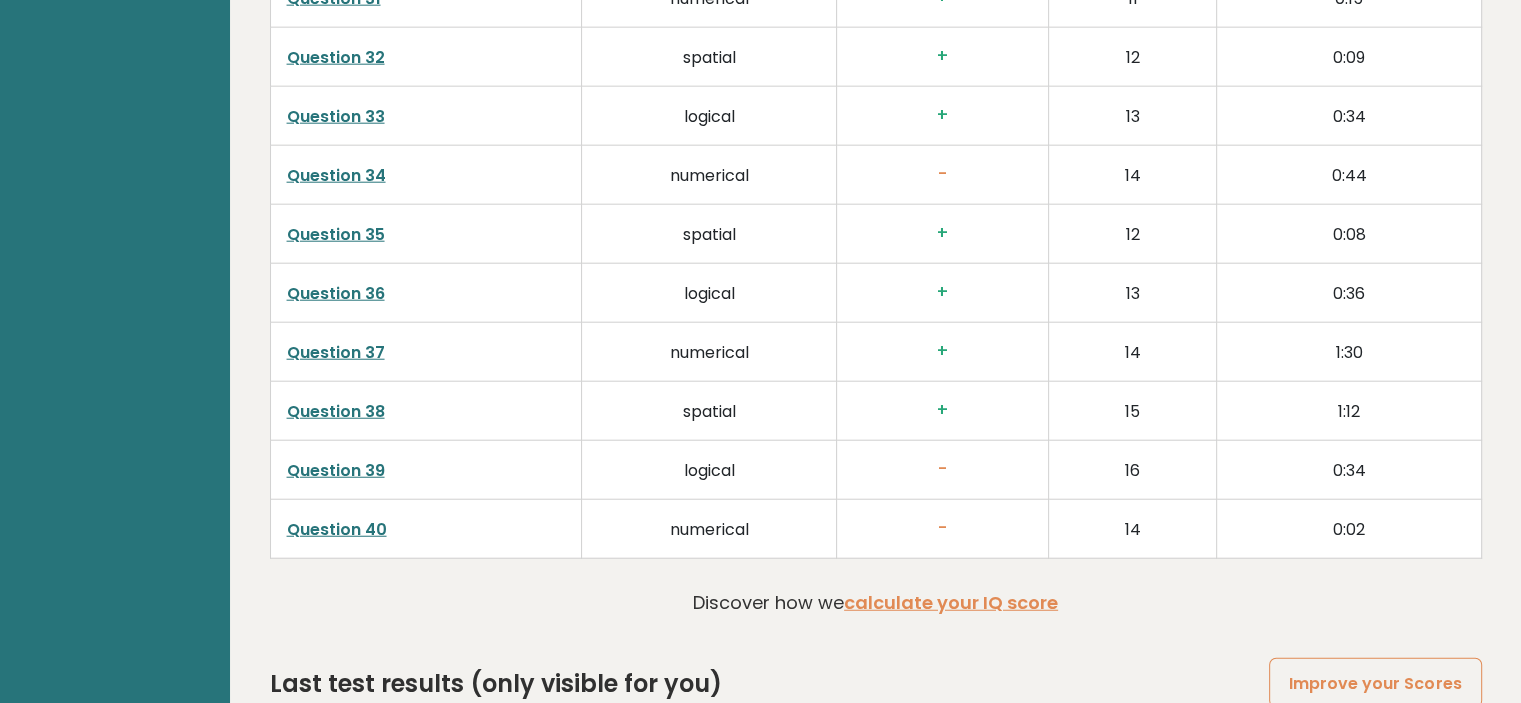 scroll, scrollTop: 5170, scrollLeft: 0, axis: vertical 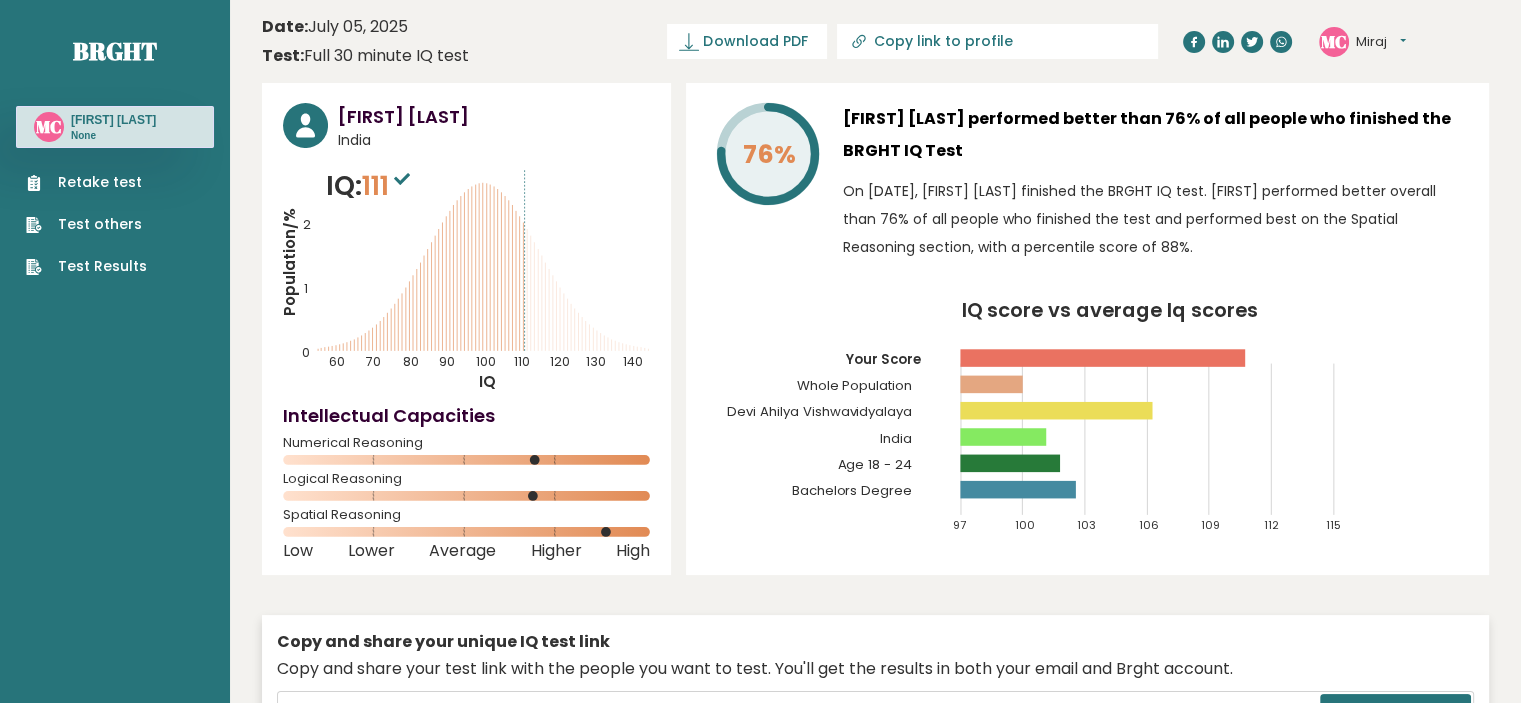 click on "Test Results" at bounding box center (86, 266) 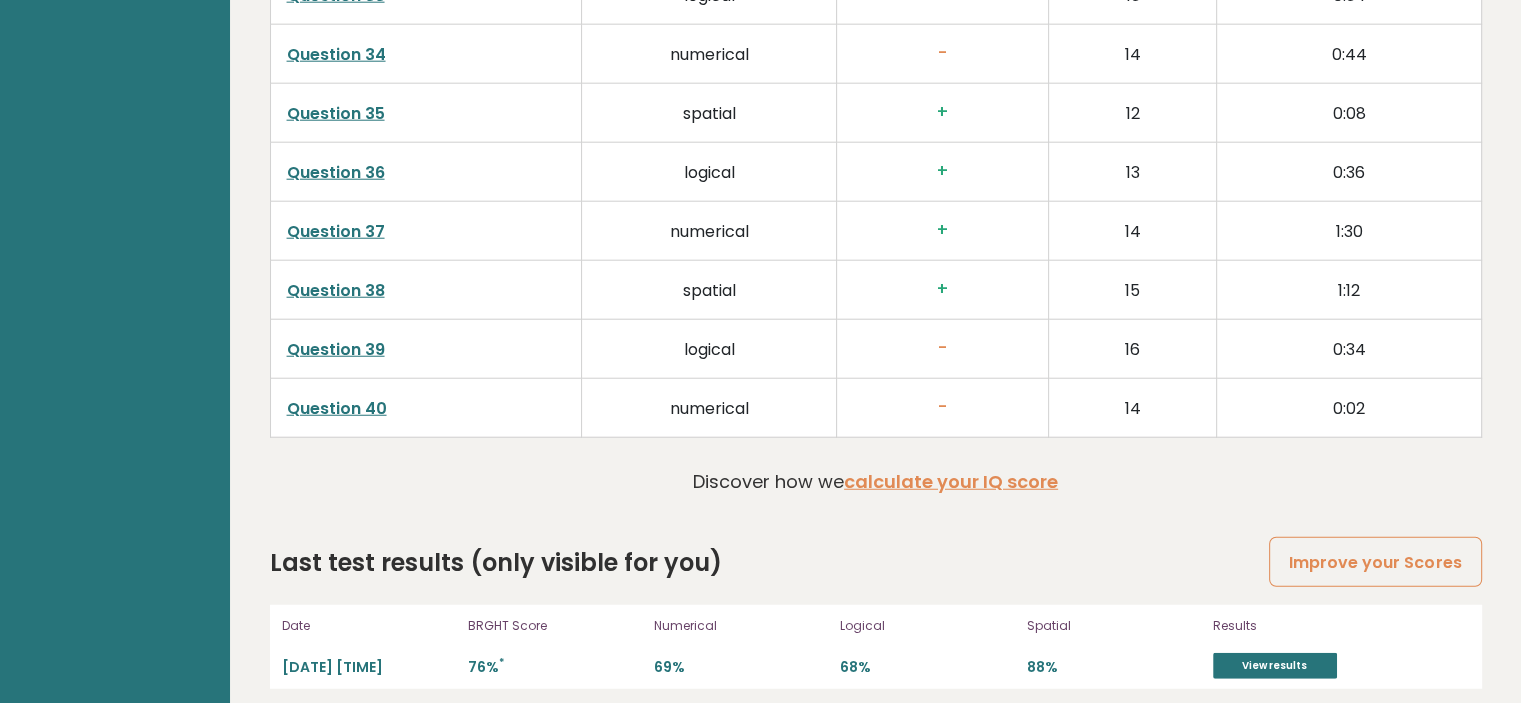 scroll, scrollTop: 5170, scrollLeft: 0, axis: vertical 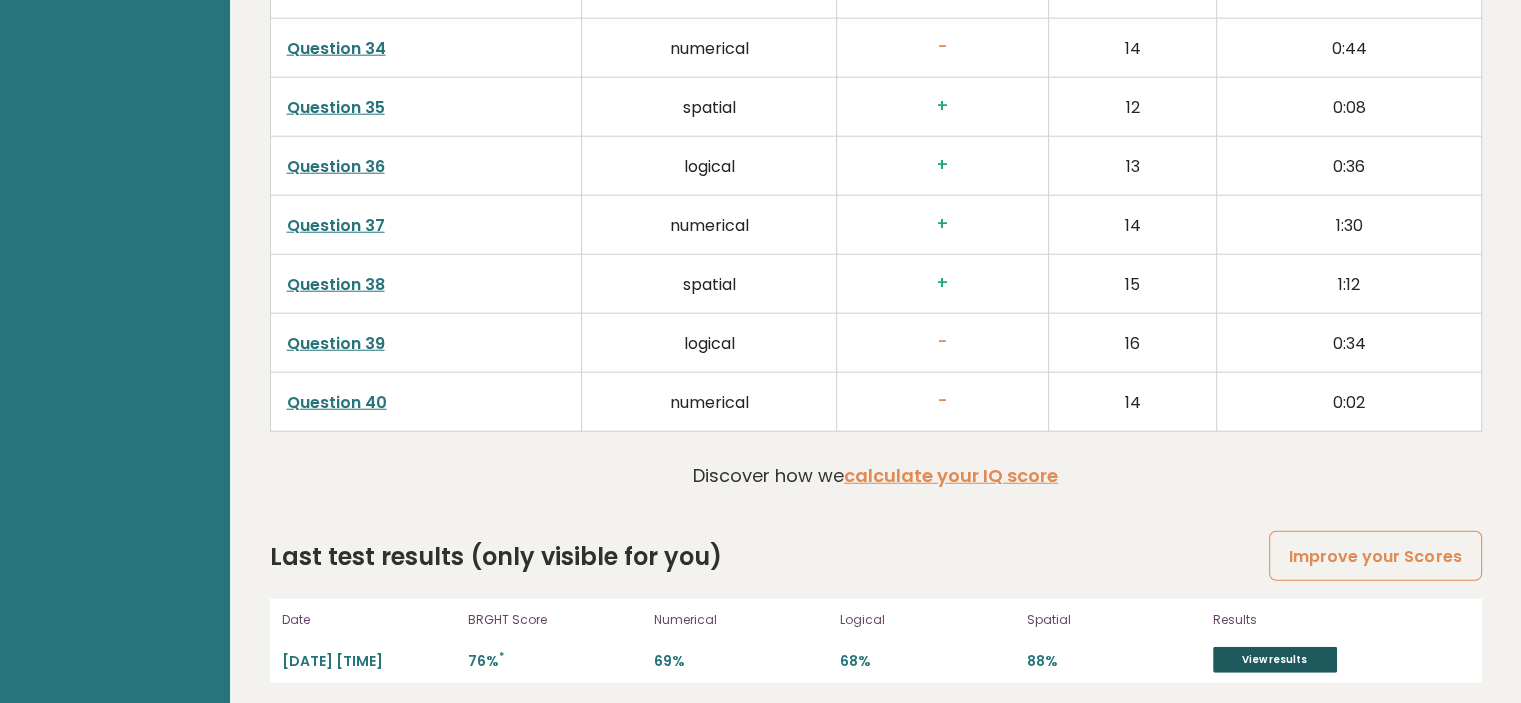 click on "View results" at bounding box center (1275, 660) 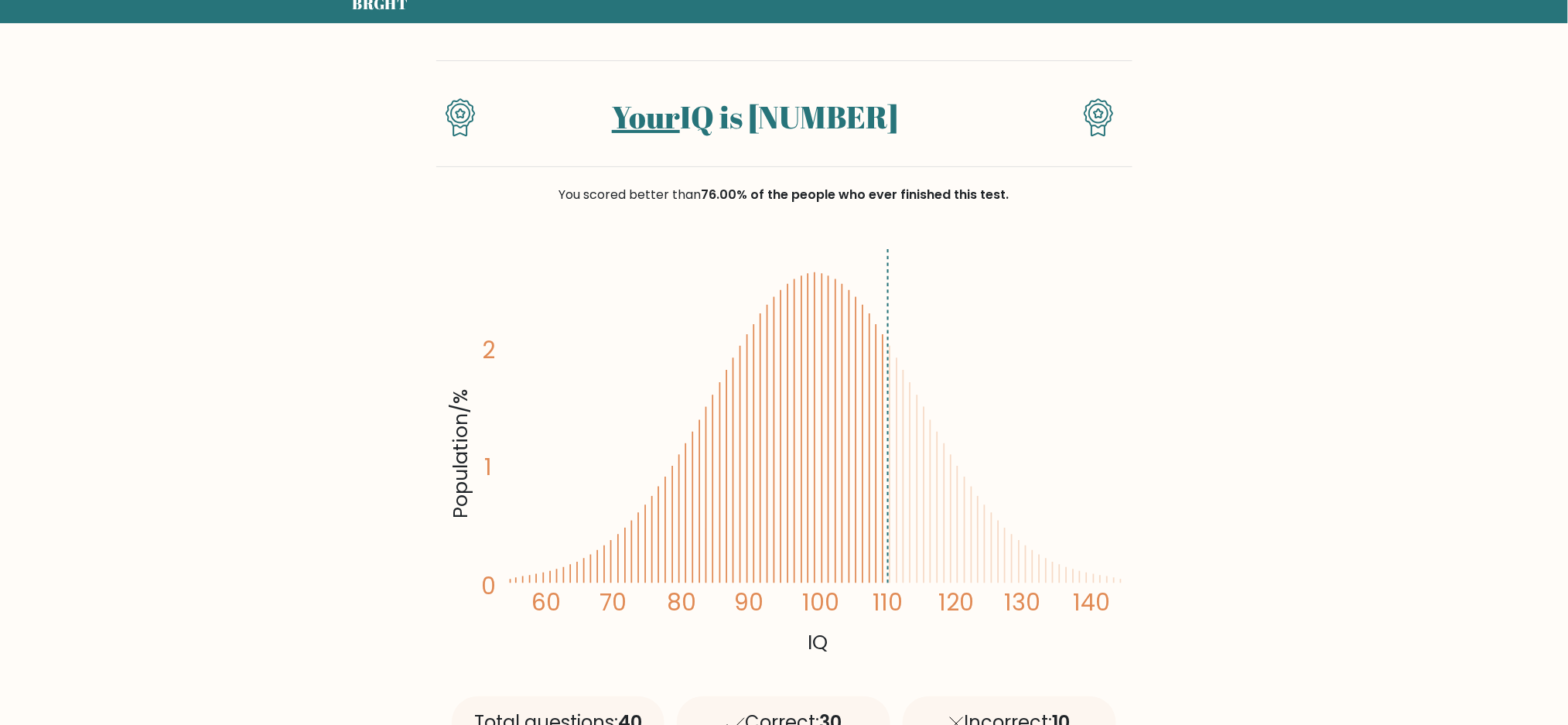 scroll, scrollTop: 0, scrollLeft: 0, axis: both 